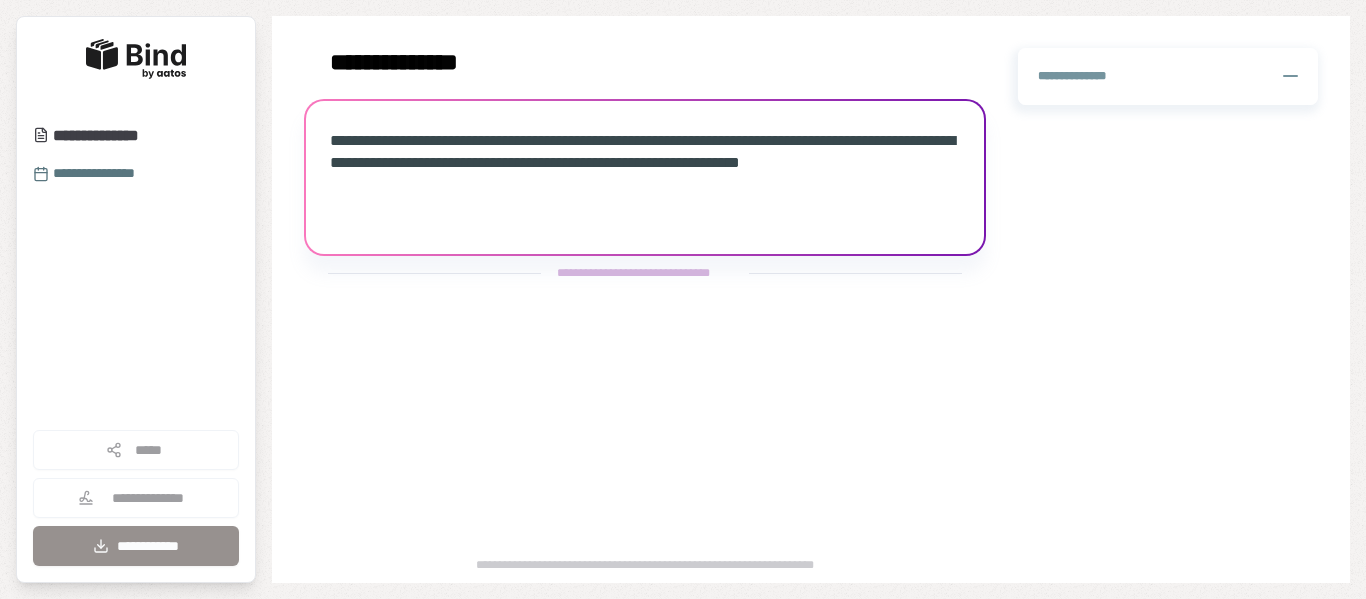 scroll, scrollTop: 0, scrollLeft: 0, axis: both 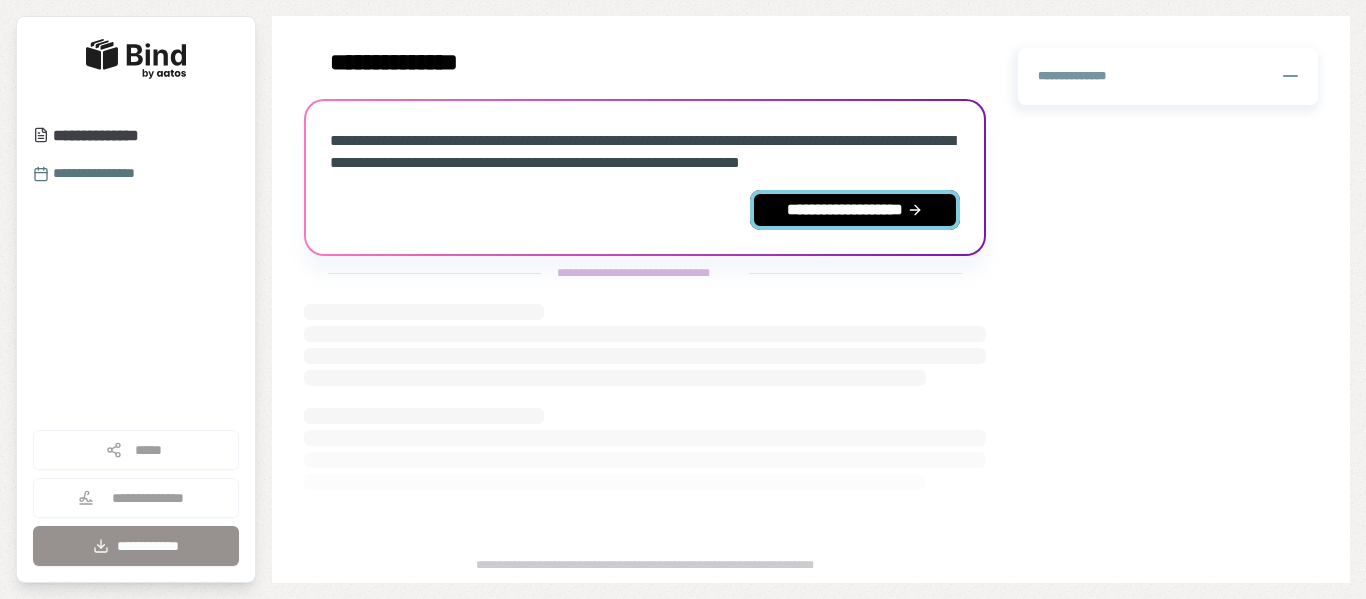 click on "**********" at bounding box center (855, 210) 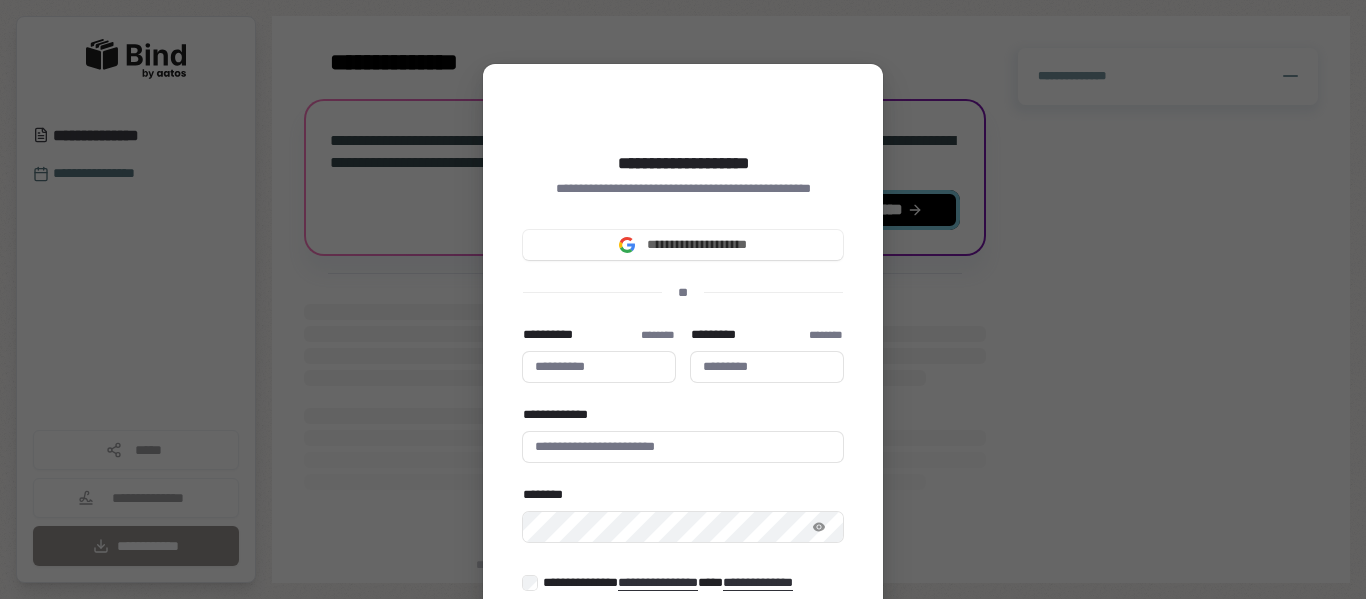 type 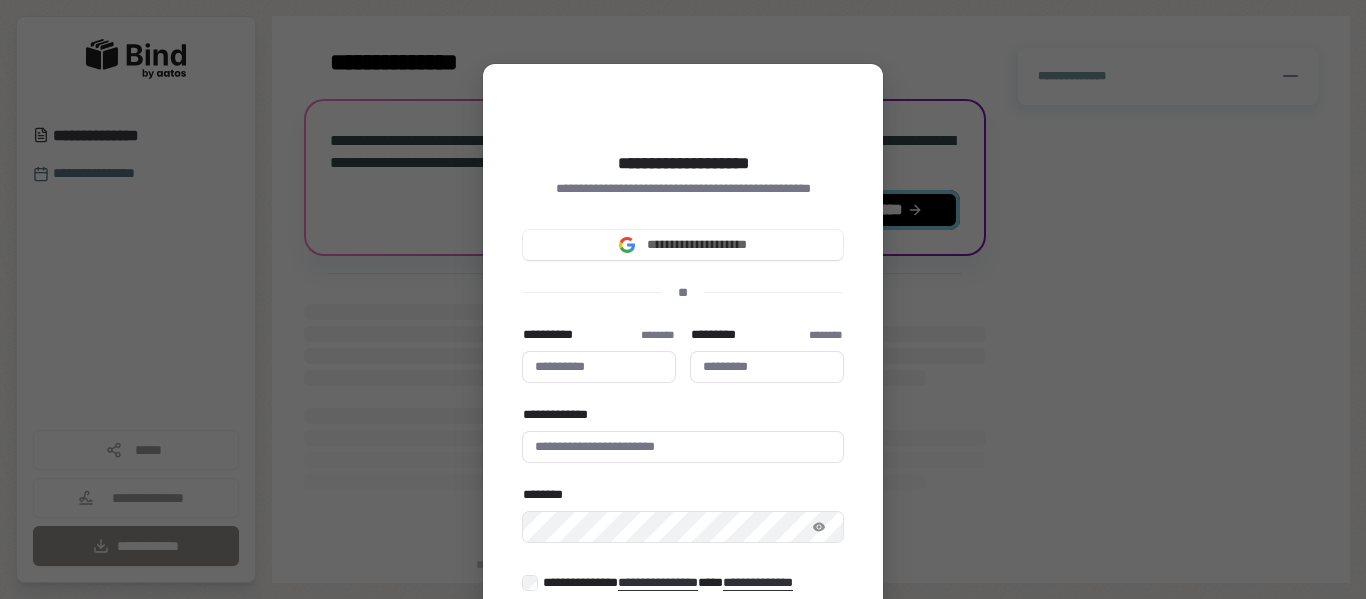type 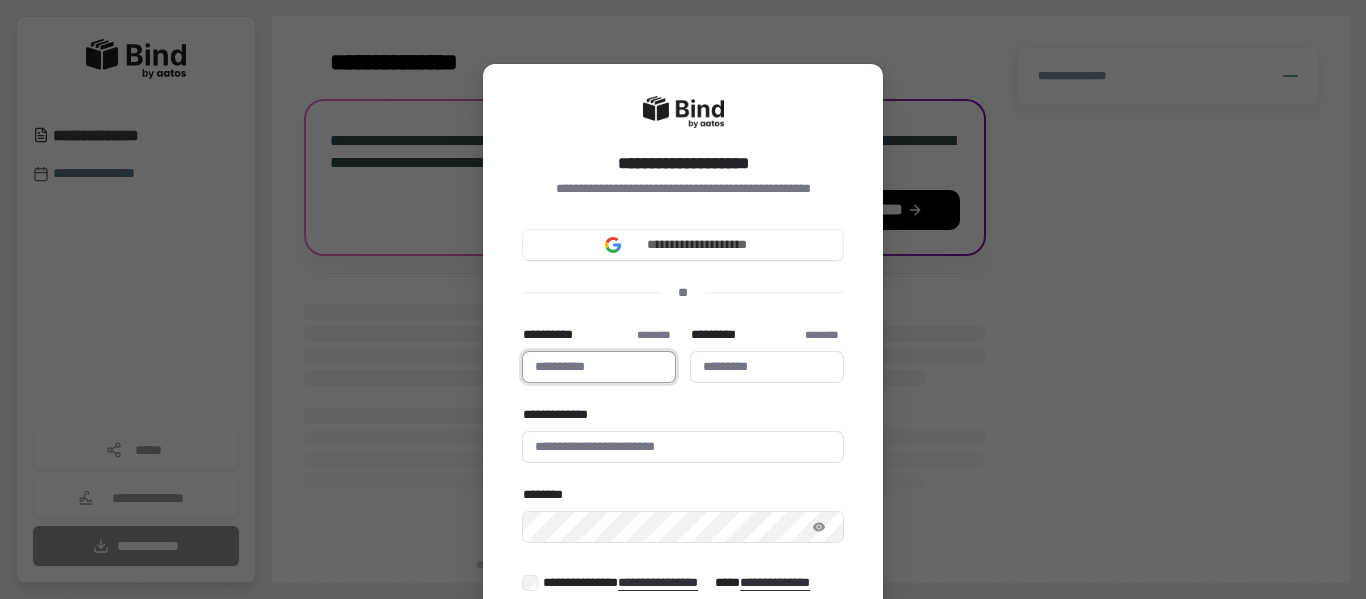 click on "**********" at bounding box center [599, 367] 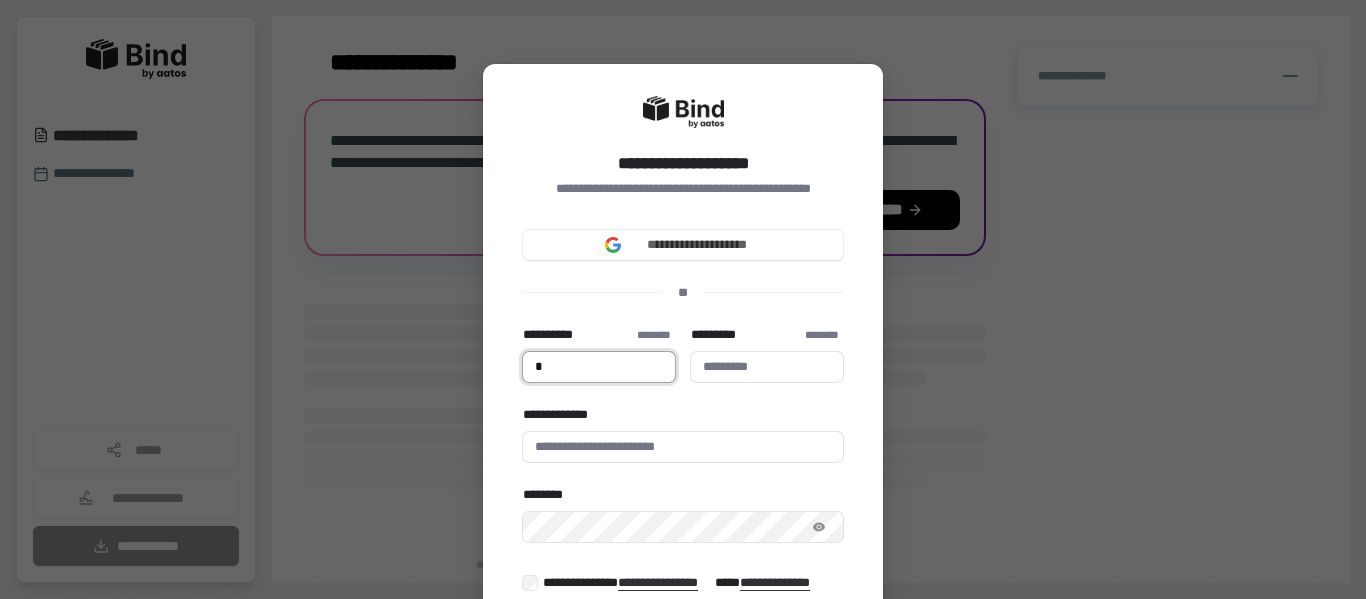type on "*" 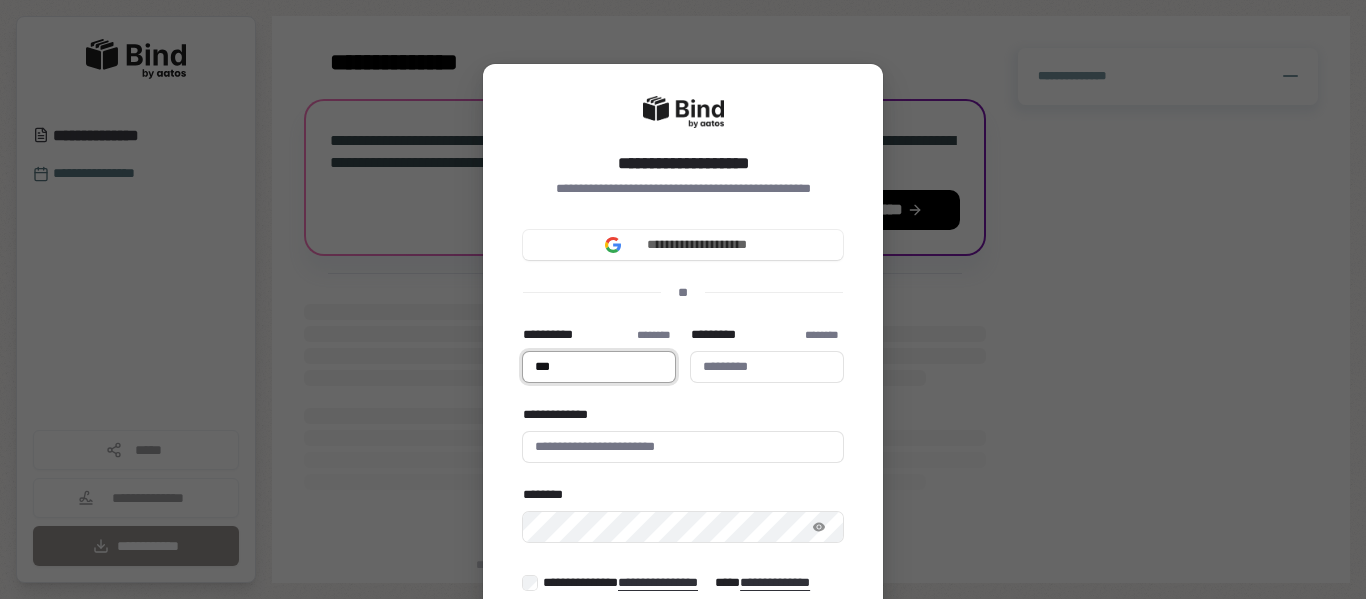type on "***" 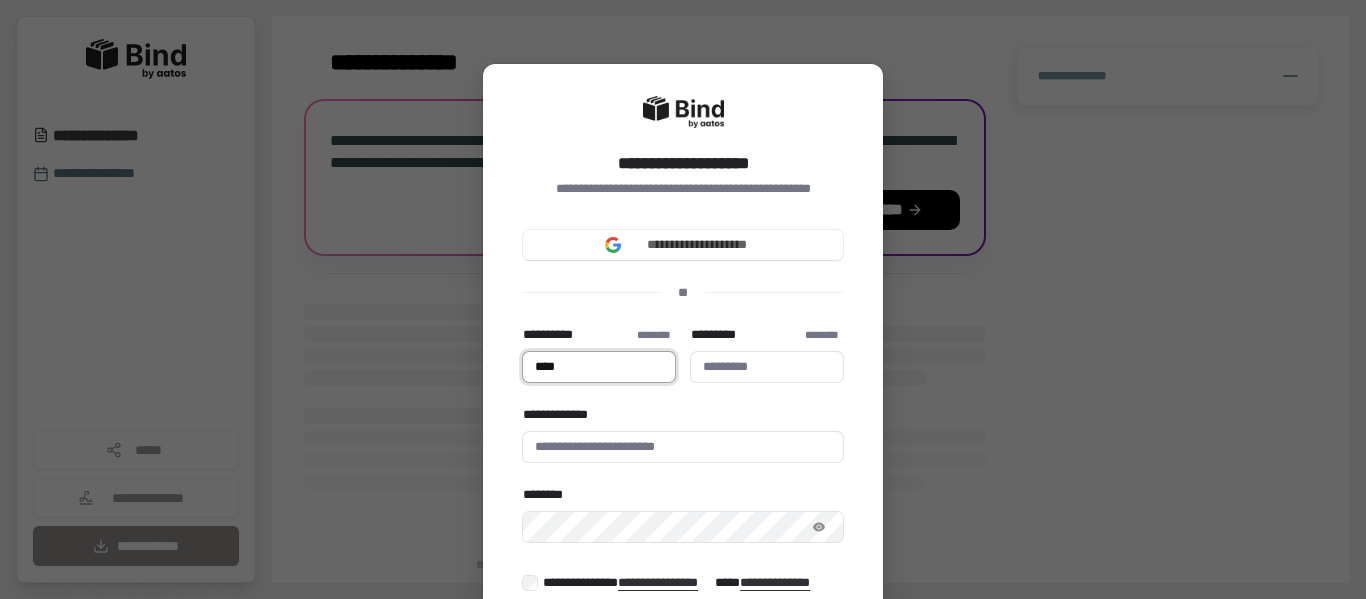 type on "****" 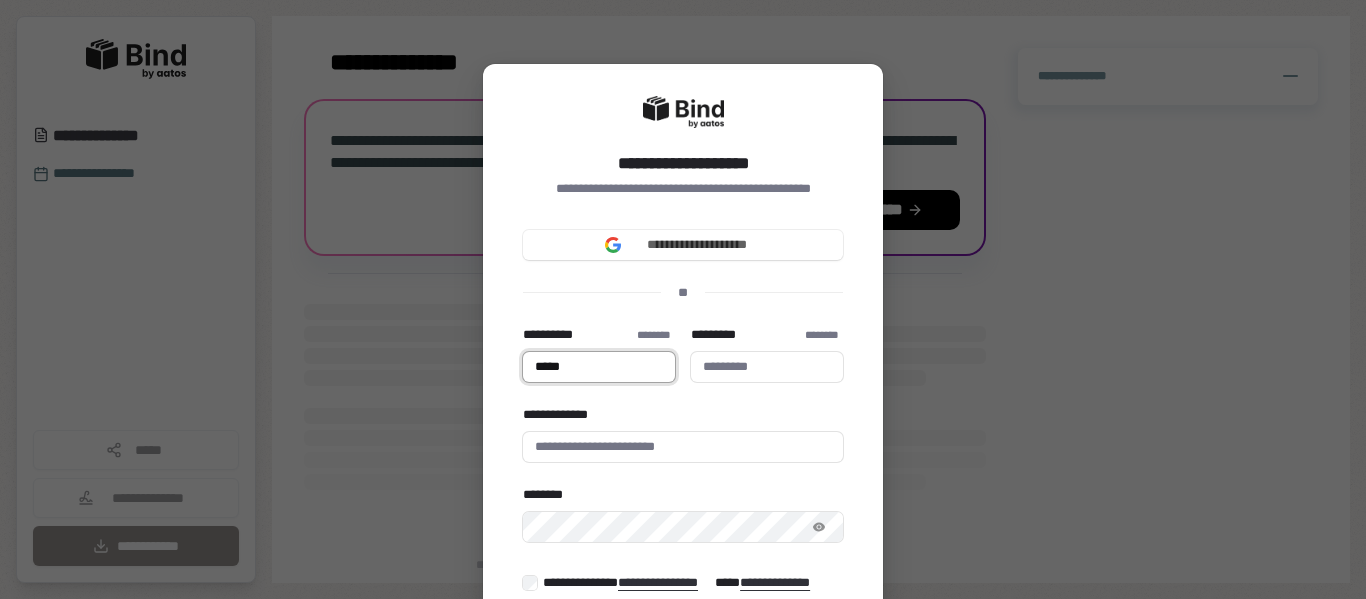 type on "****" 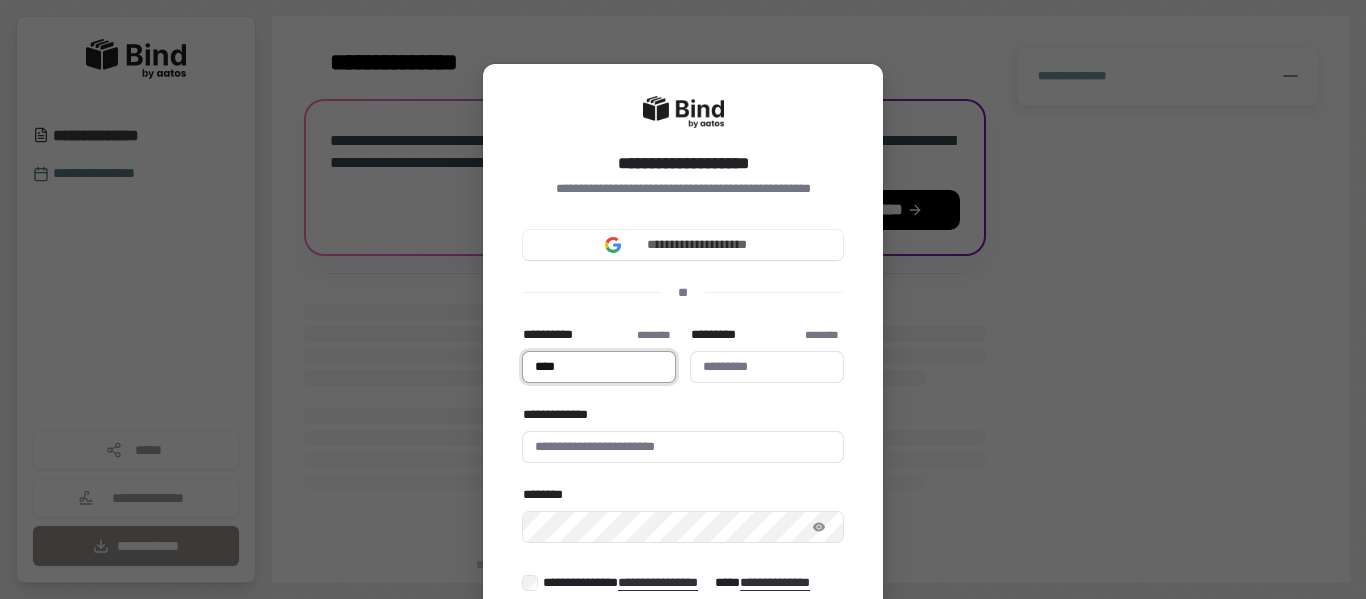 type 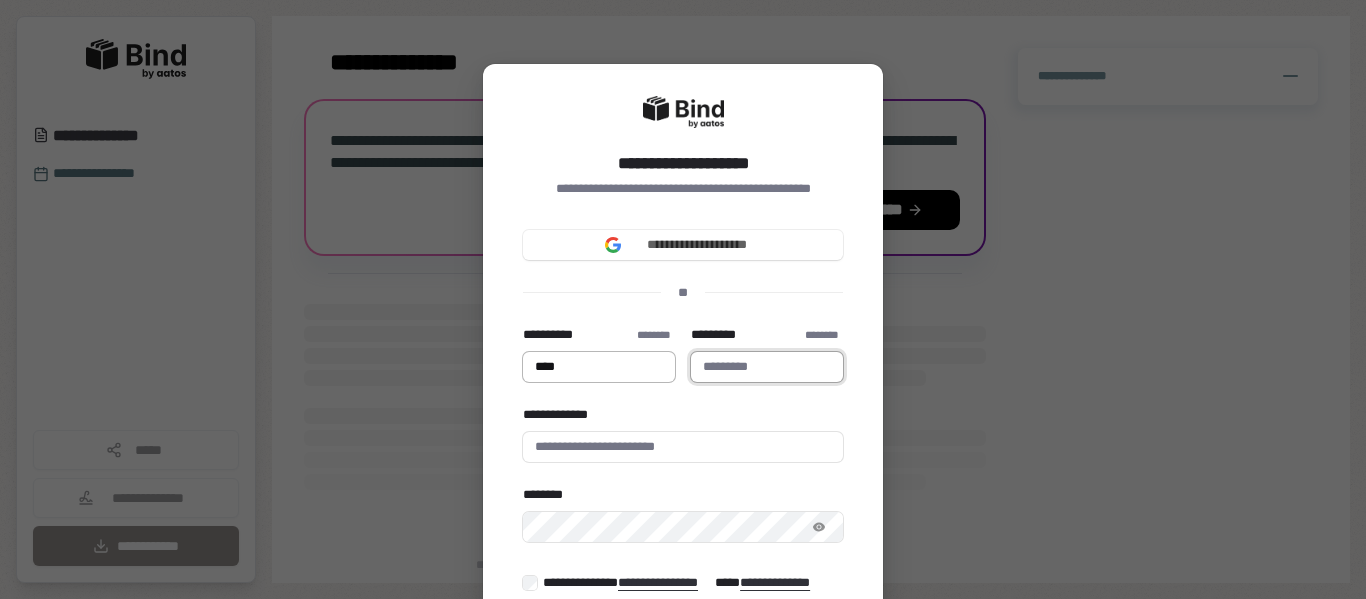 type on "****" 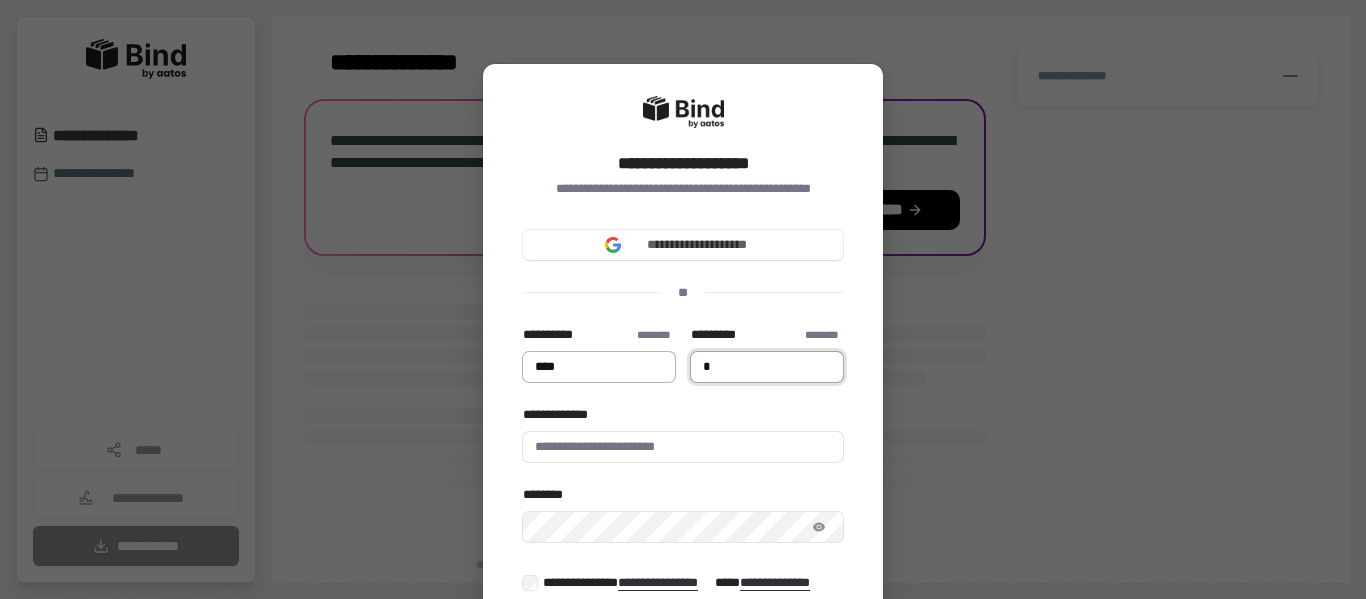 type on "****" 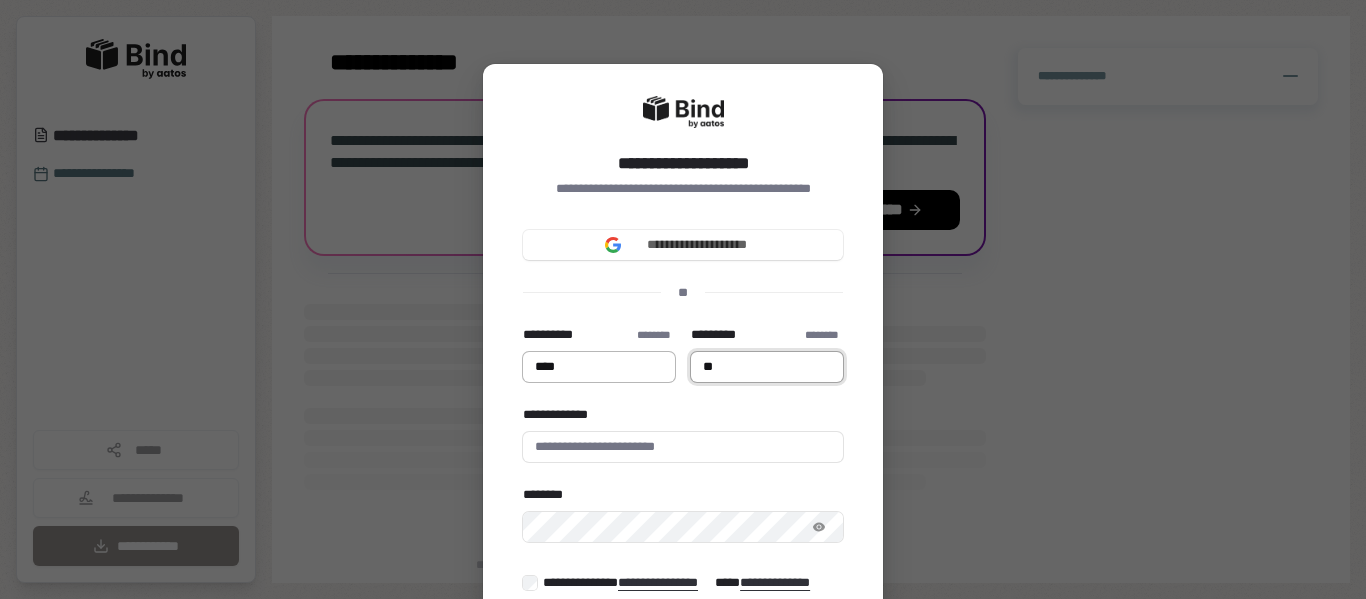 type on "****" 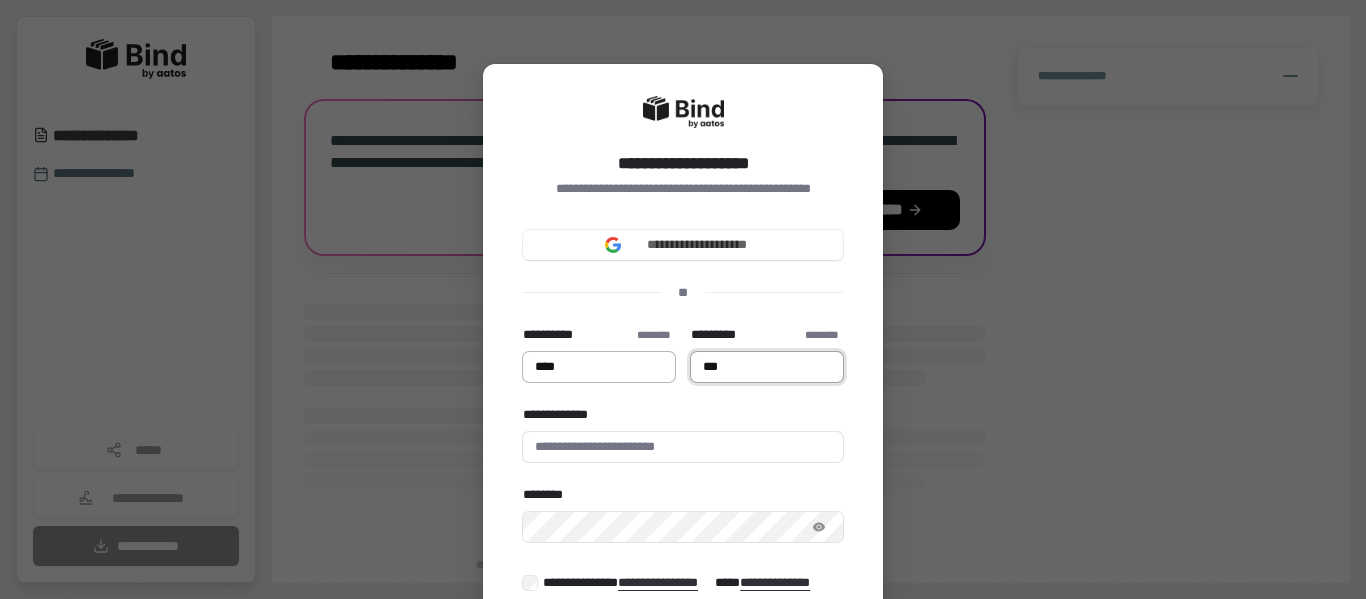 type on "****" 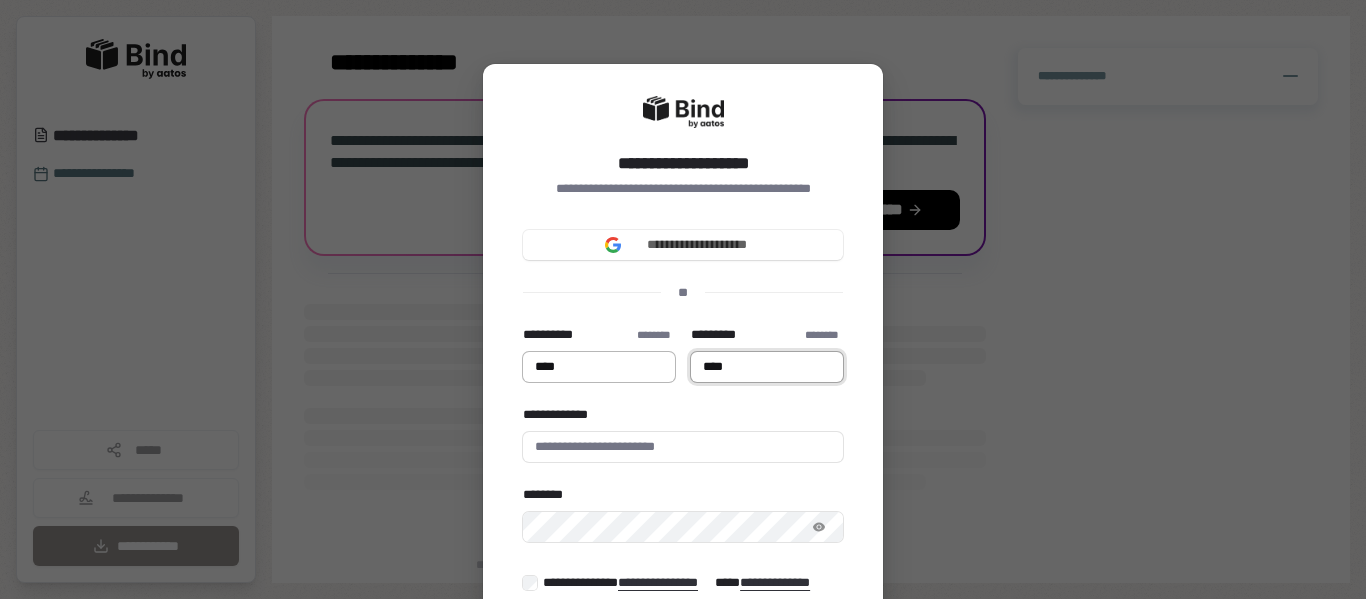 type on "****" 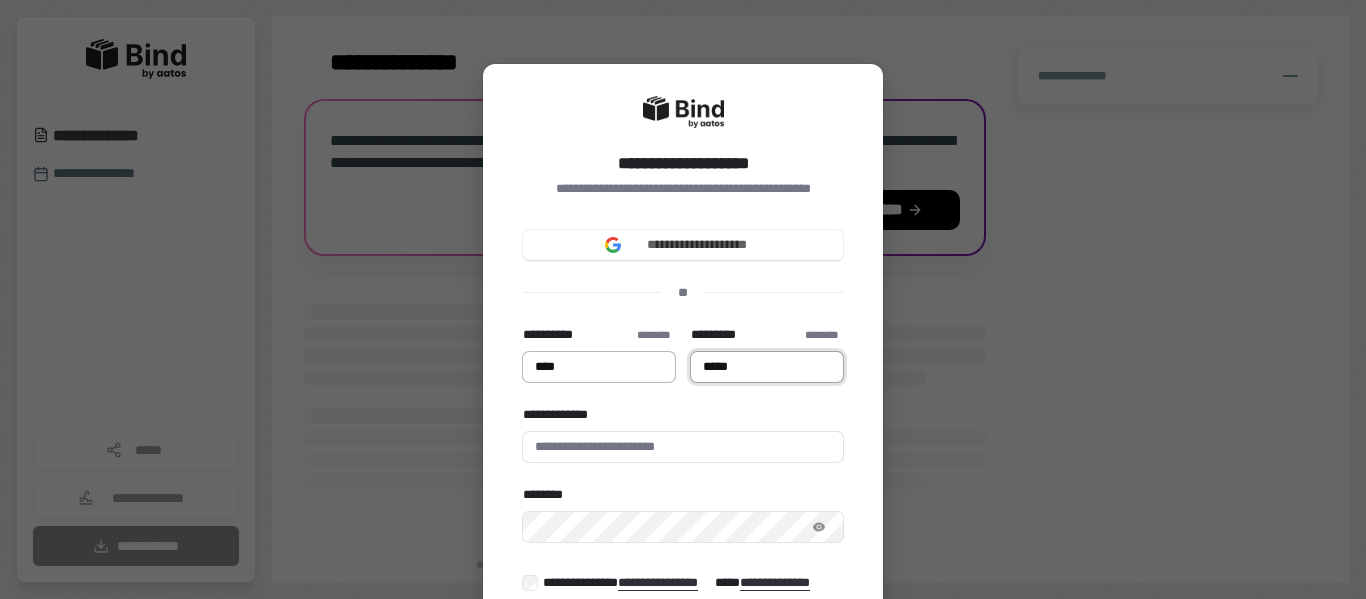type on "****" 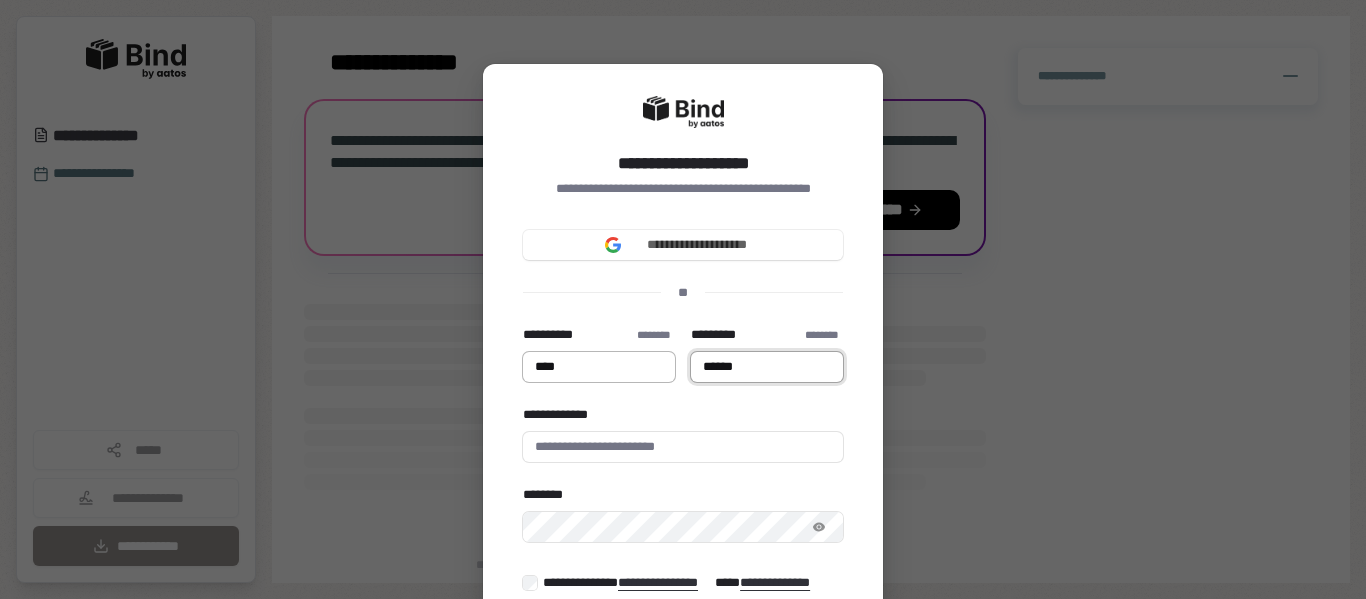 type on "****" 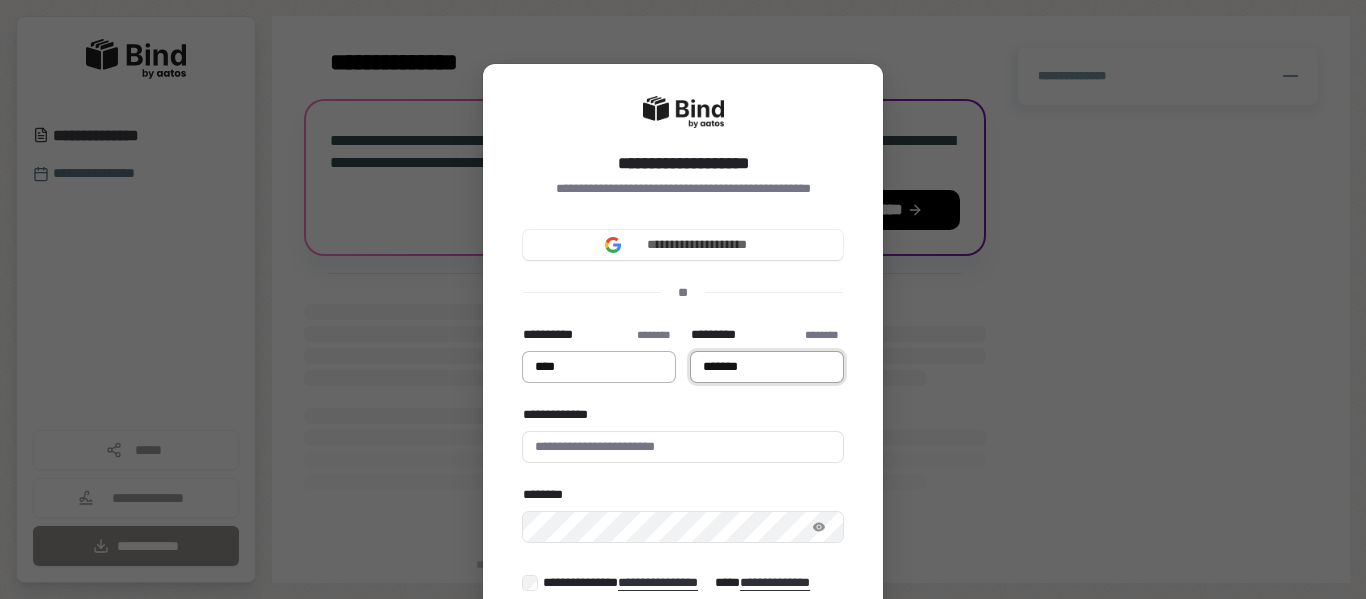 type on "****" 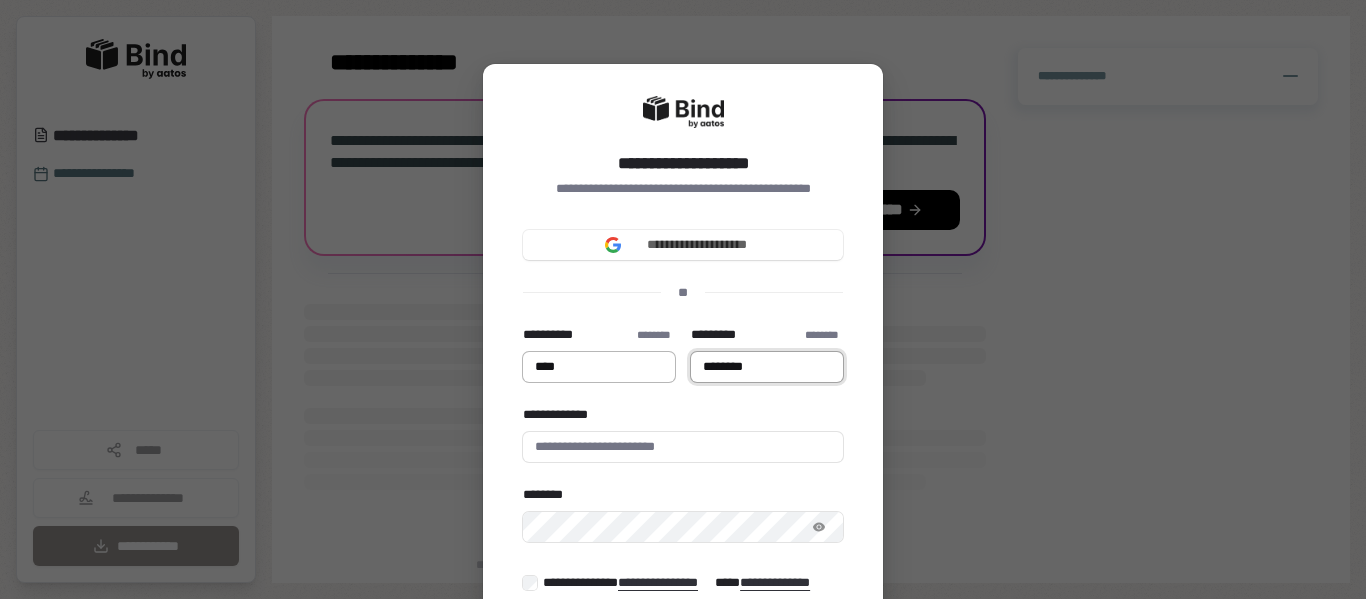 type on "****" 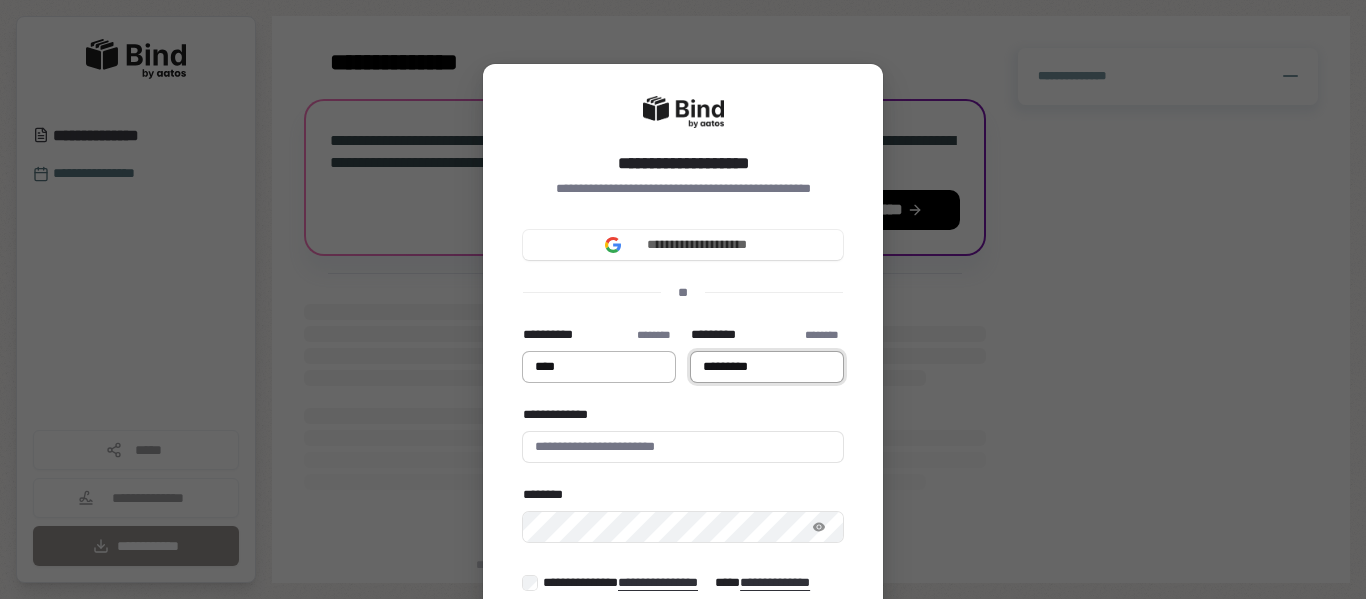 type on "****" 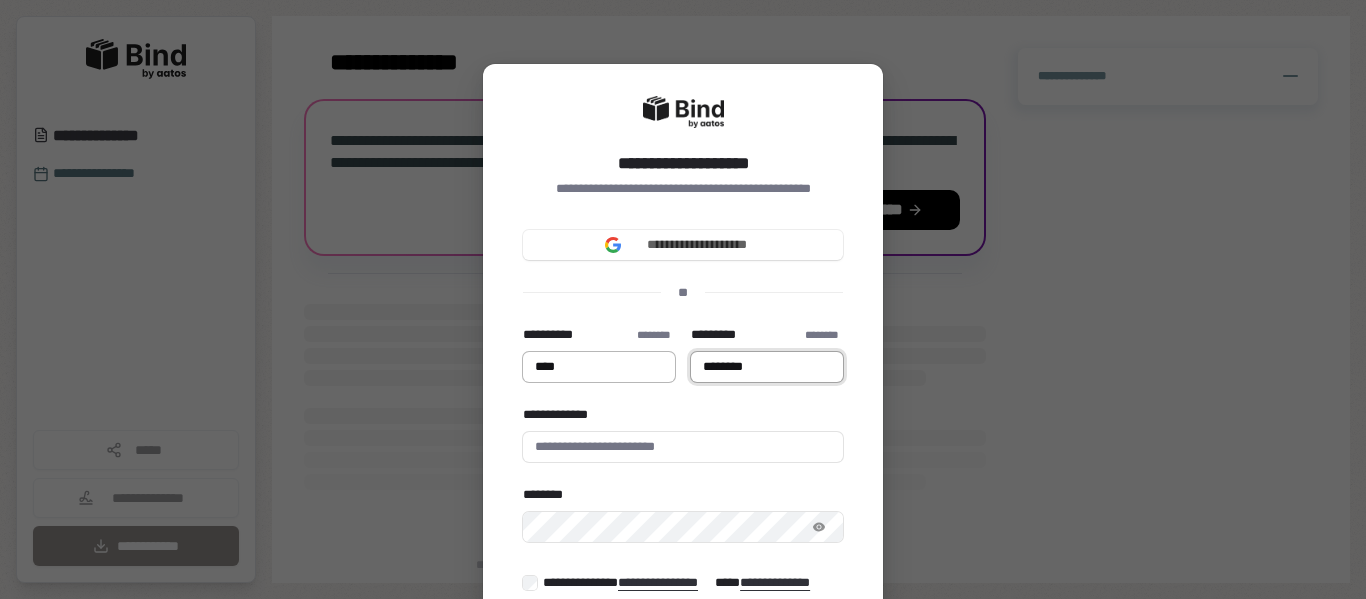 type on "****" 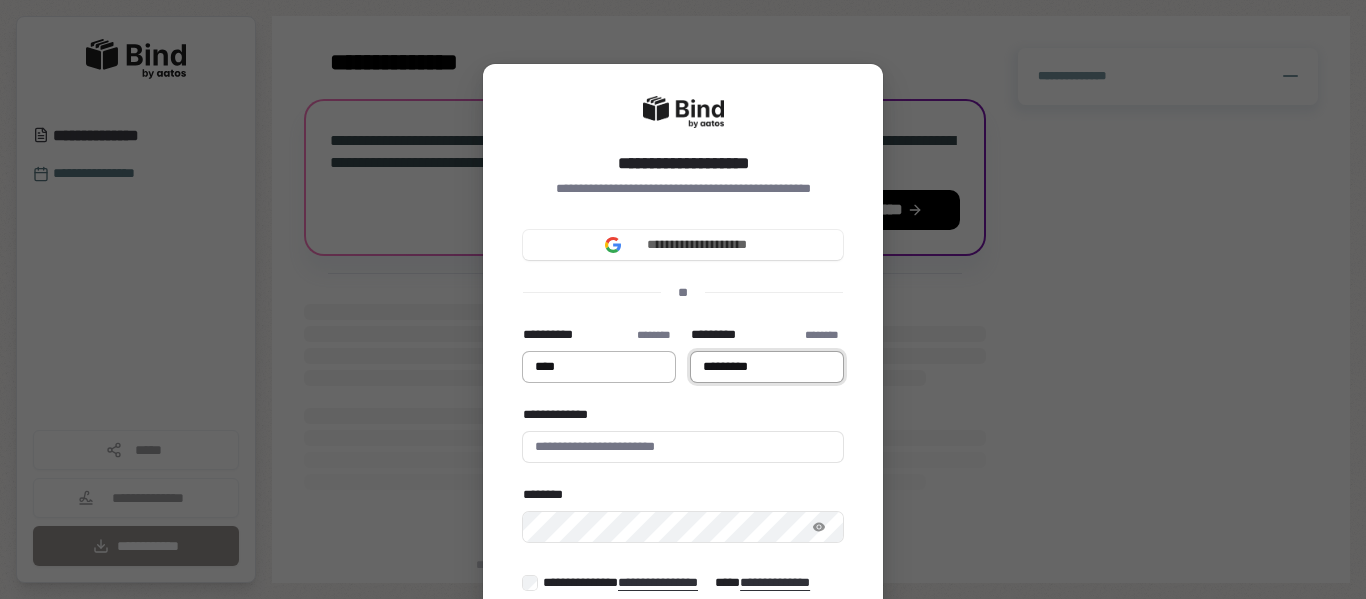 type on "****" 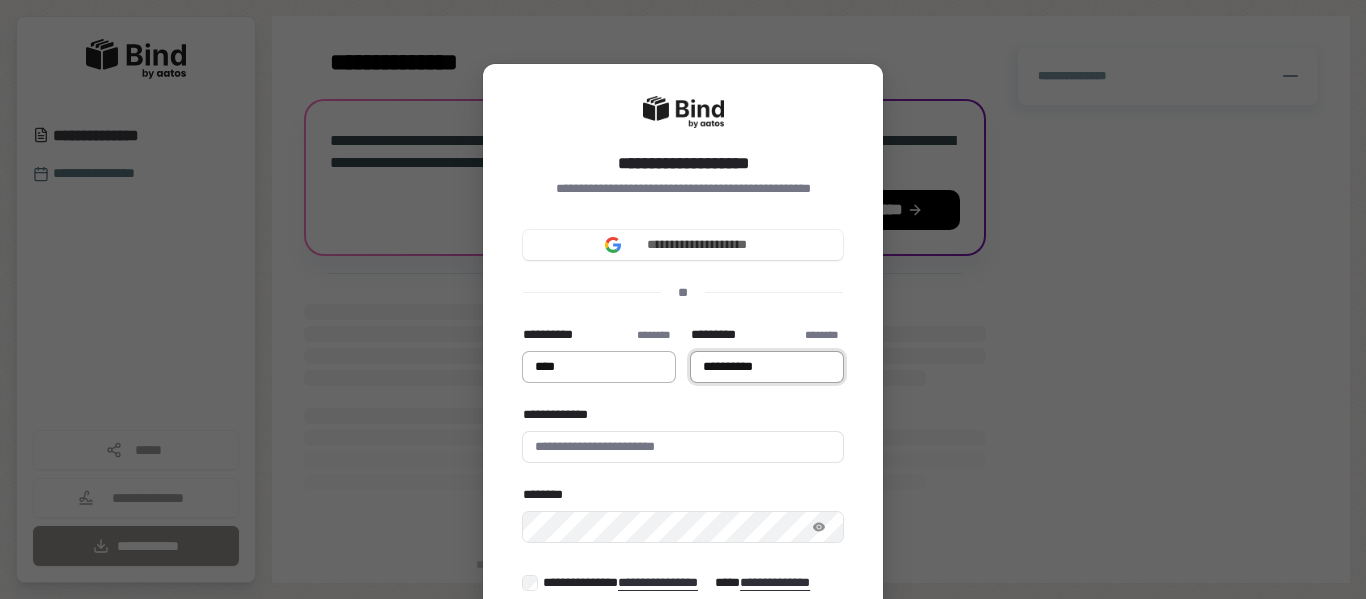 type on "****" 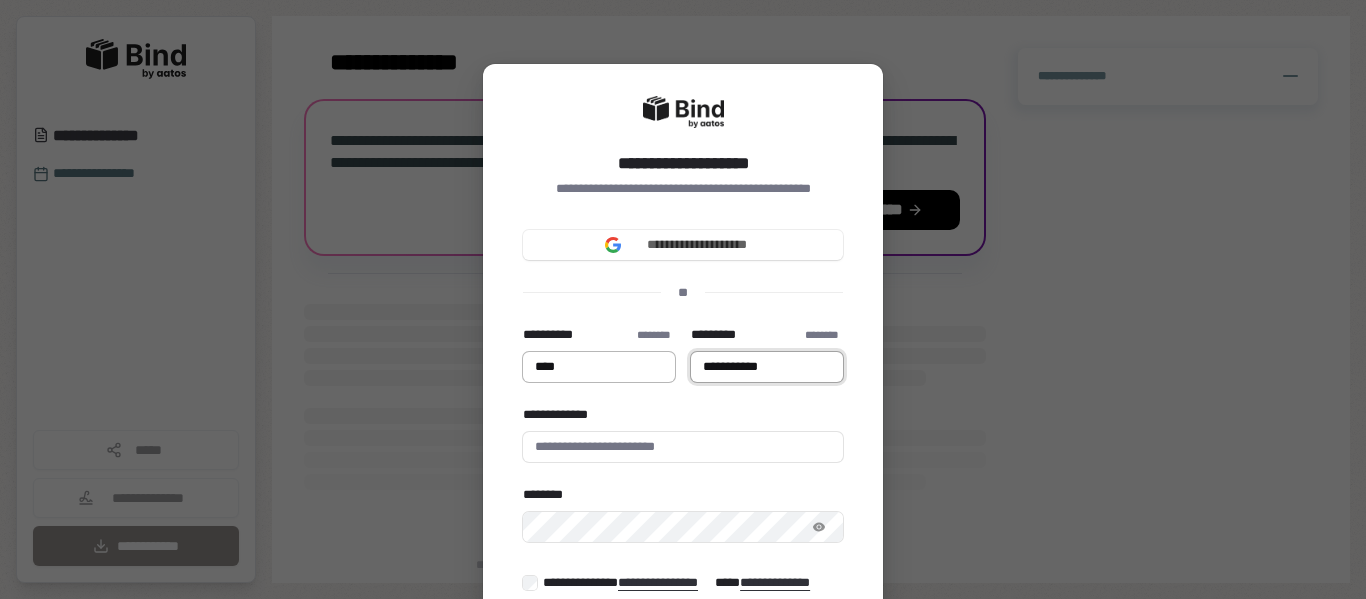 type on "****" 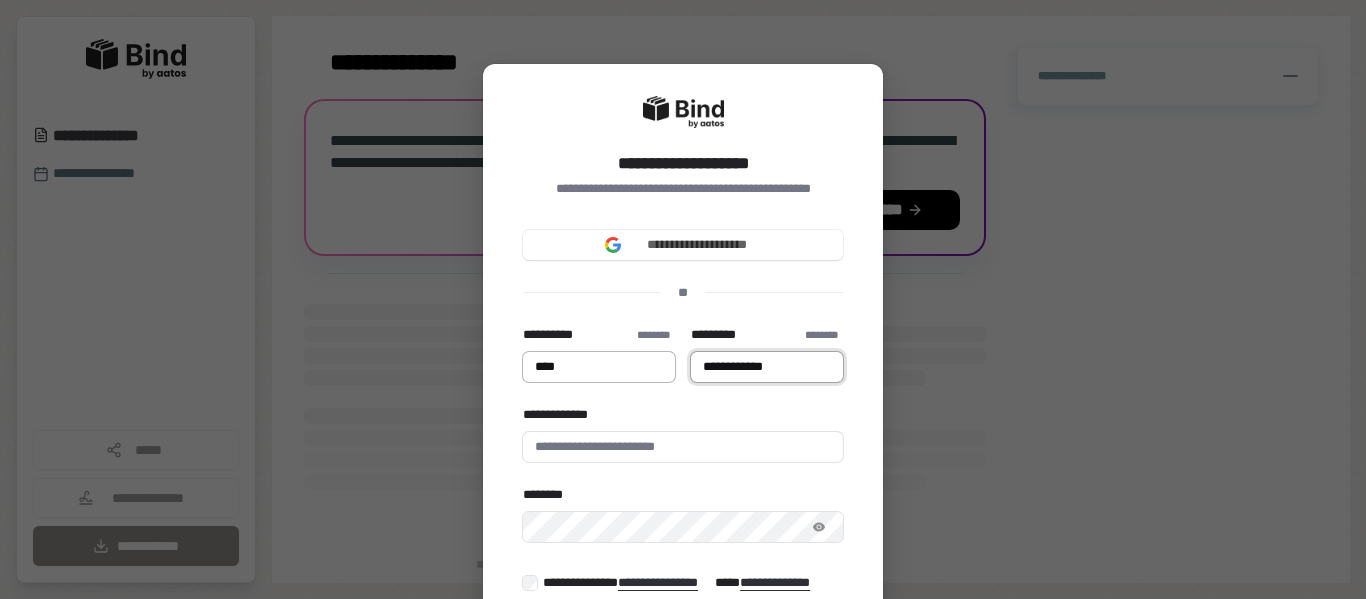 type on "**********" 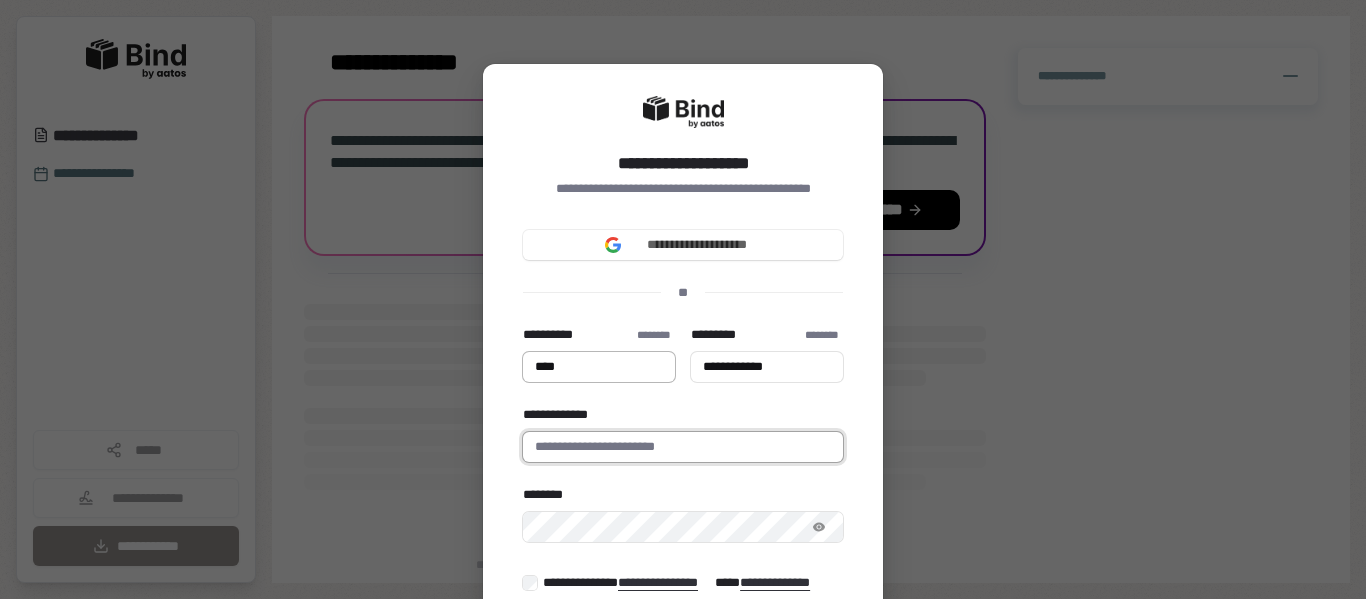 type on "****" 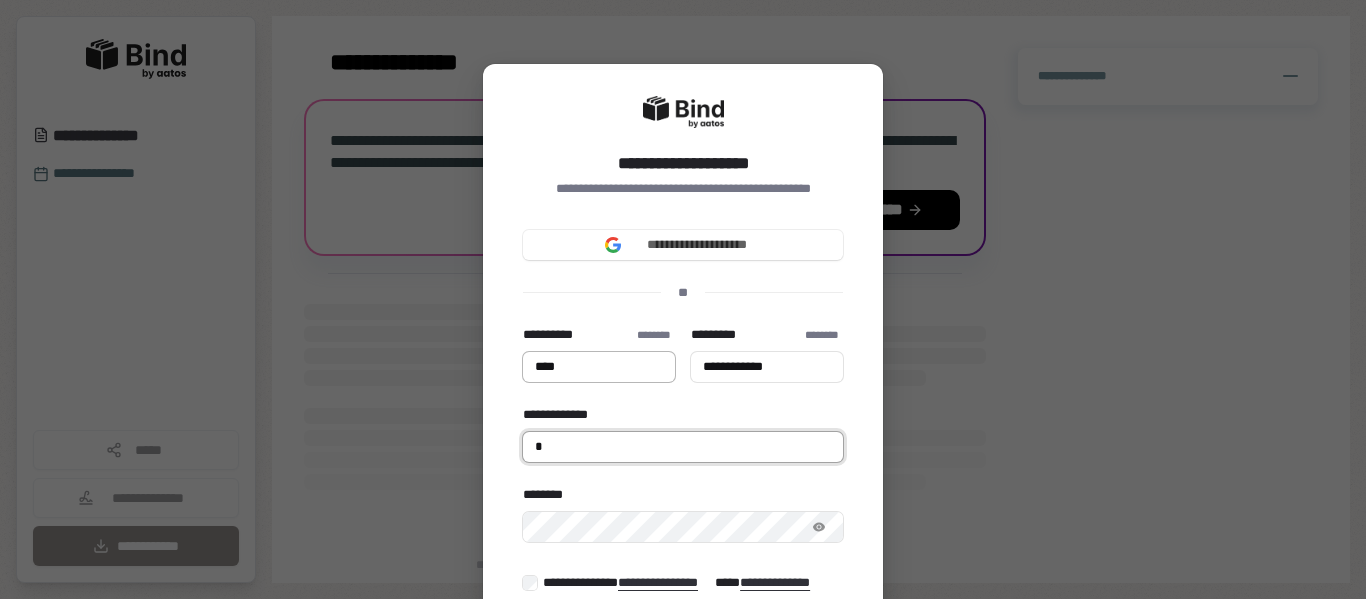 type on "****" 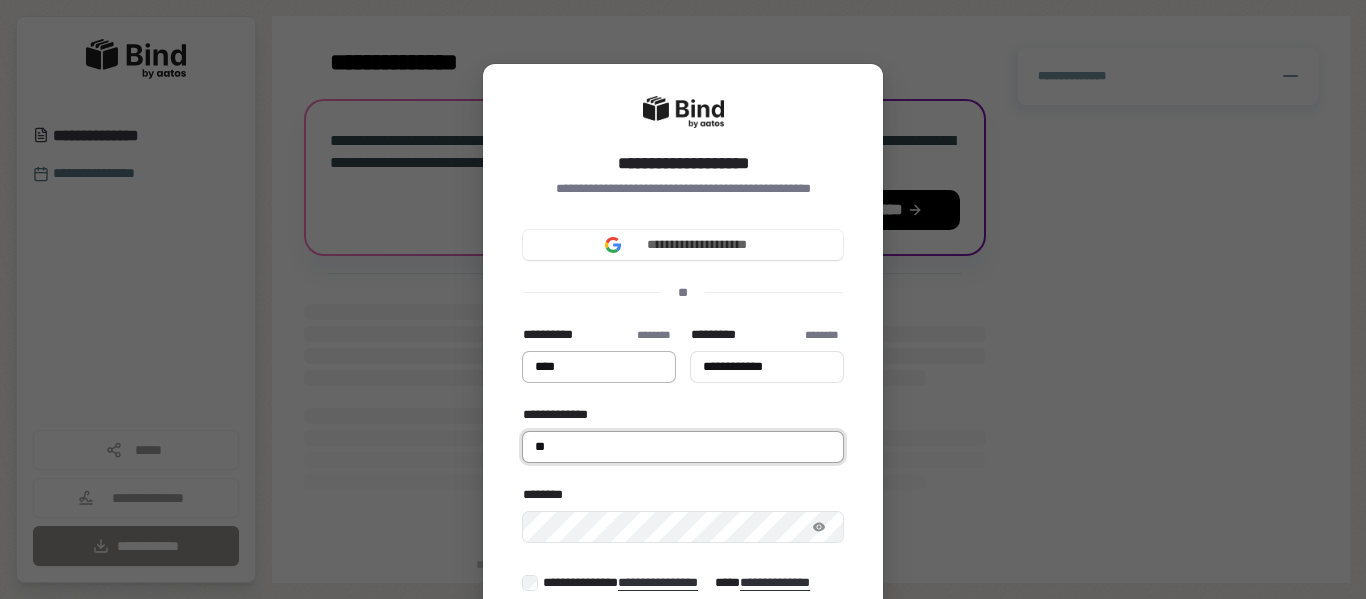 type on "****" 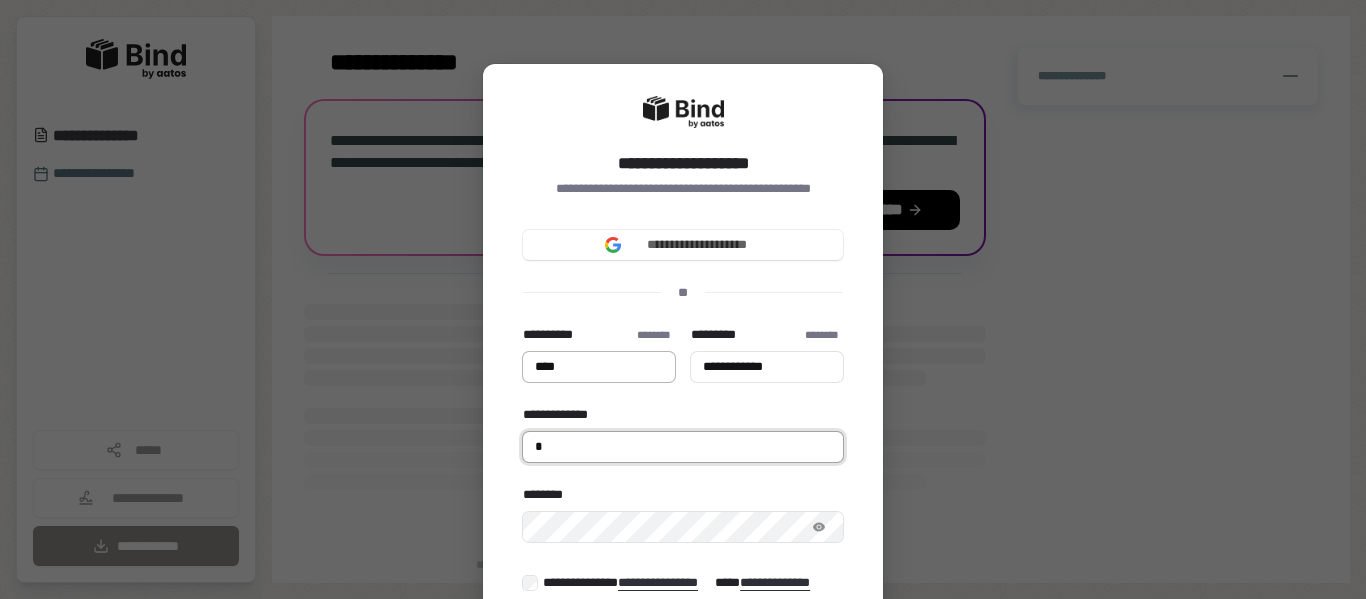type on "****" 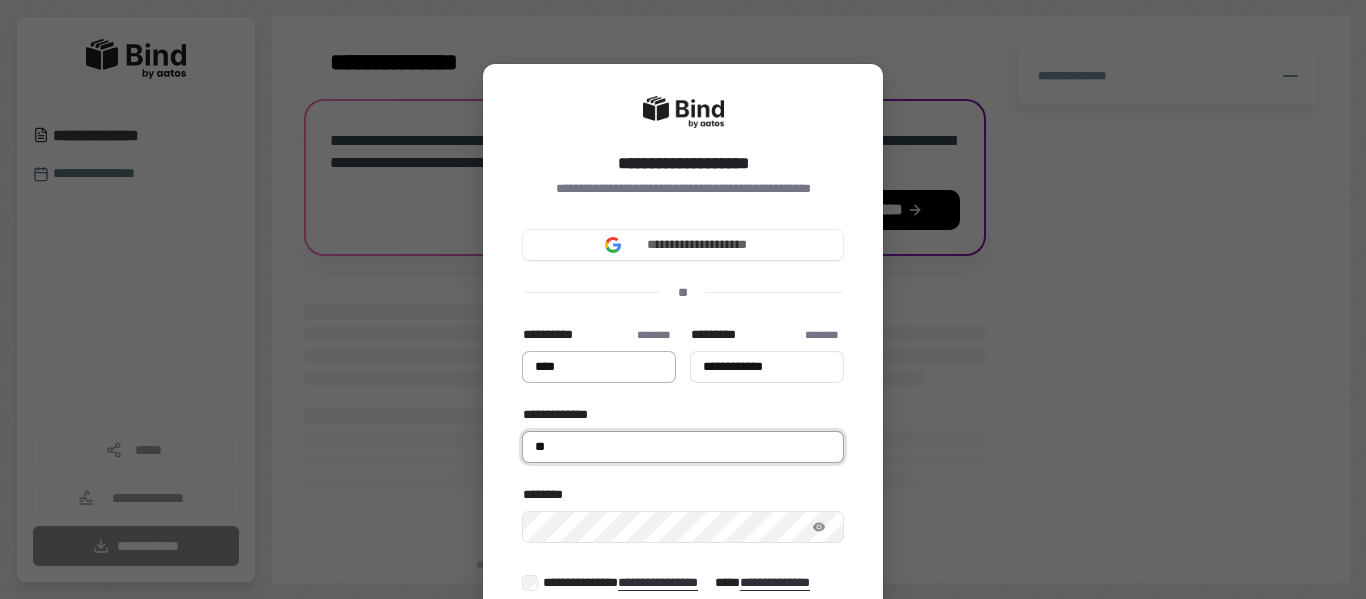 type on "****" 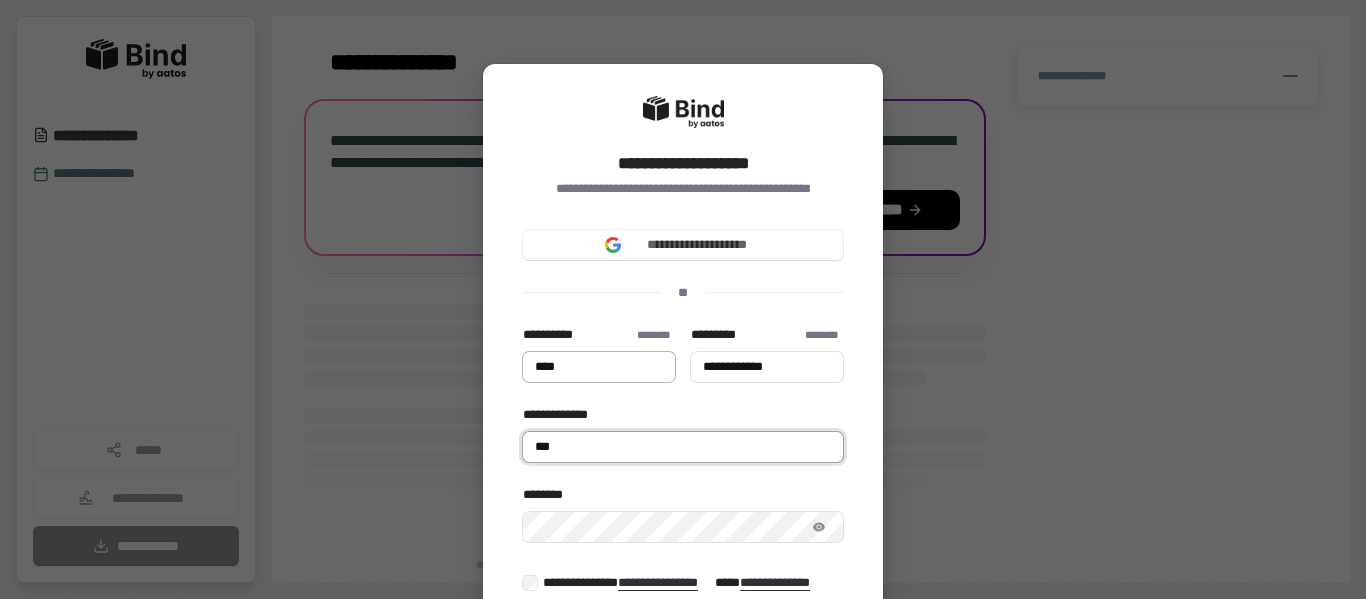 type on "****" 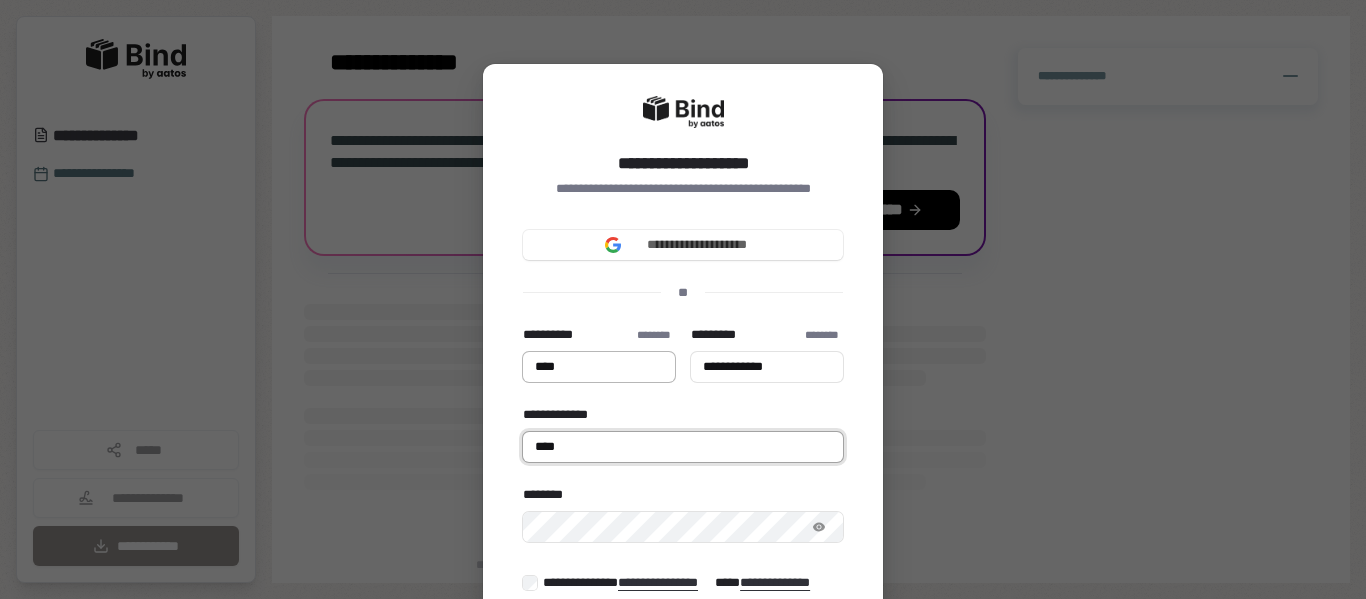 type on "****" 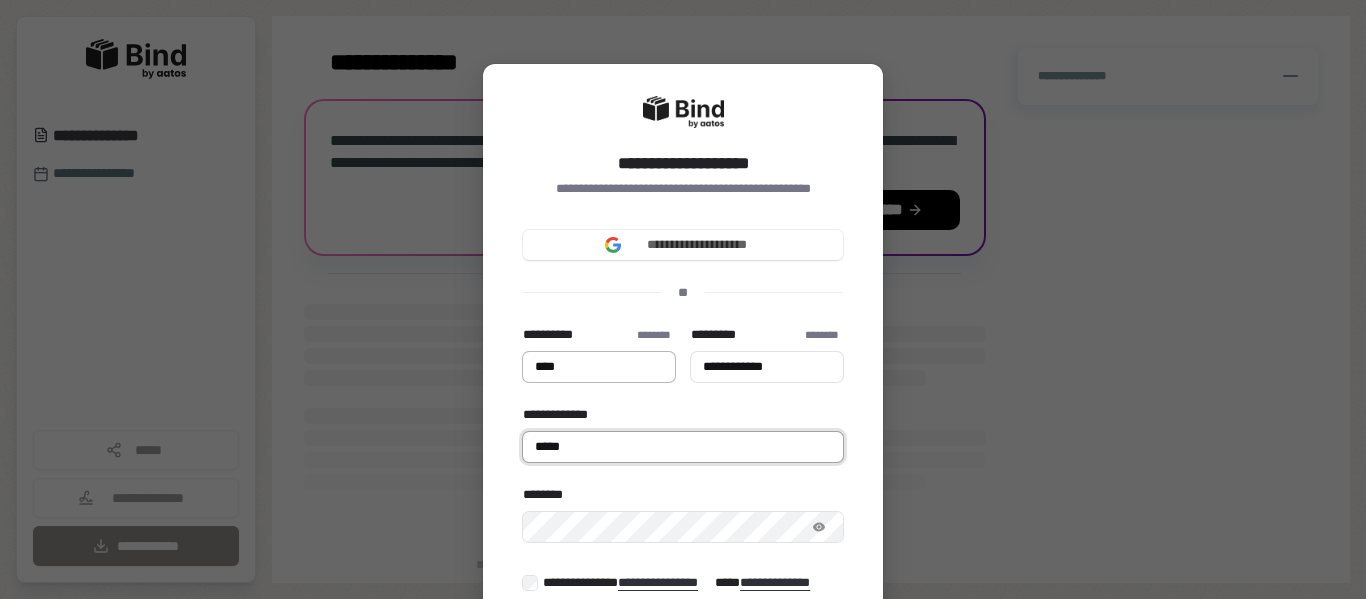 type on "****" 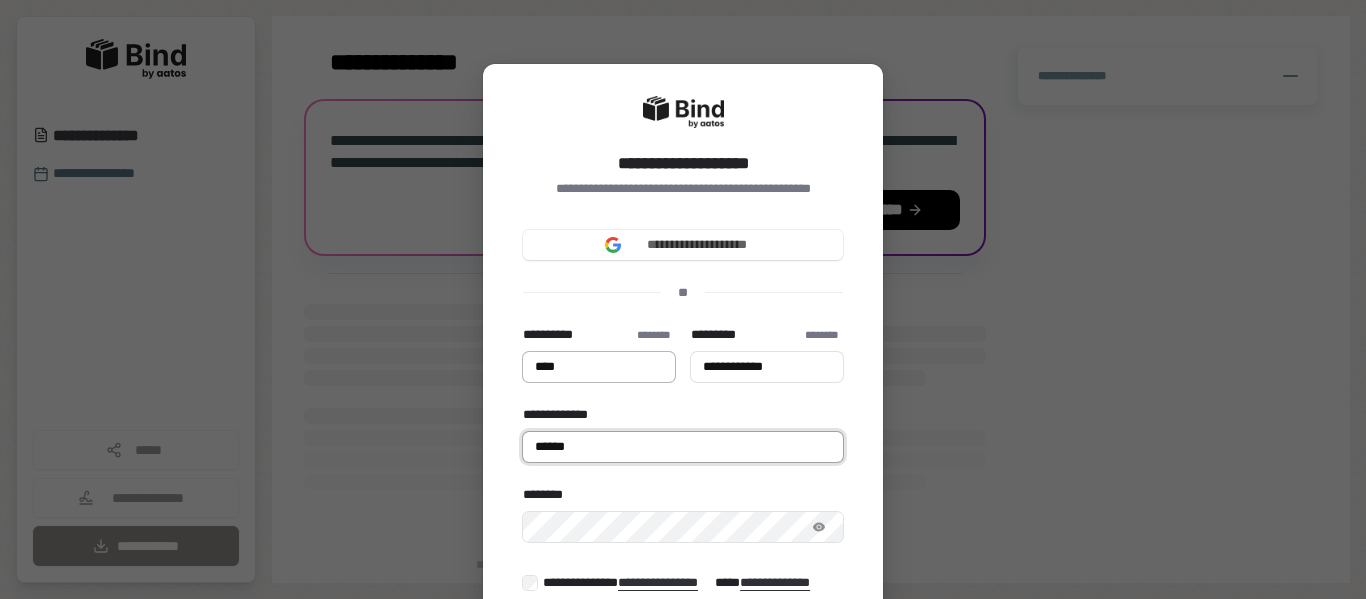 type on "****" 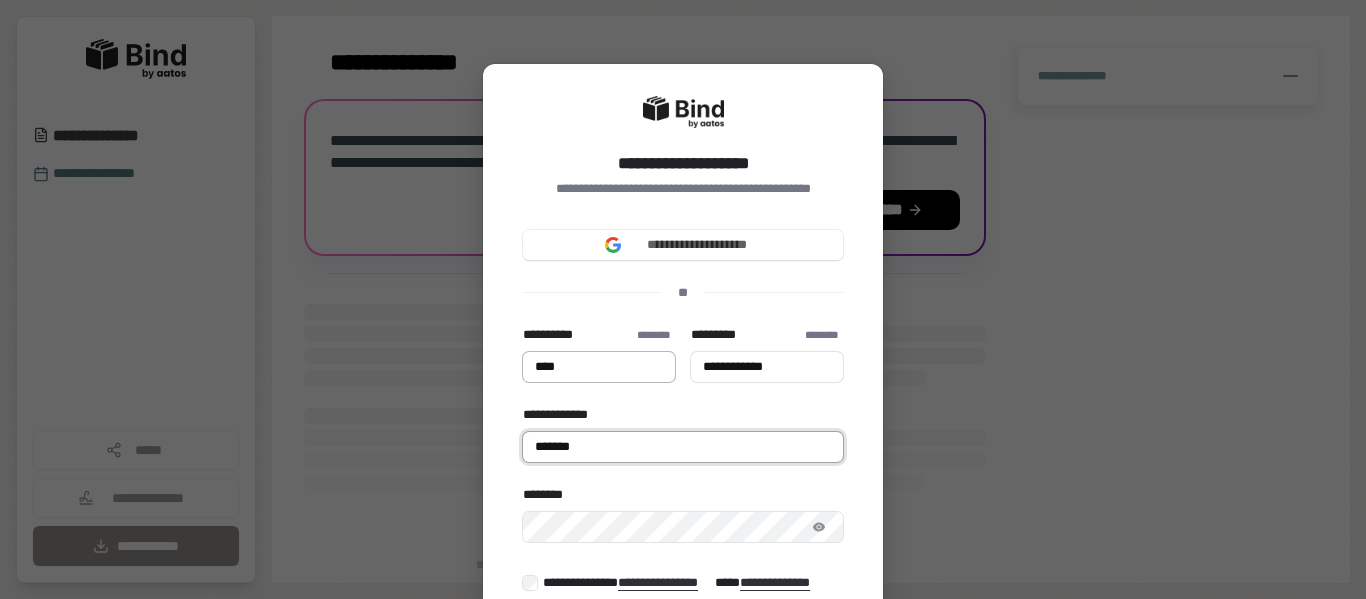 type on "****" 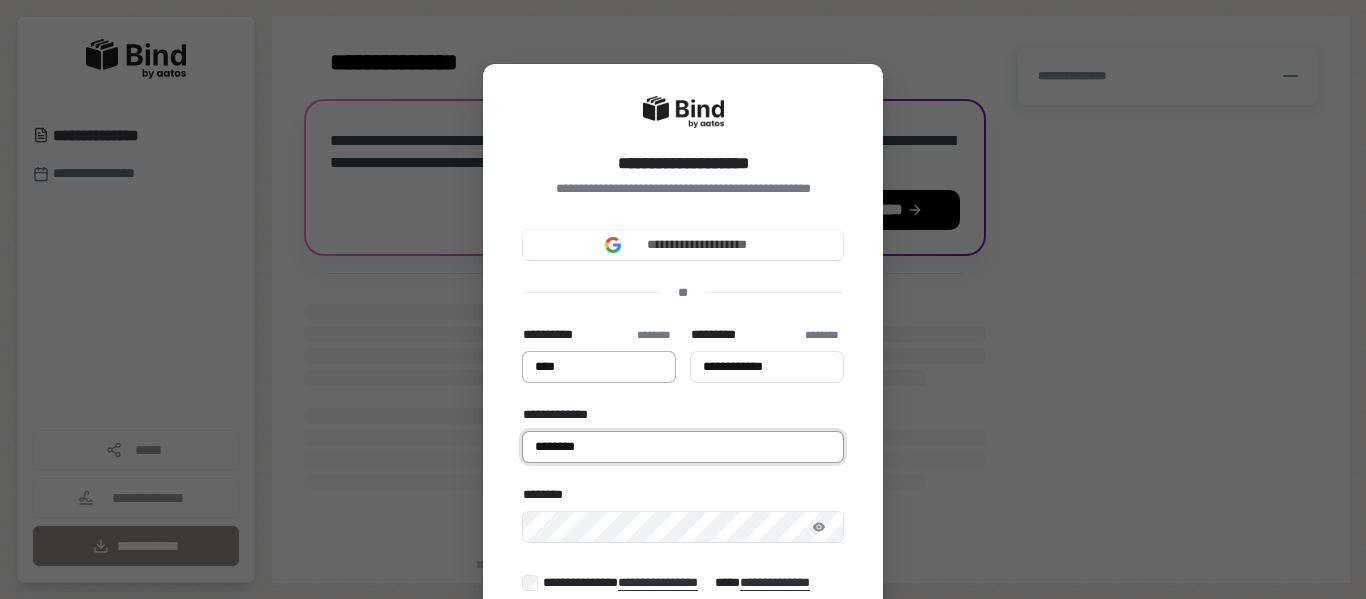 type on "****" 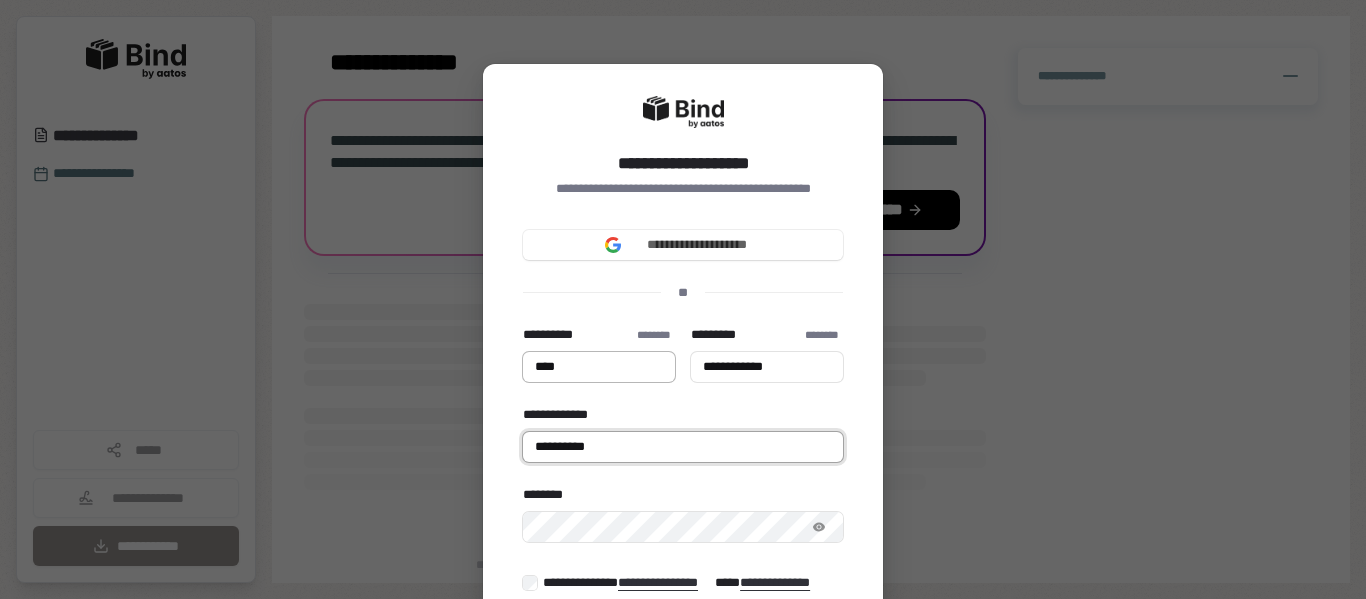 type on "**********" 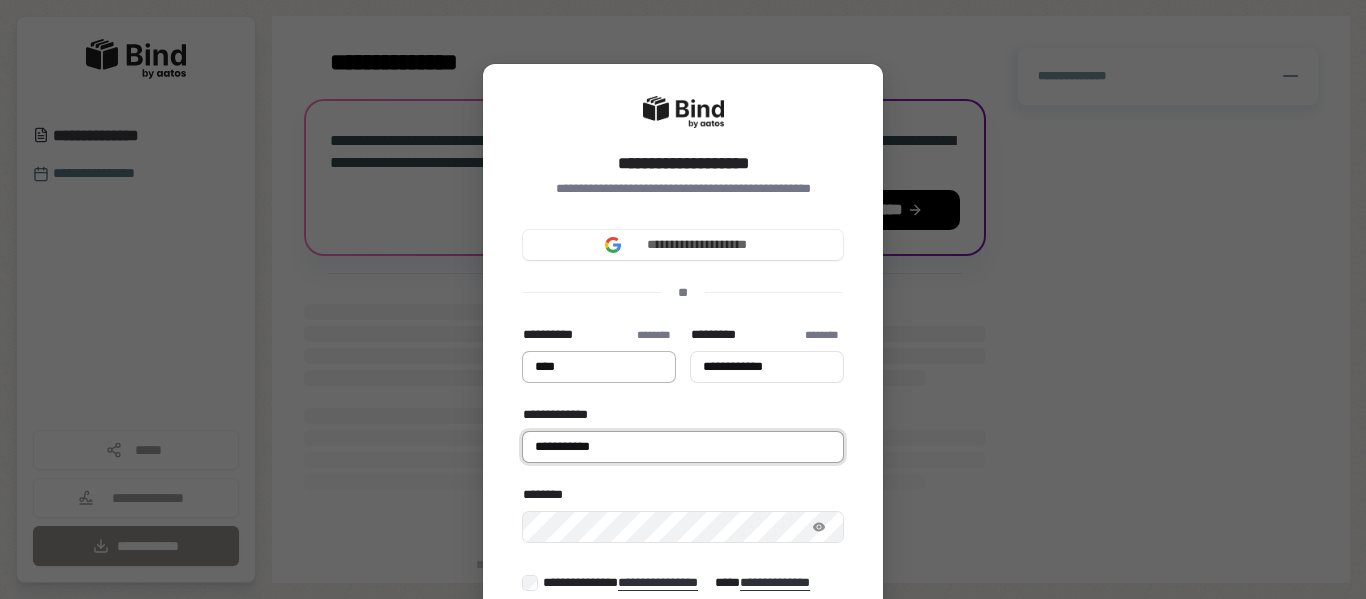 type on "****" 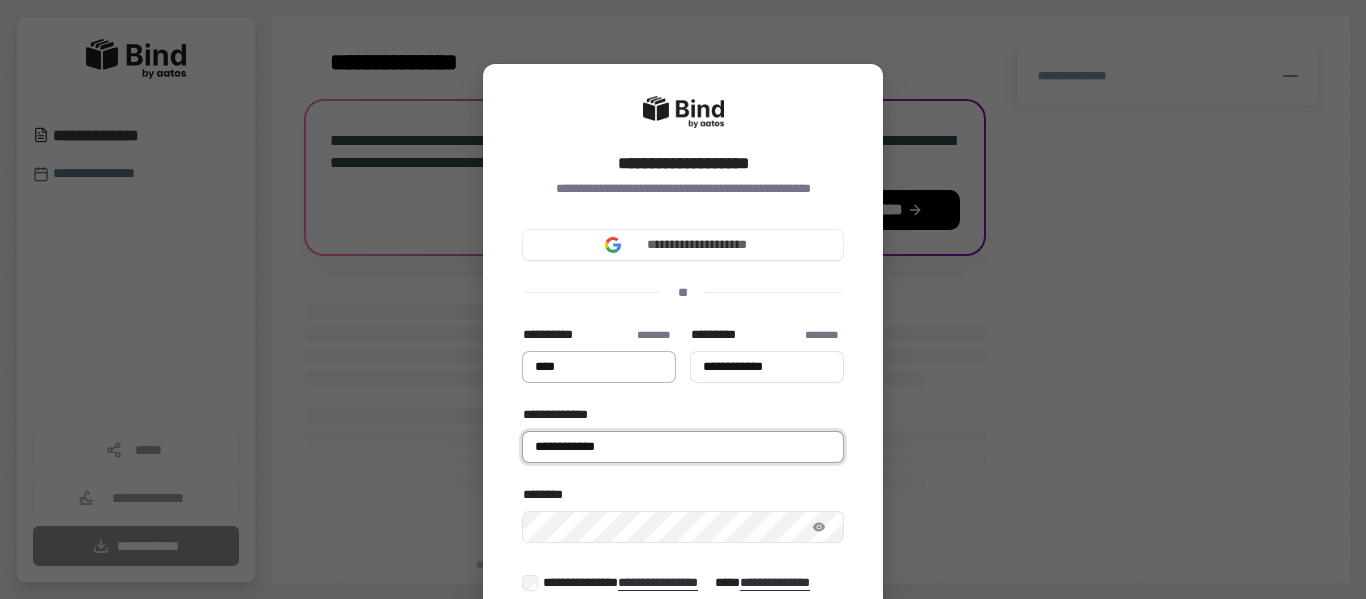 type on "****" 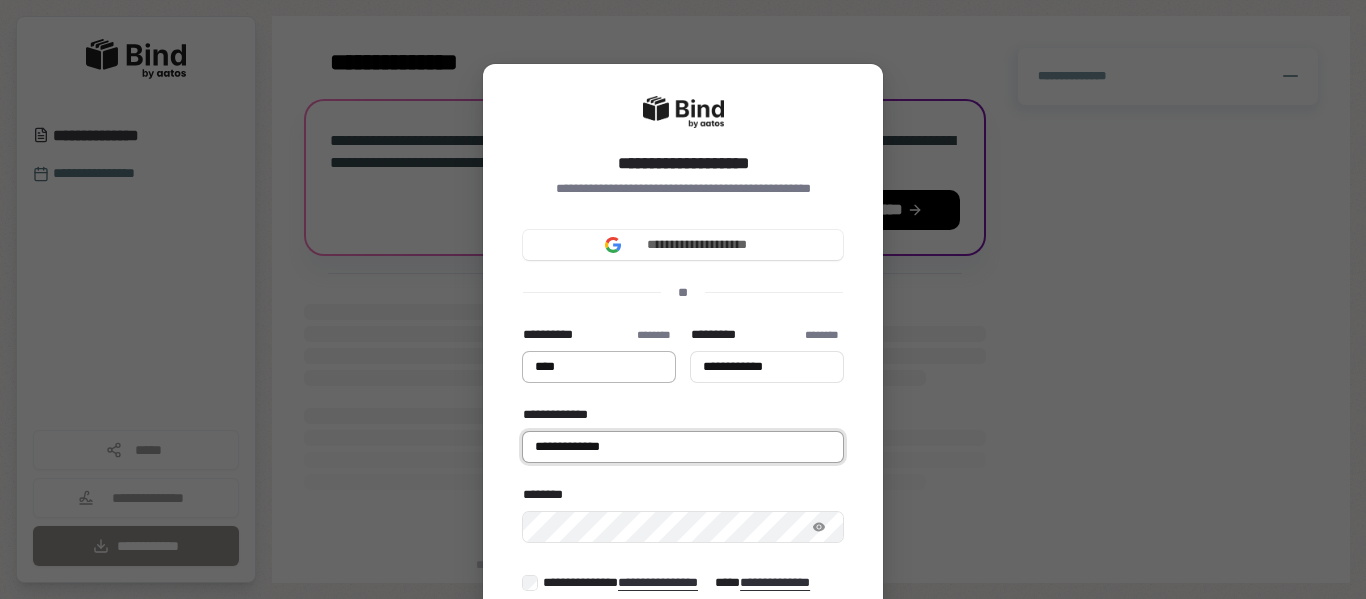 type on "**********" 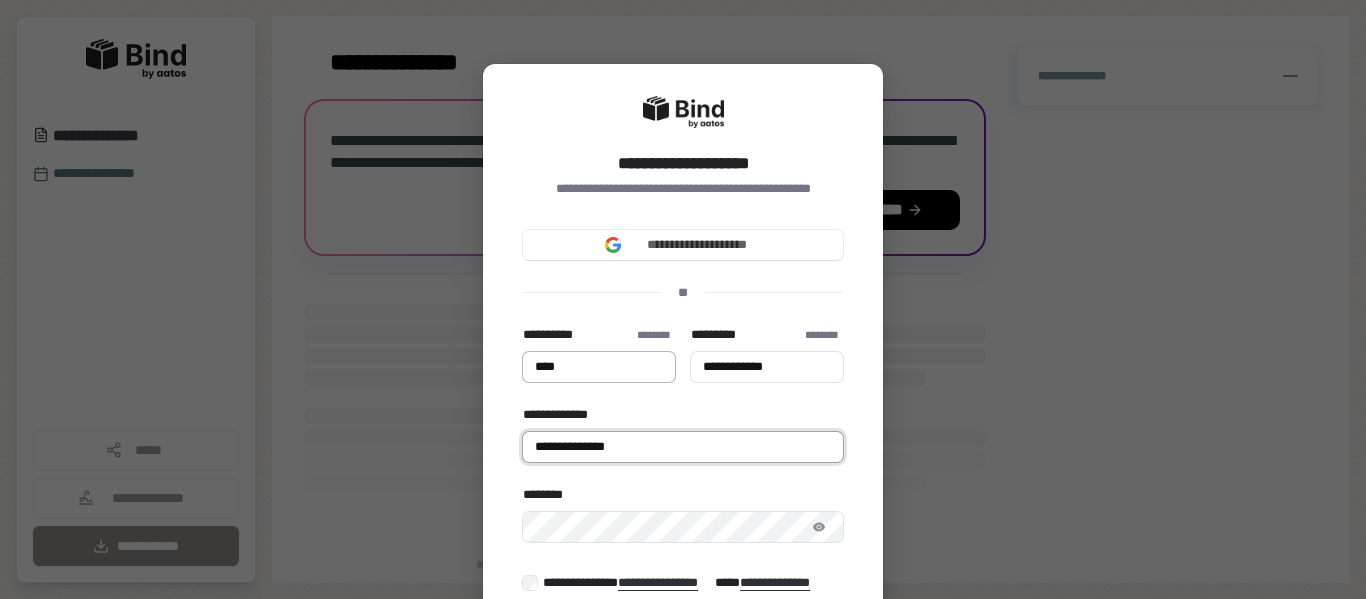 type on "****" 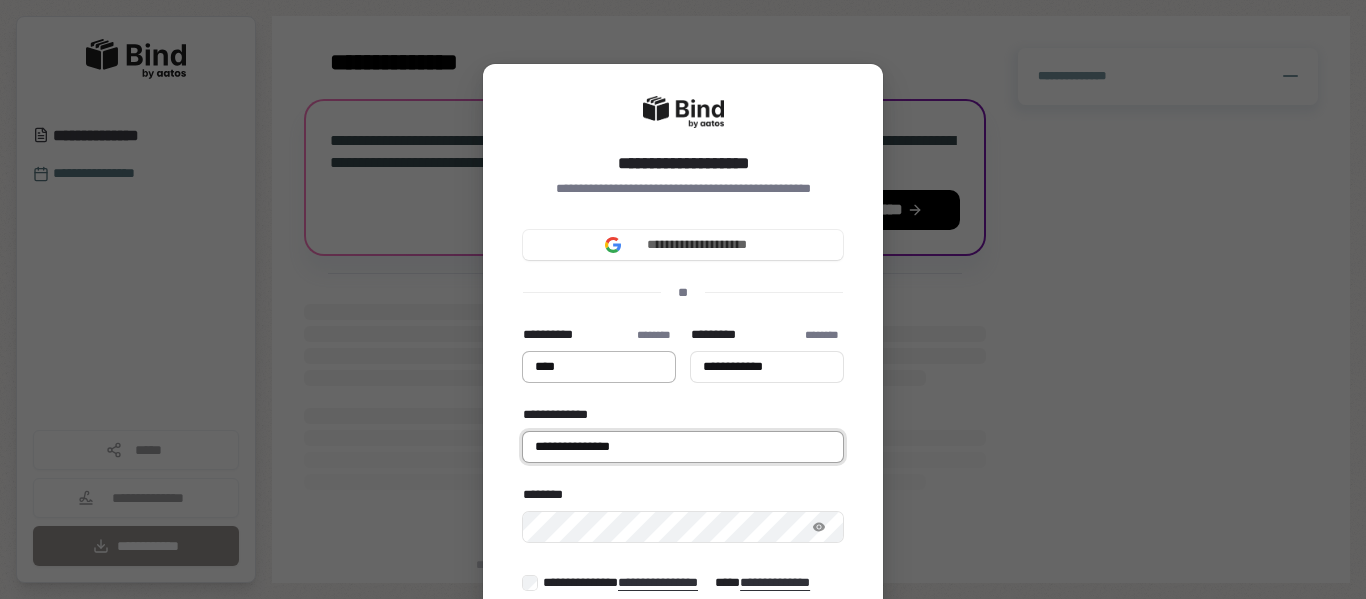 type on "**********" 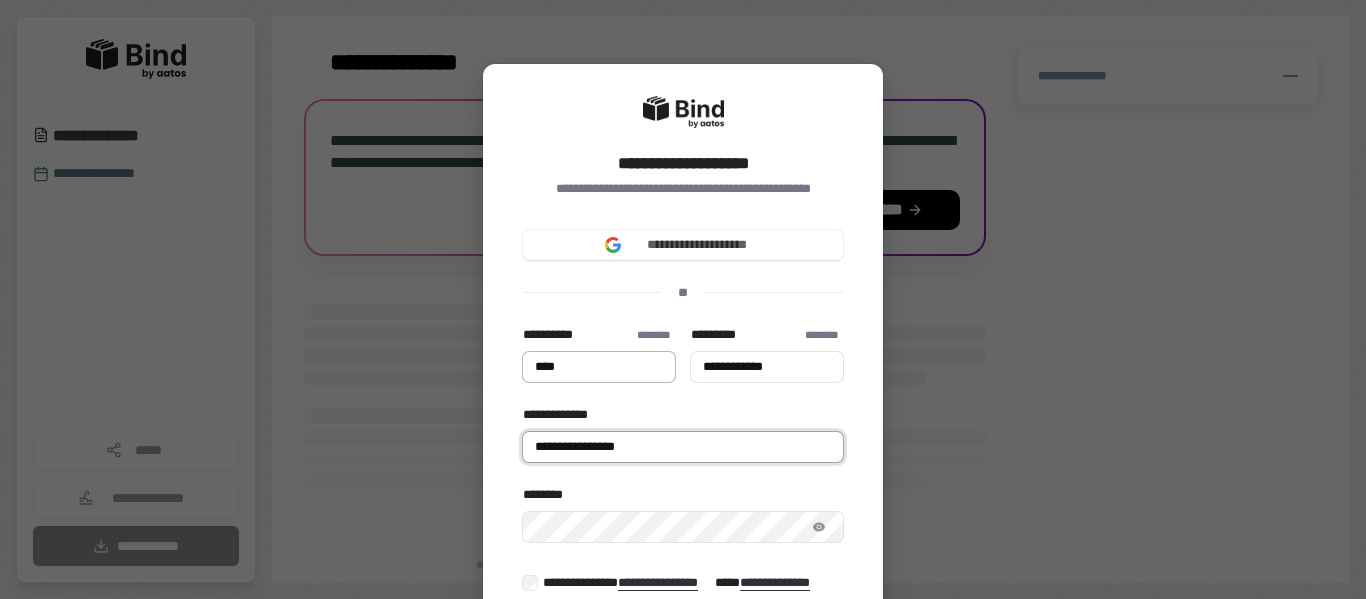 type on "****" 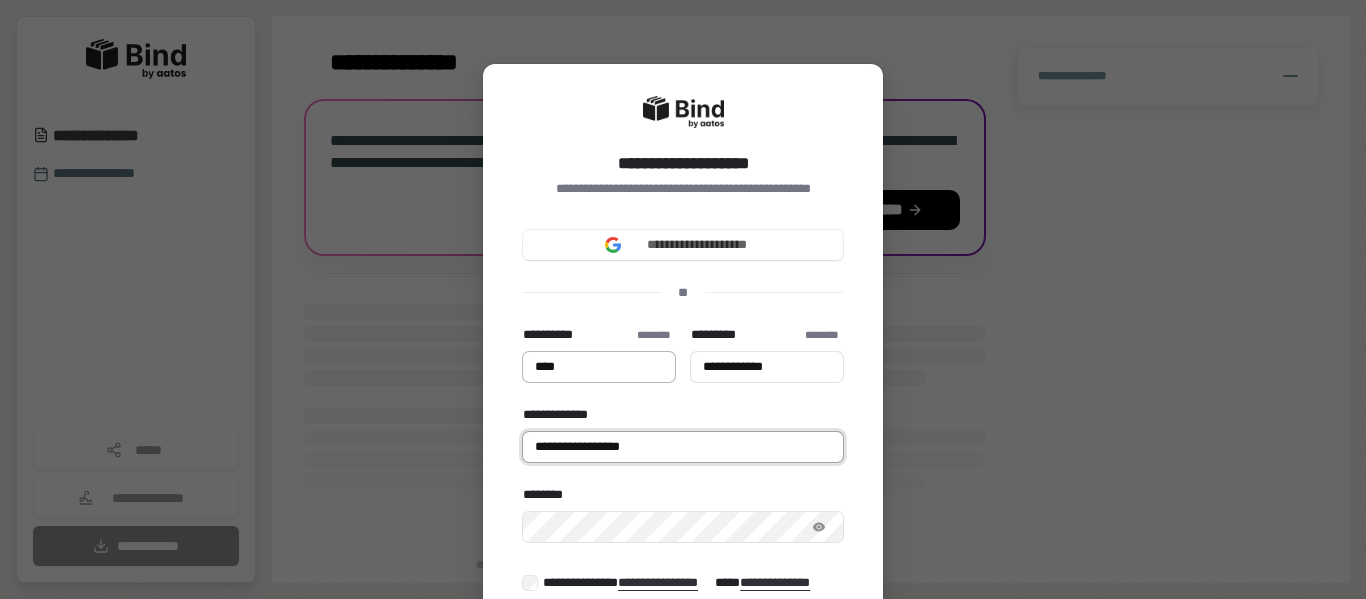 type on "****" 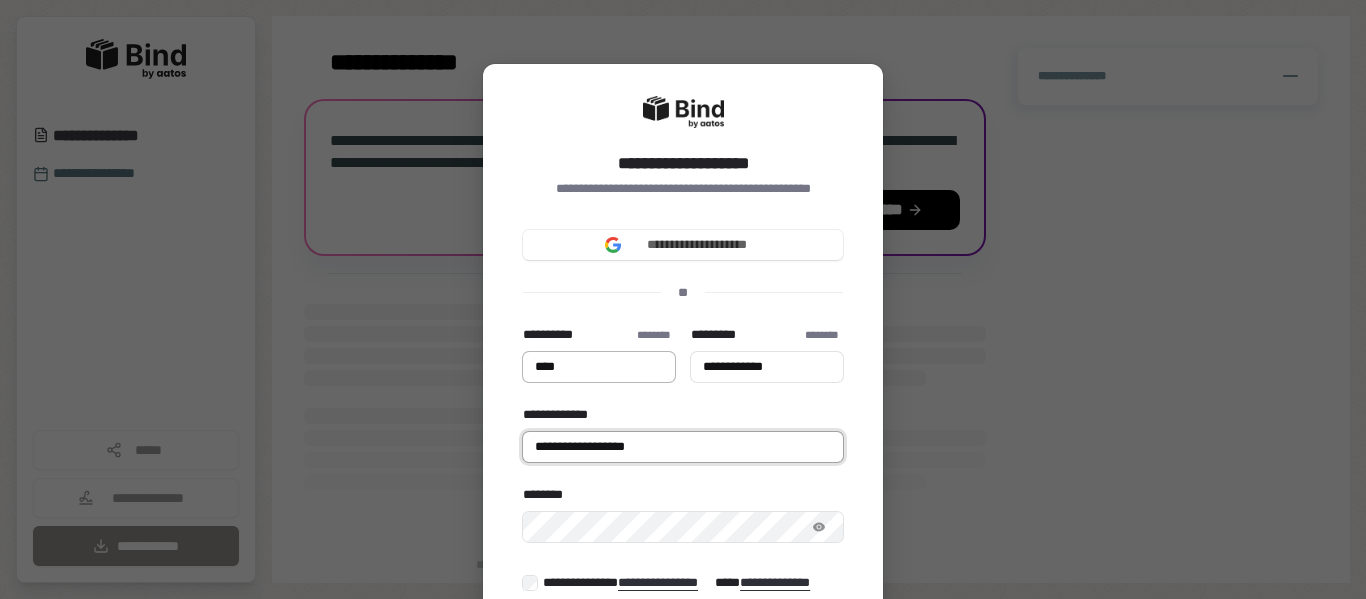 type on "****" 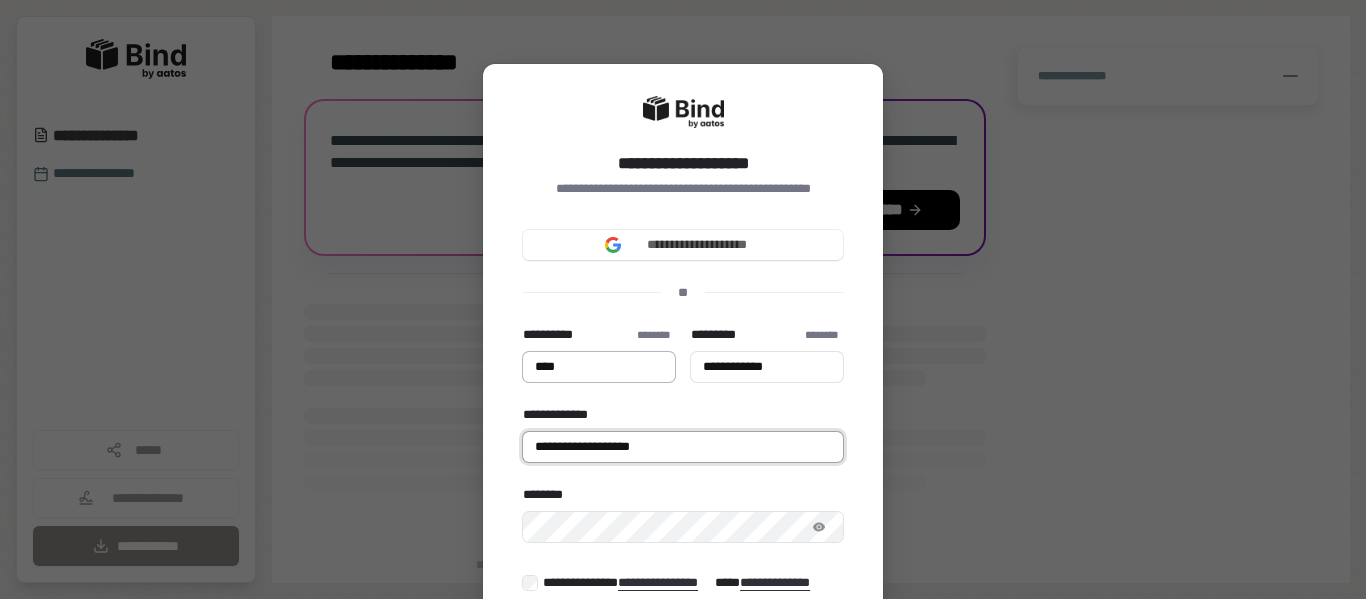 type on "****" 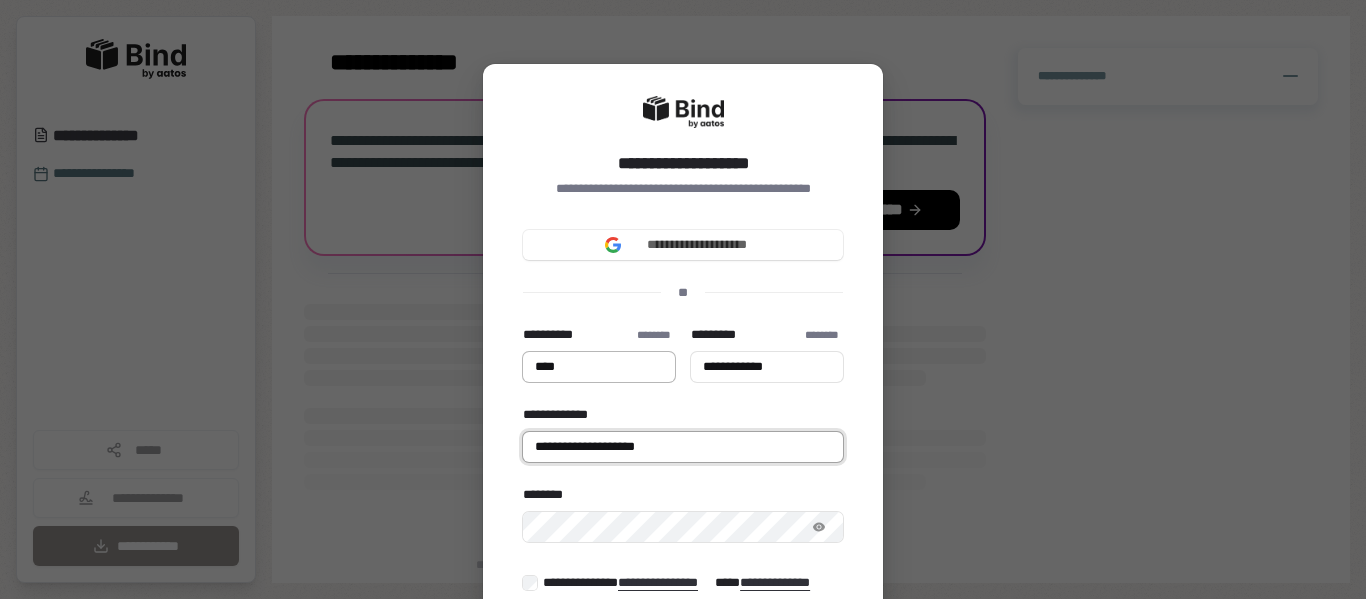 type on "****" 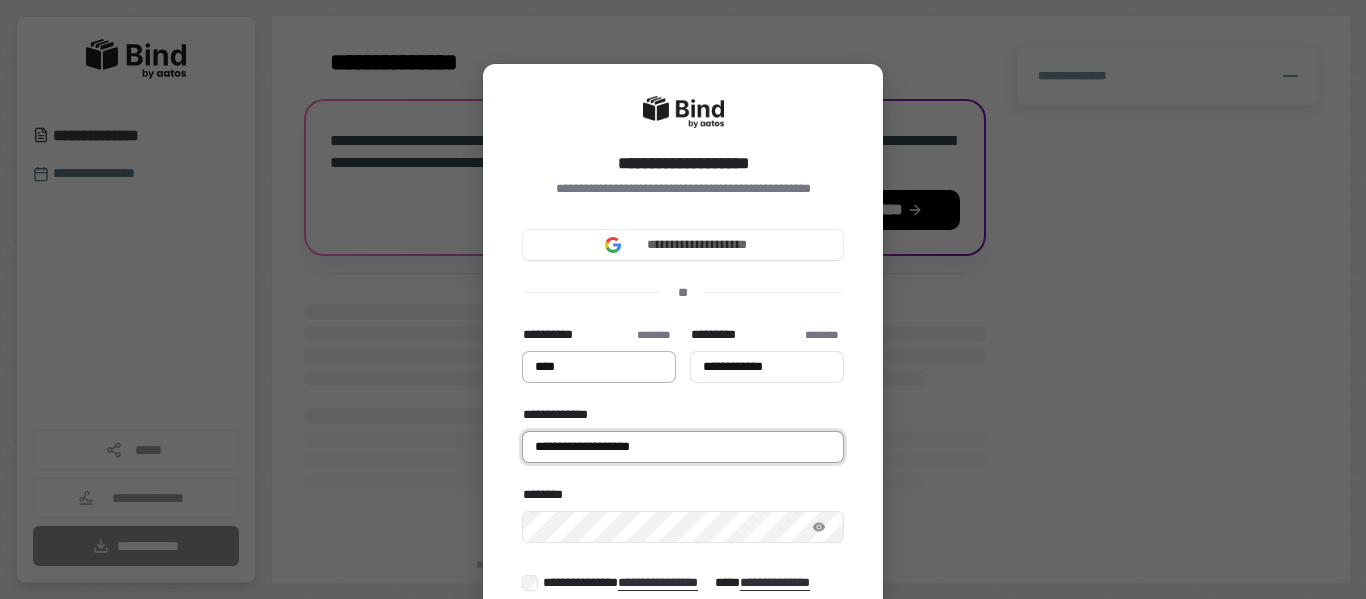 type on "****" 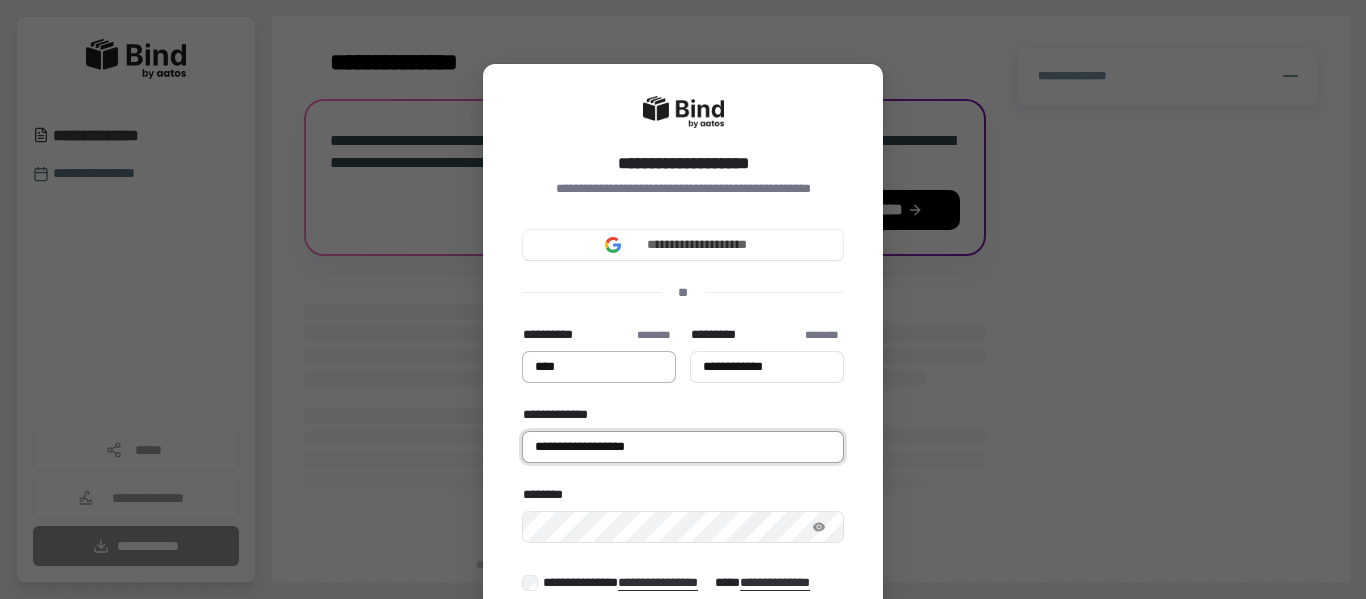 type on "****" 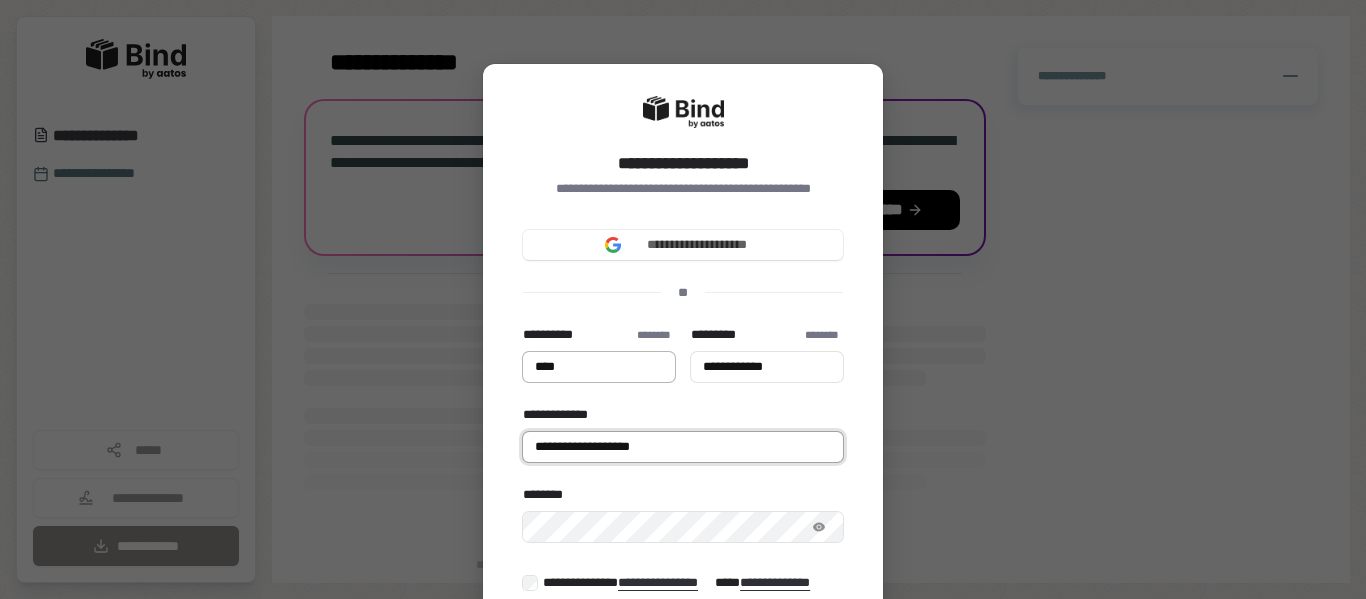 type on "****" 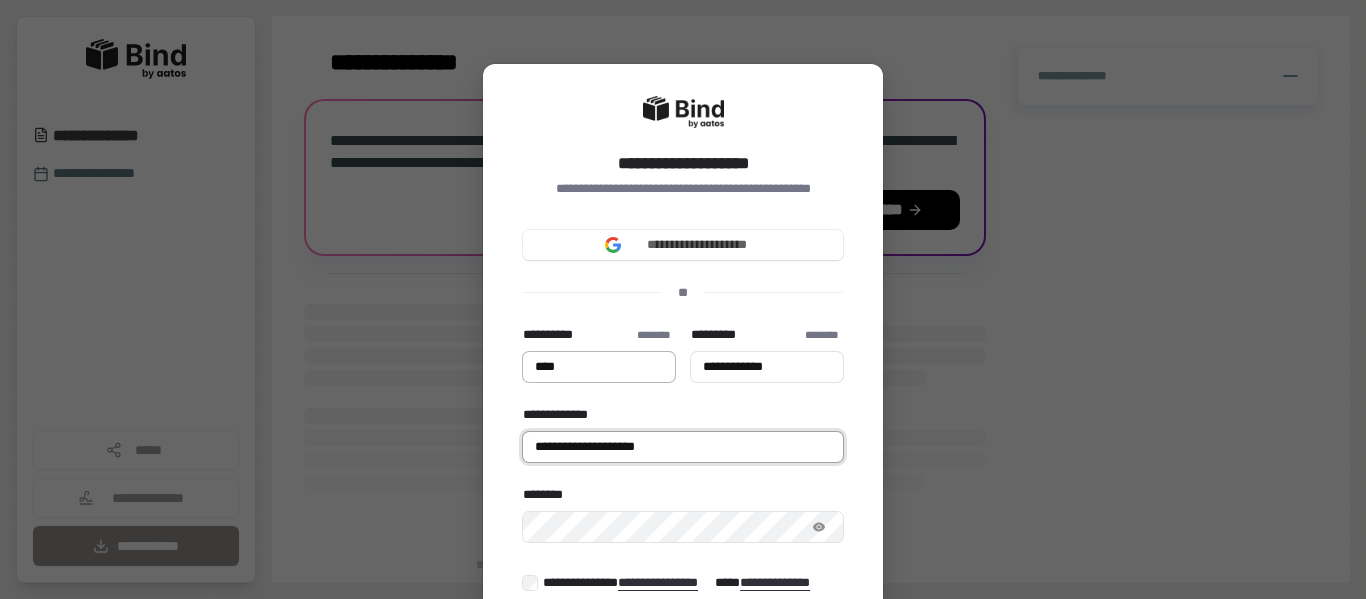 type on "****" 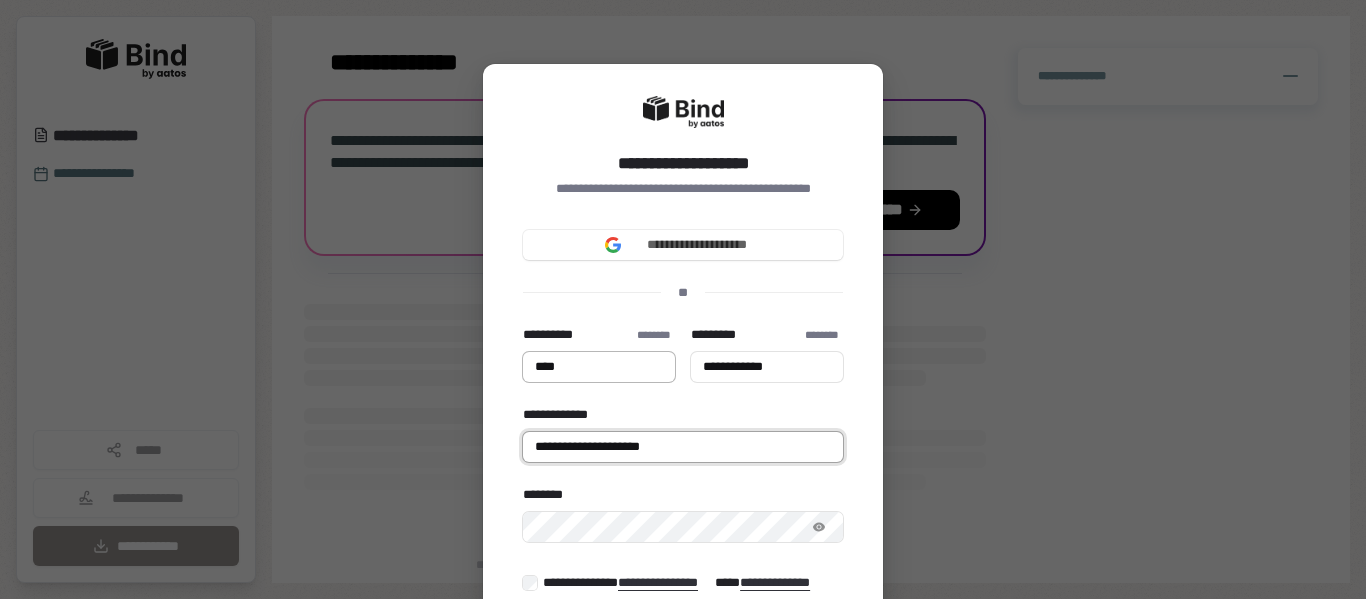 type on "**********" 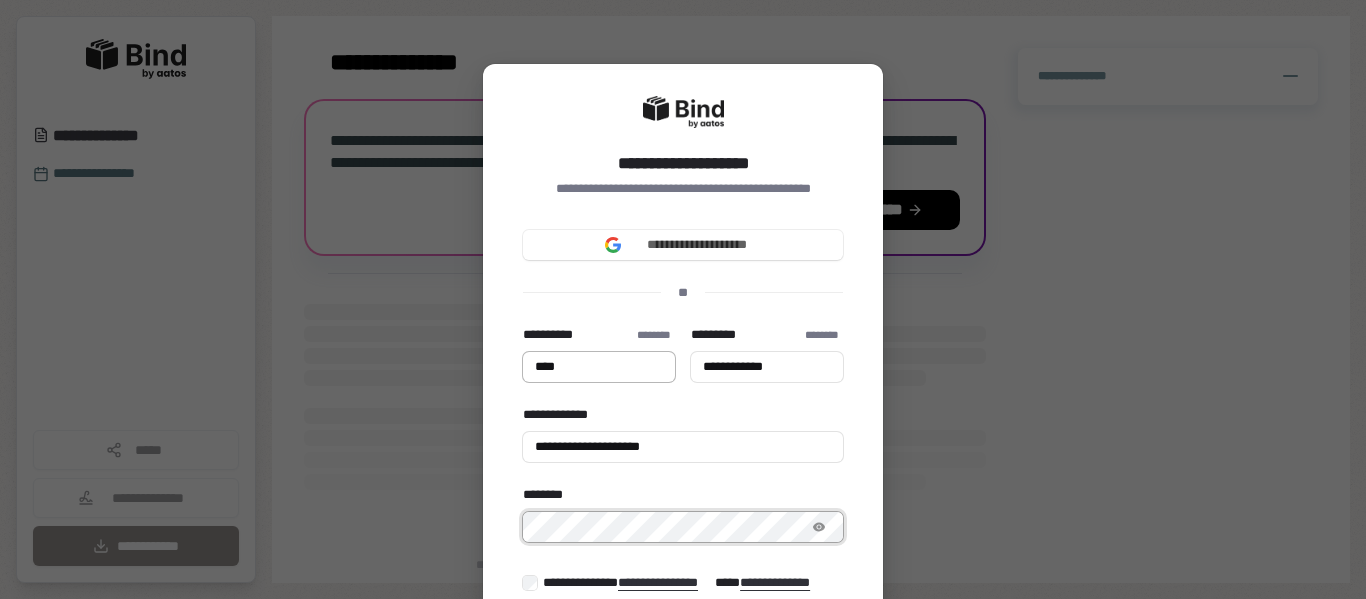 type on "****" 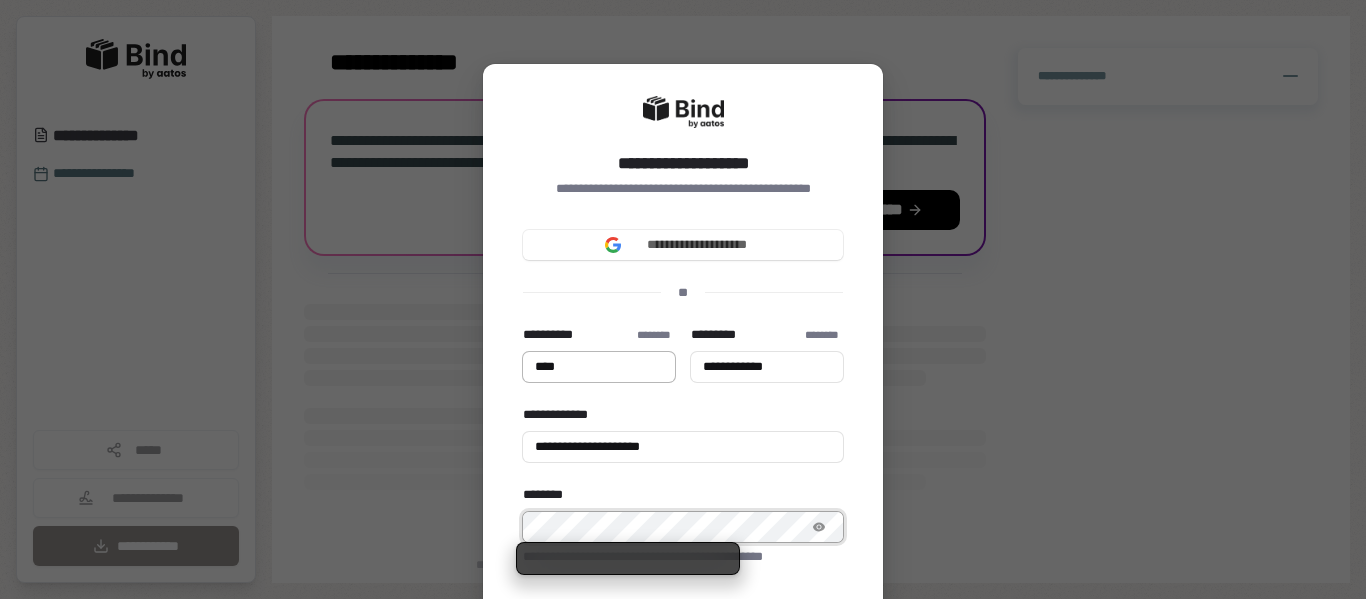 type on "****" 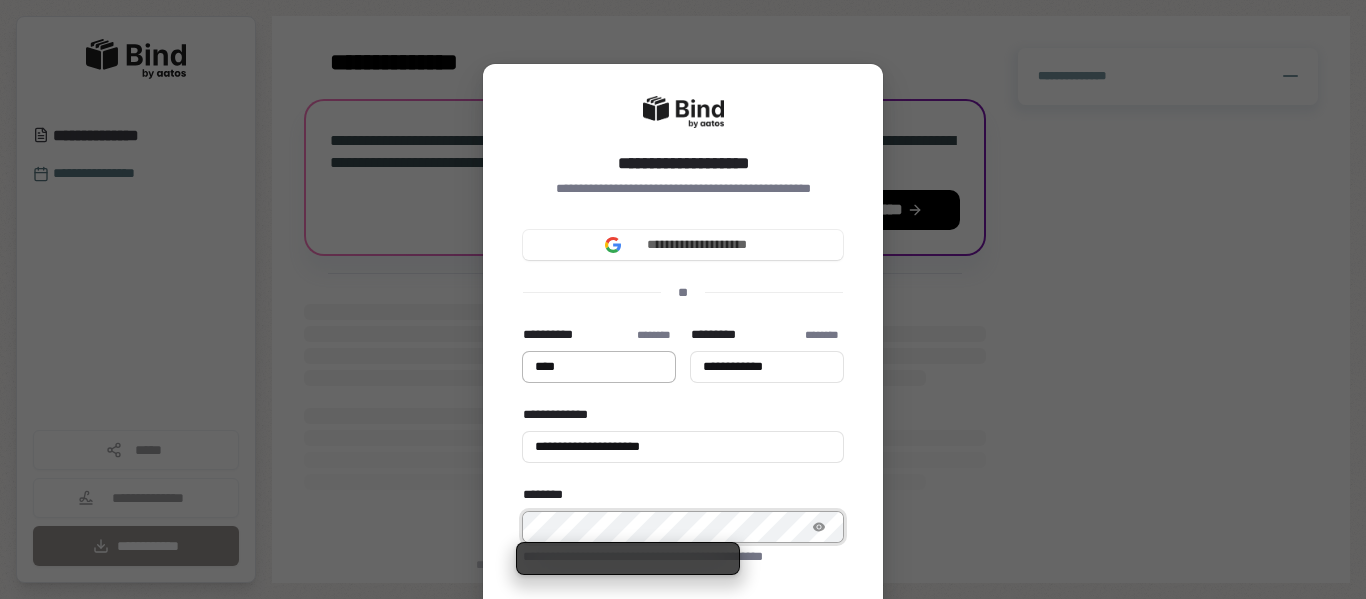 type on "**********" 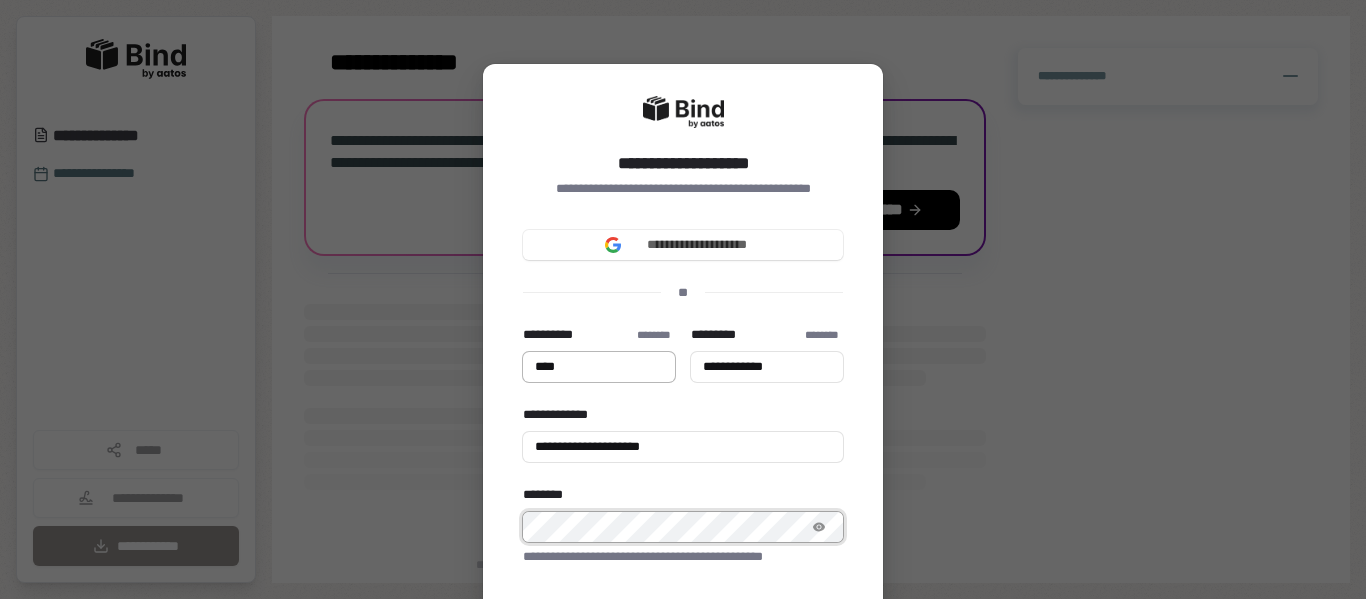 type on "****" 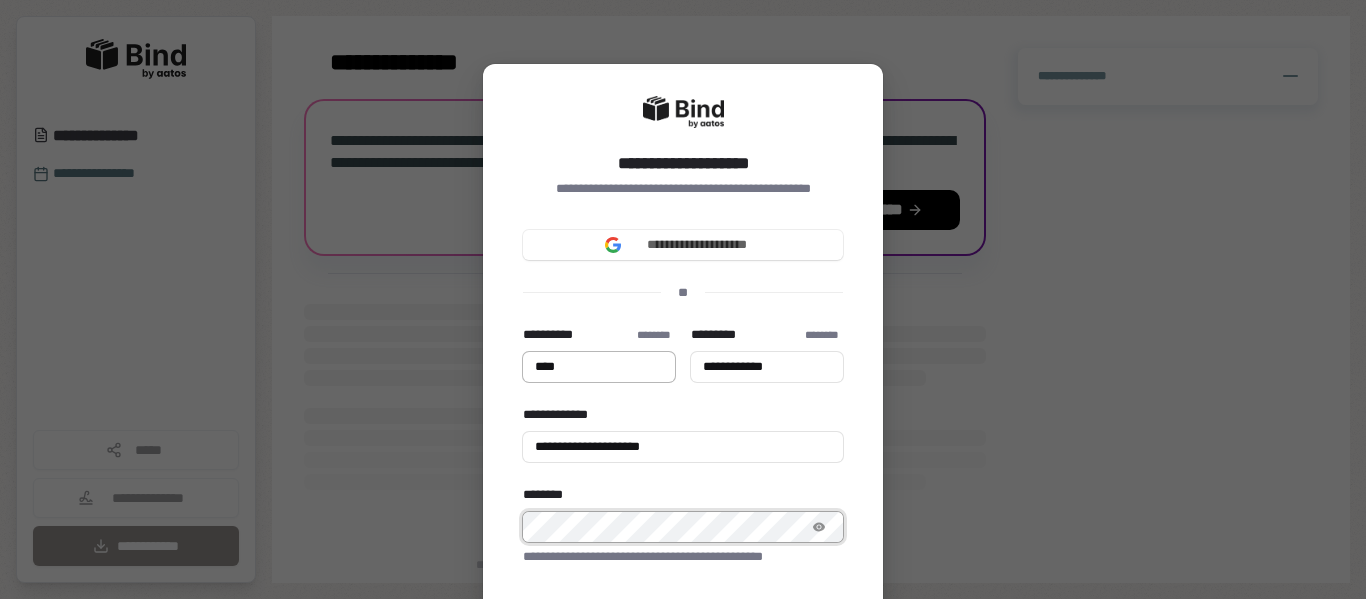 type on "**********" 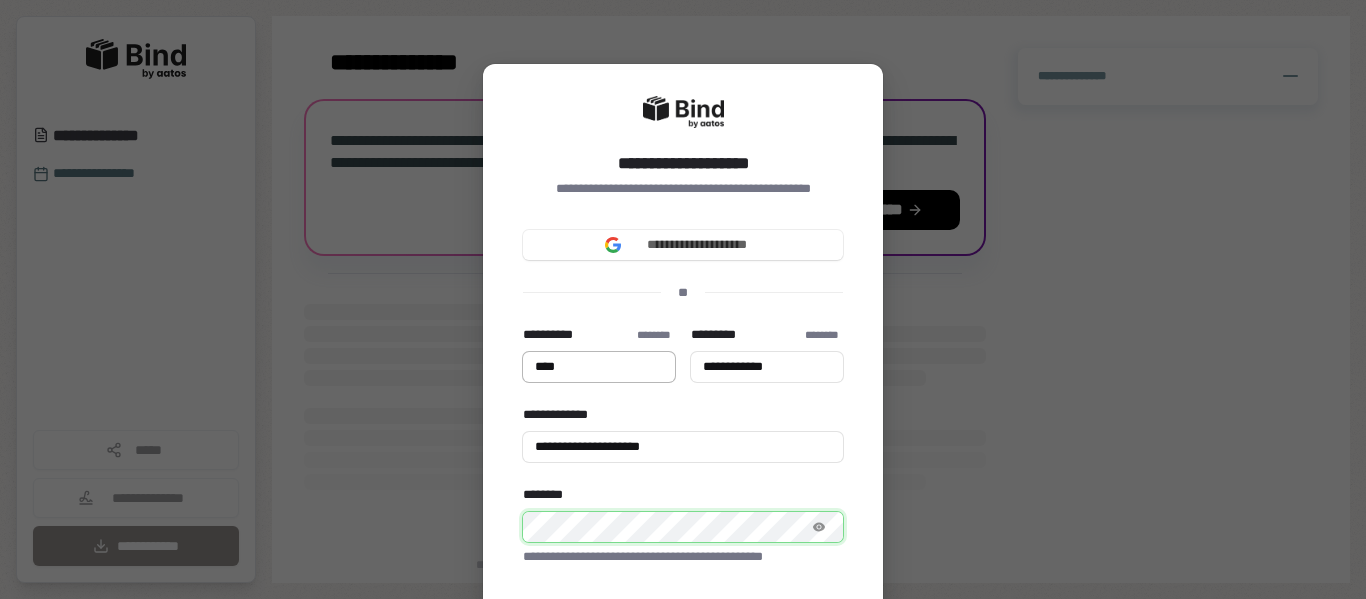 type on "****" 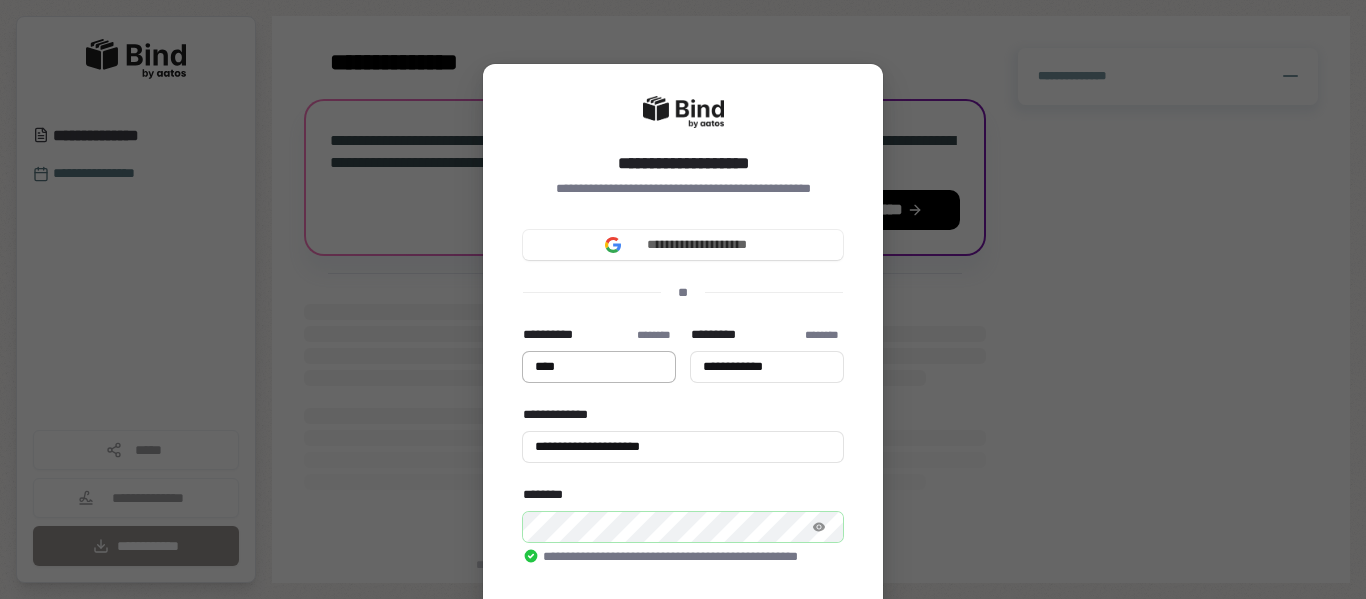 type on "****" 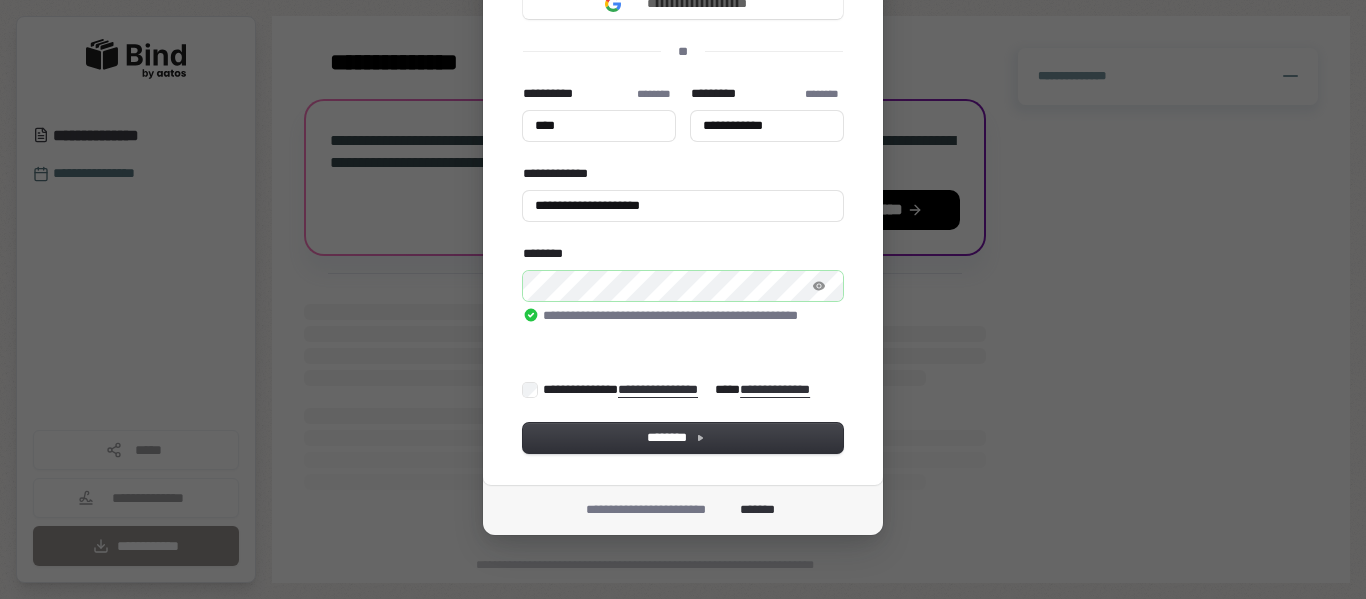 click on "**********" at bounding box center (678, 390) 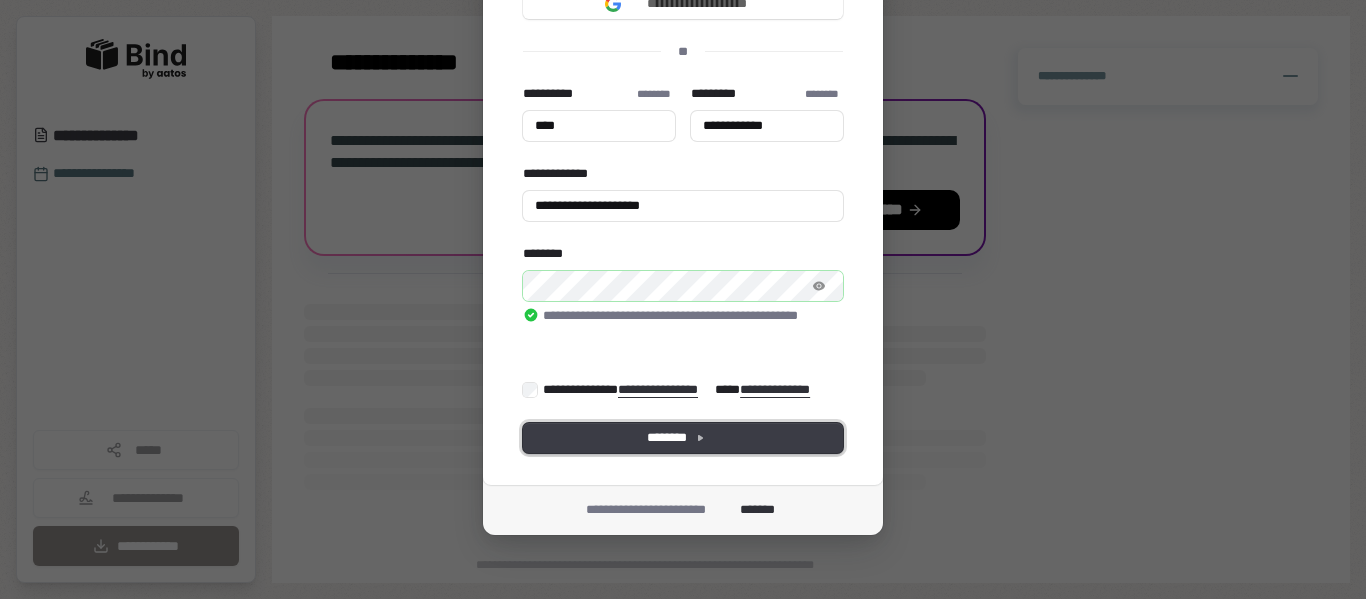 click on "********" at bounding box center [683, 438] 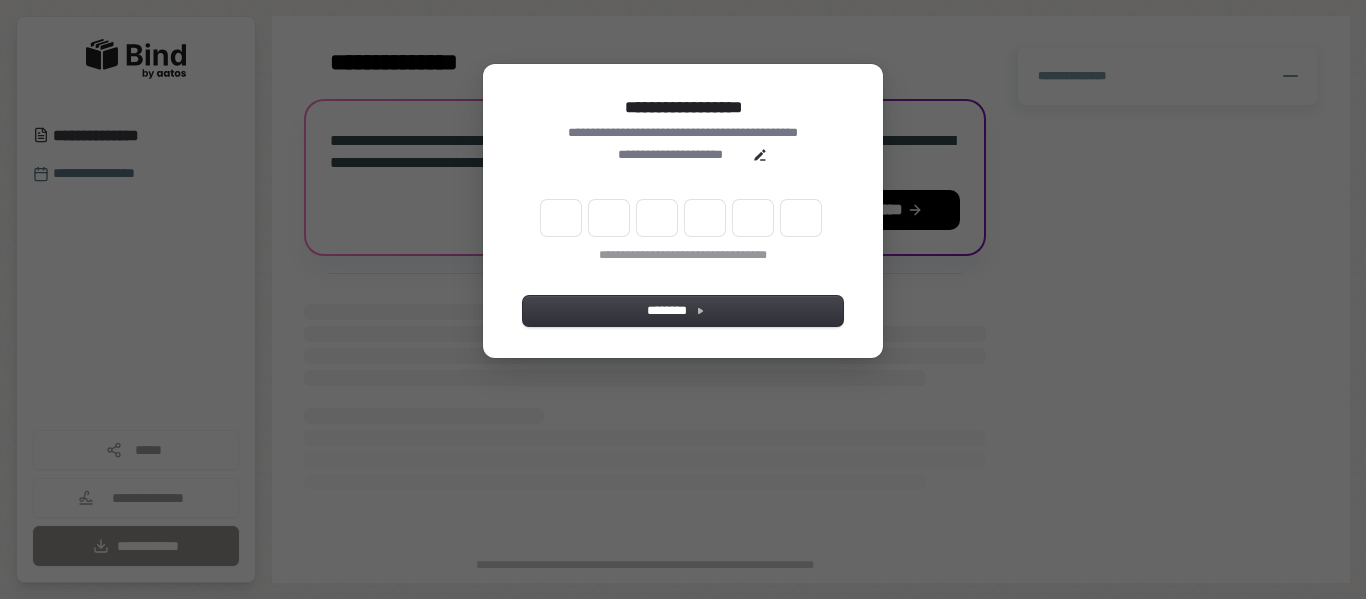 scroll, scrollTop: 0, scrollLeft: 0, axis: both 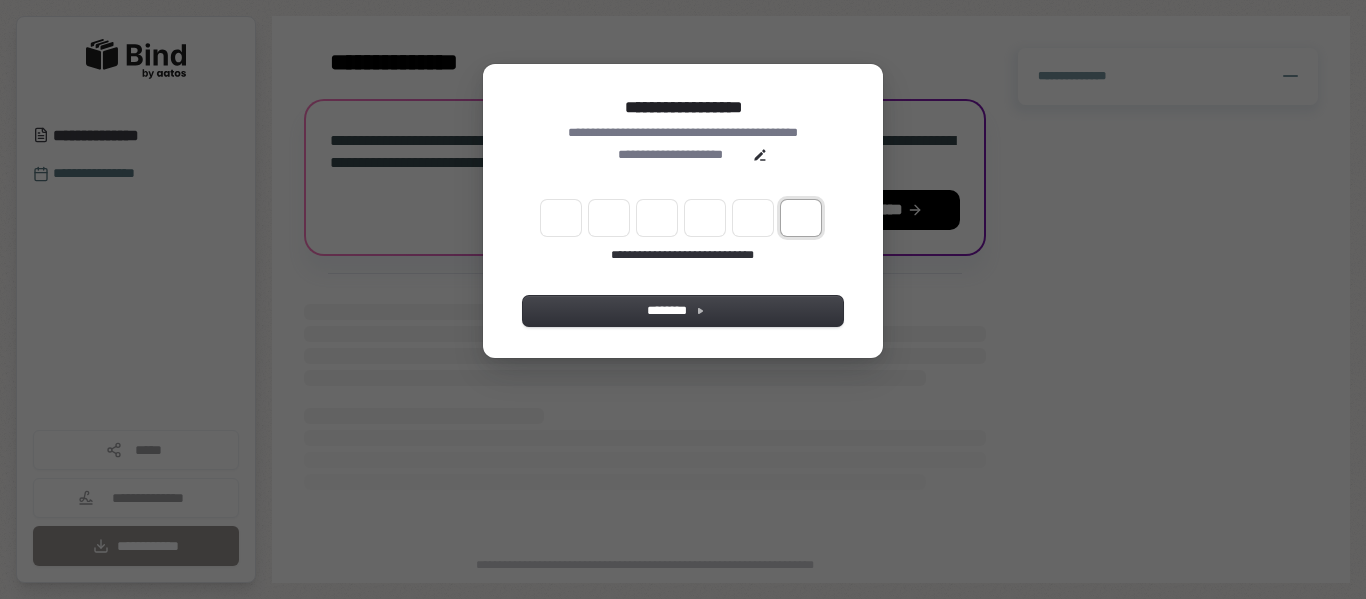 paste on "*" 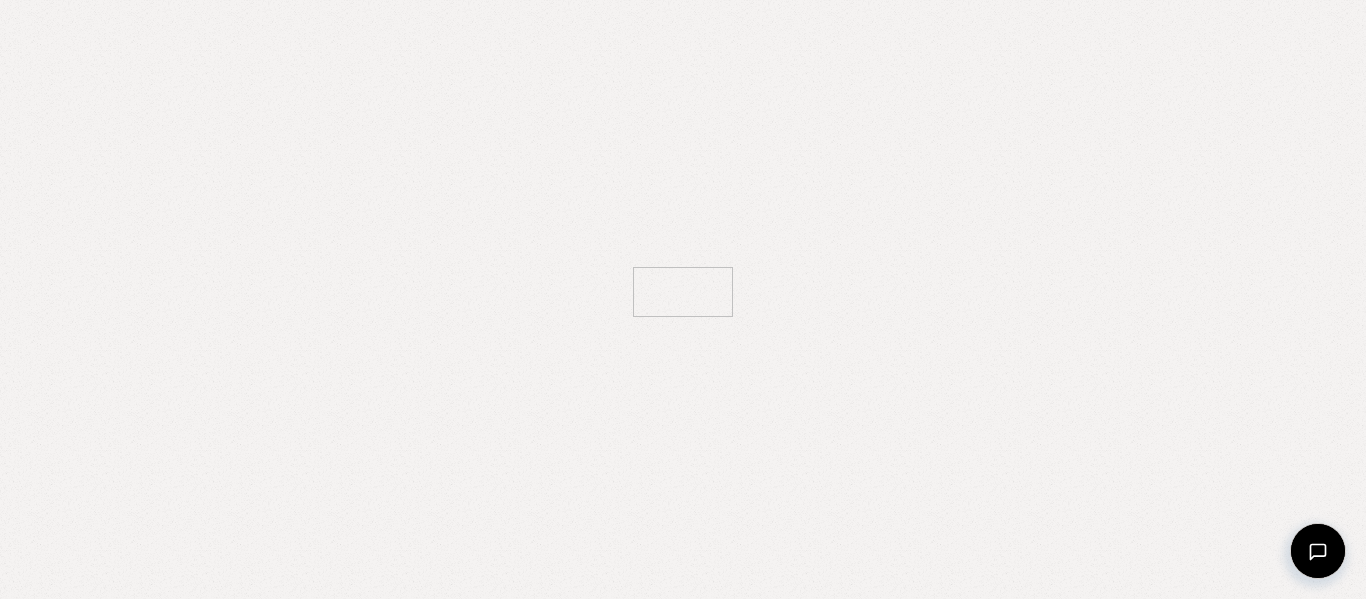 scroll, scrollTop: 0, scrollLeft: 0, axis: both 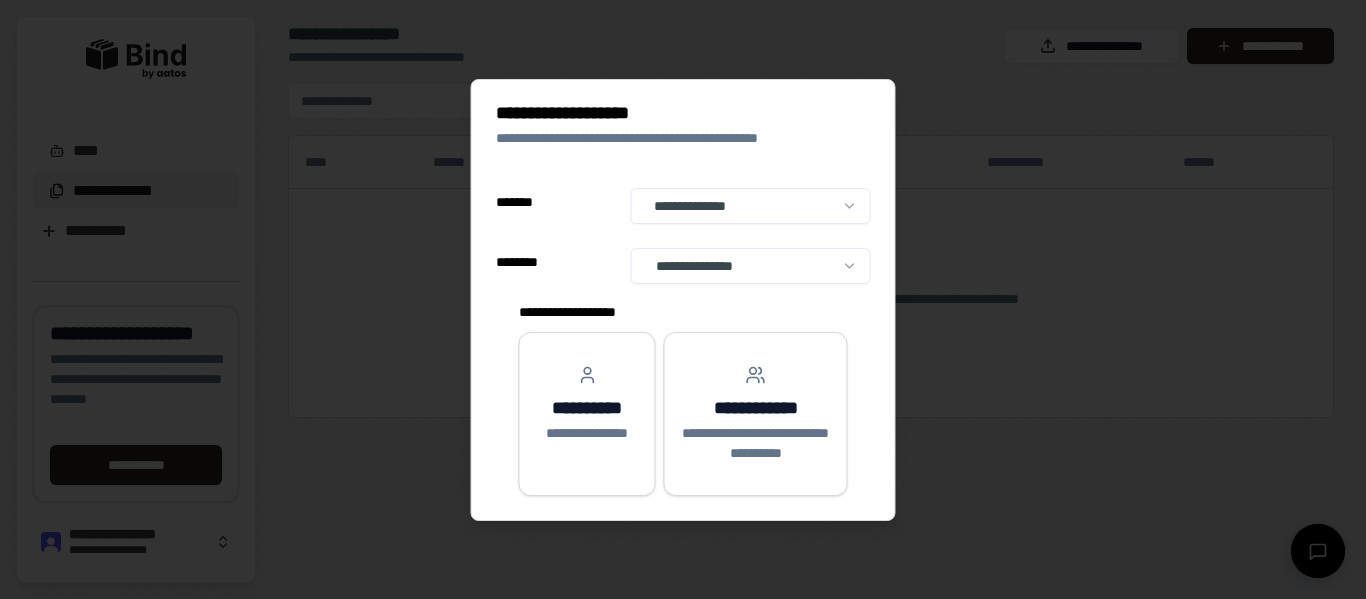 select on "**" 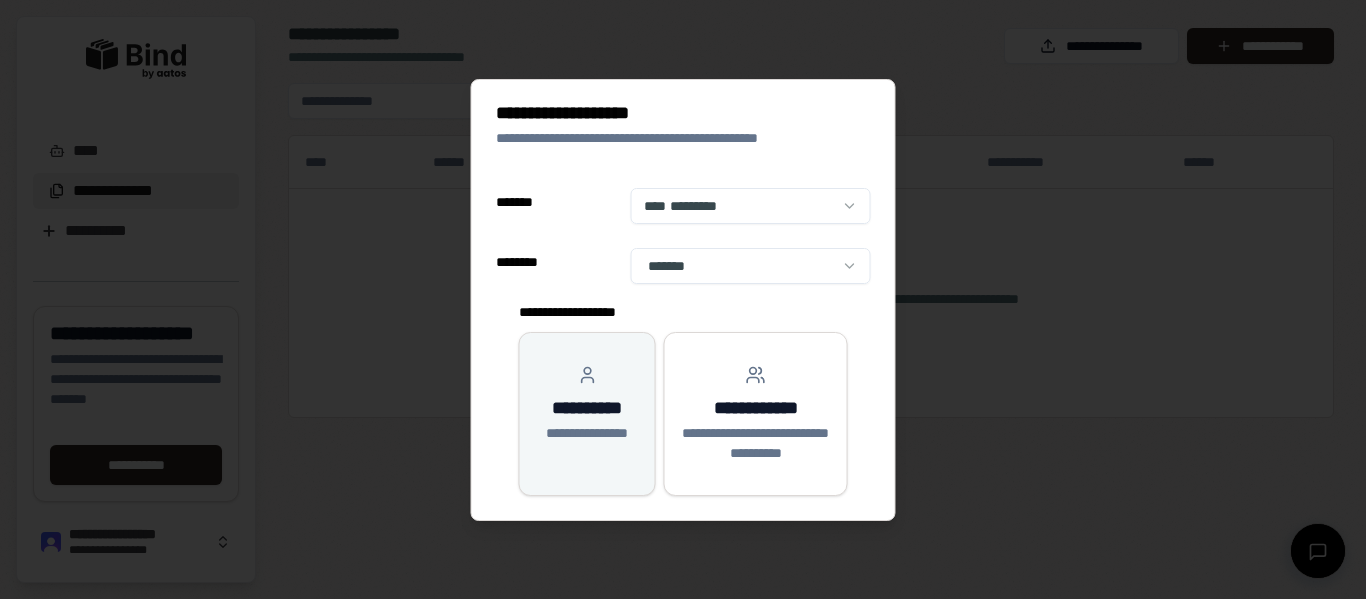 click on "**********" at bounding box center [587, 408] 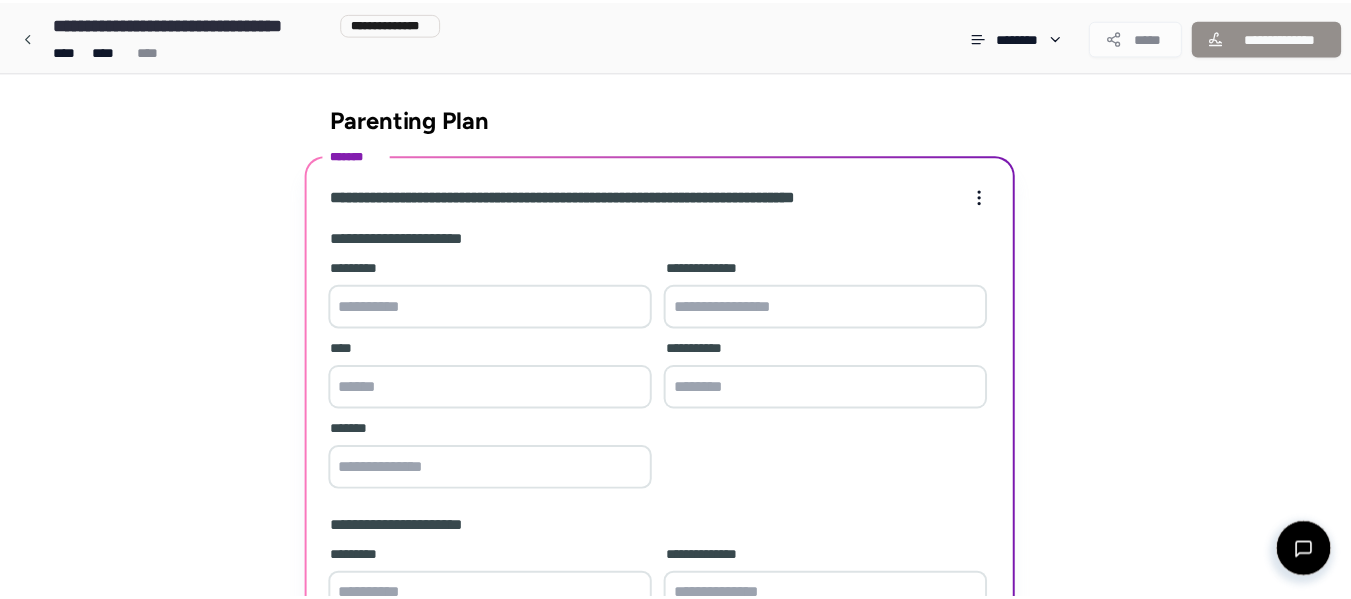 scroll, scrollTop: 347, scrollLeft: 0, axis: vertical 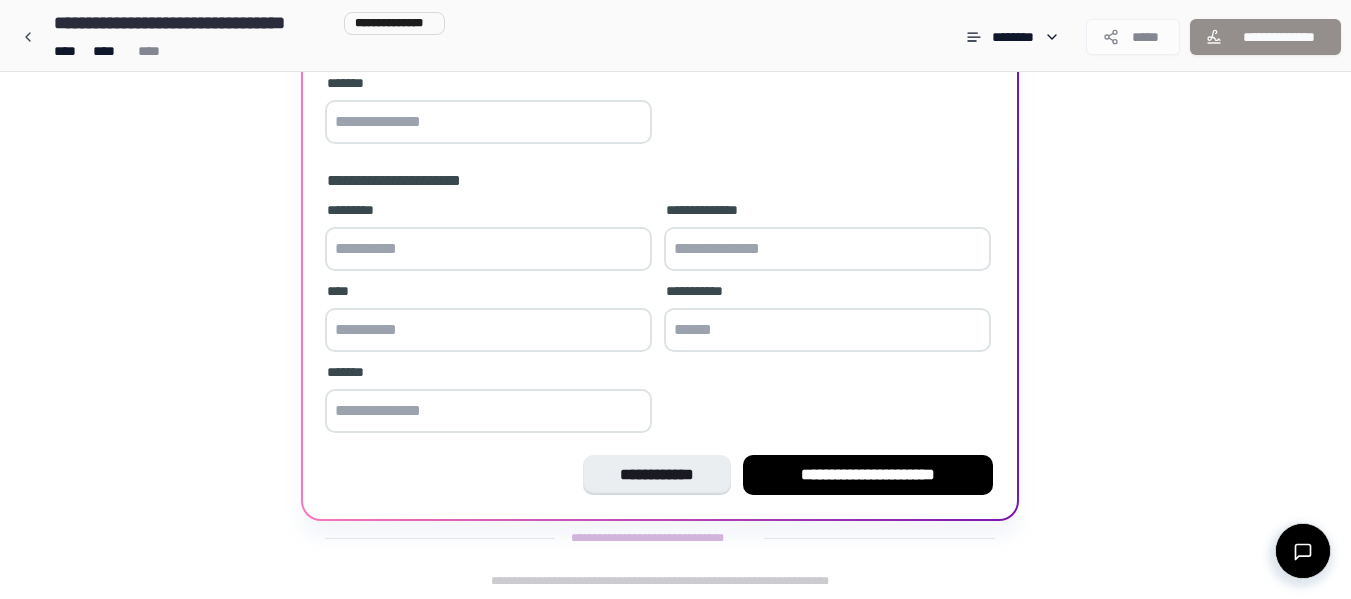click on "*******" at bounding box center [488, 111] 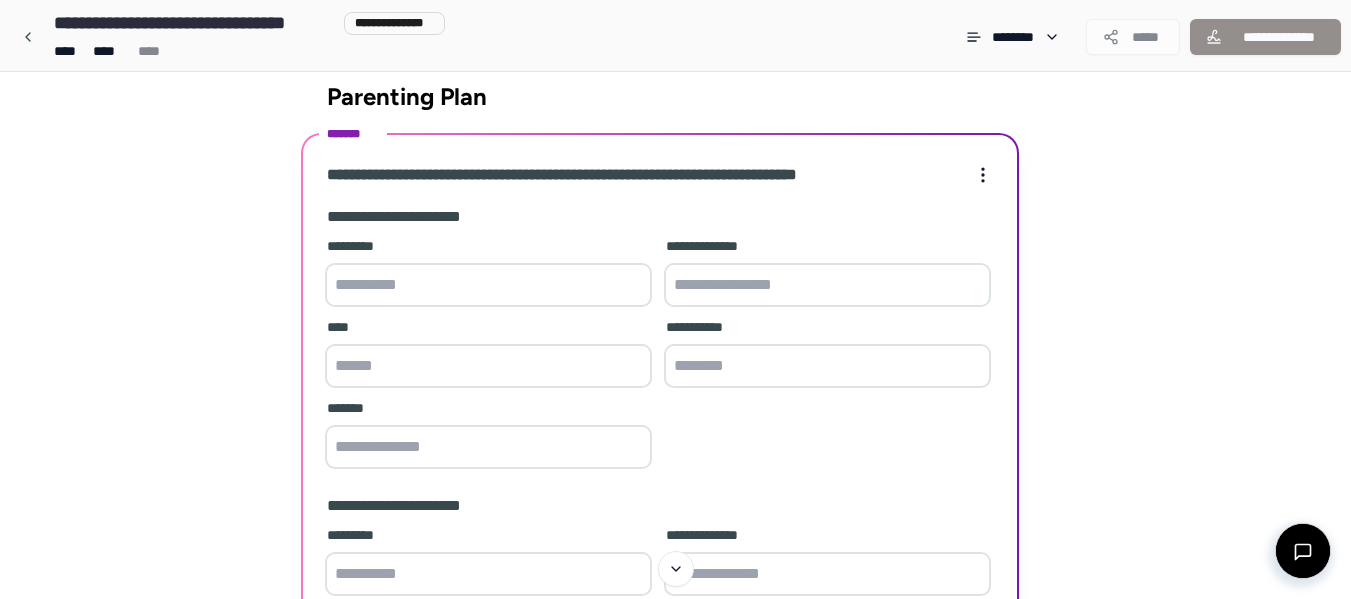 scroll, scrollTop: 0, scrollLeft: 0, axis: both 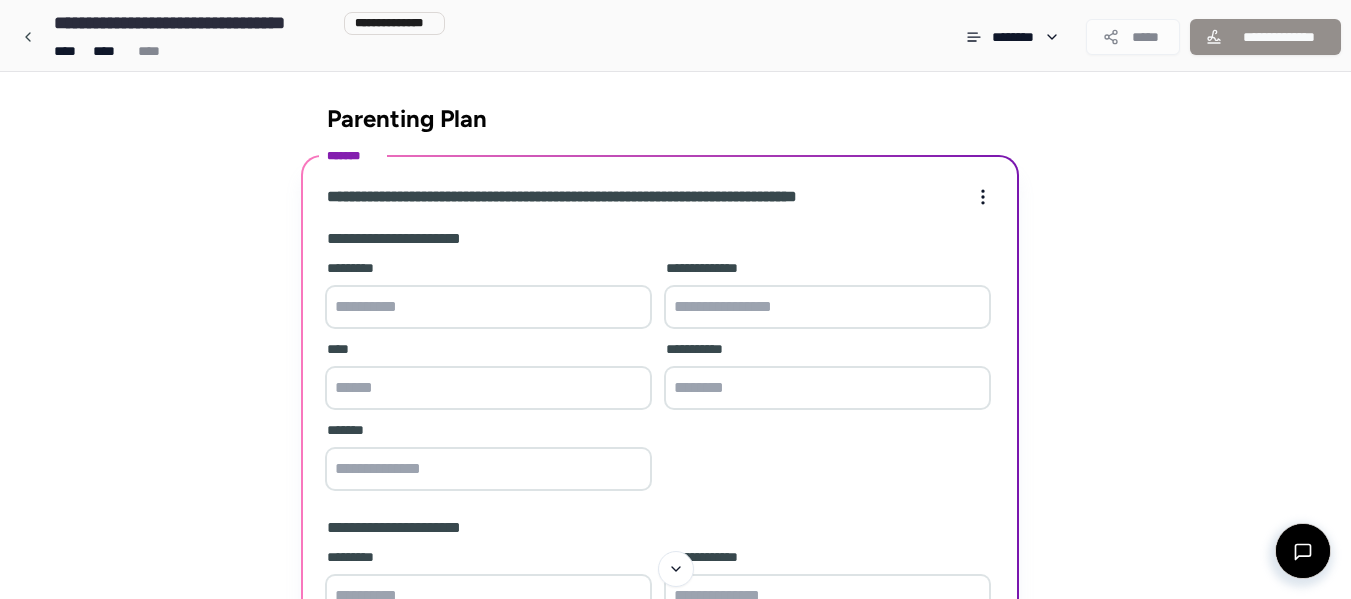 click at bounding box center (488, 307) 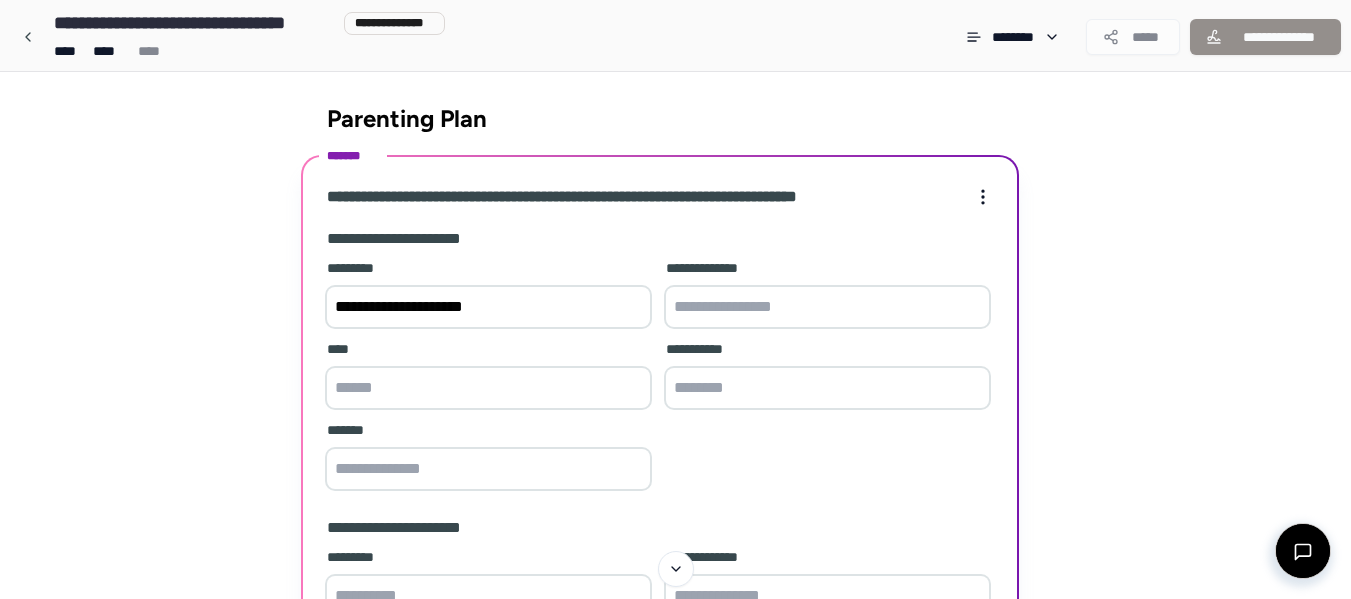 type on "**********" 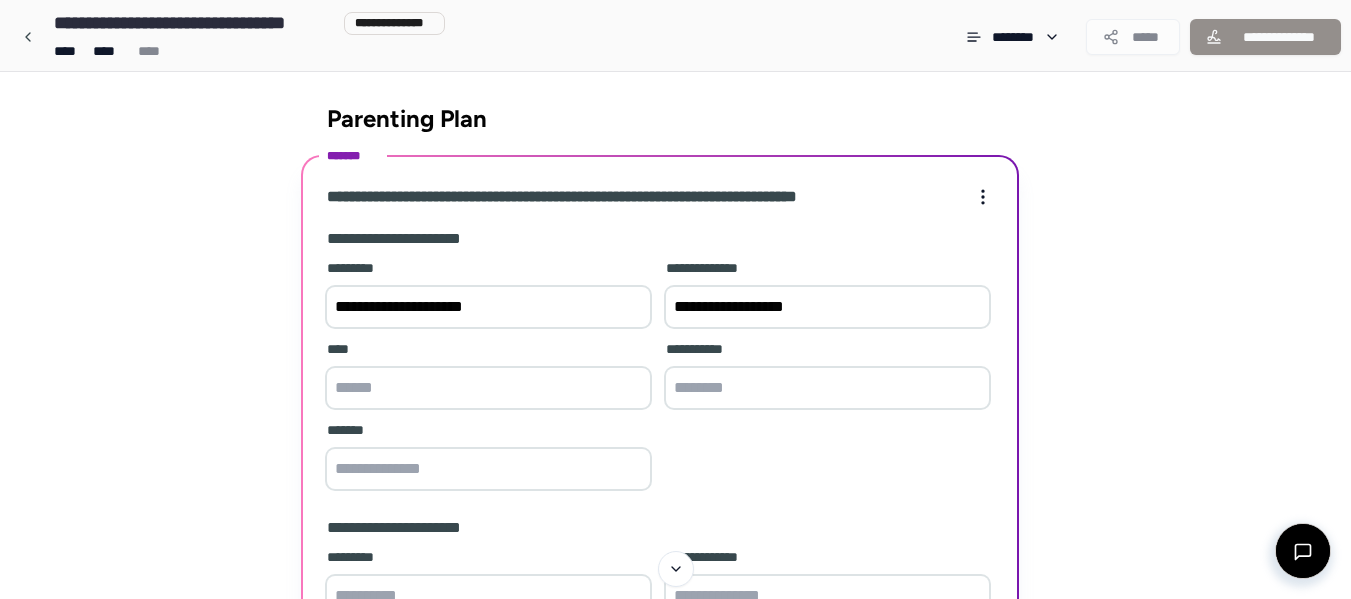 type on "**********" 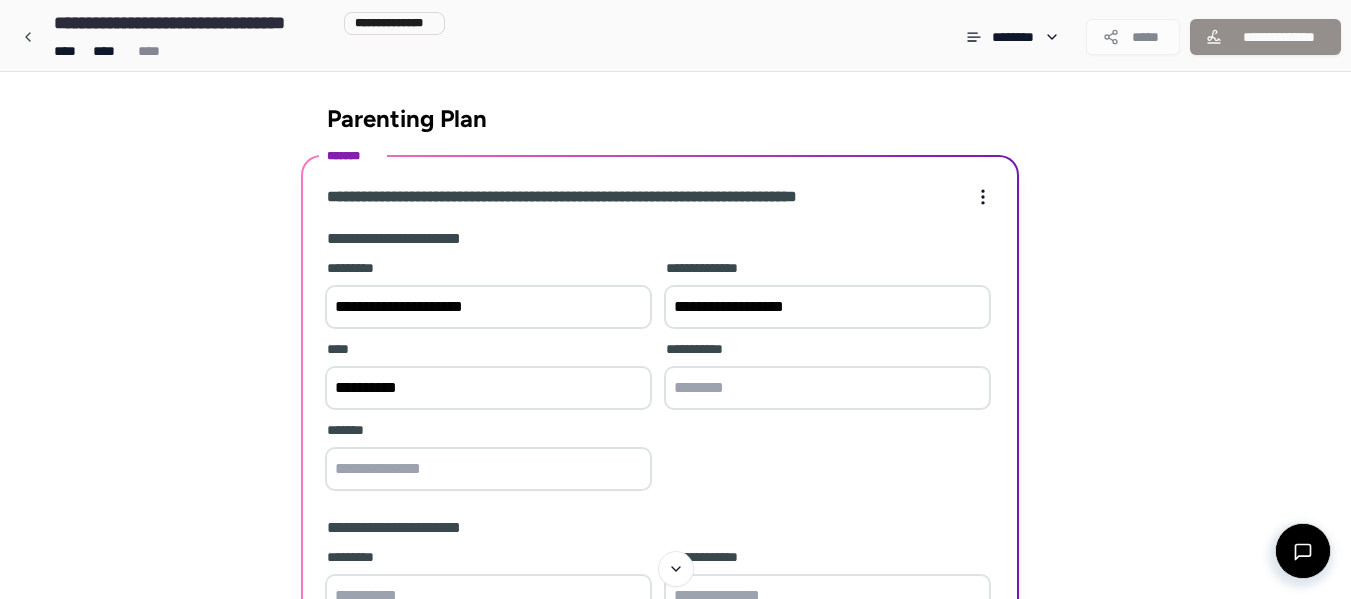 type on "**********" 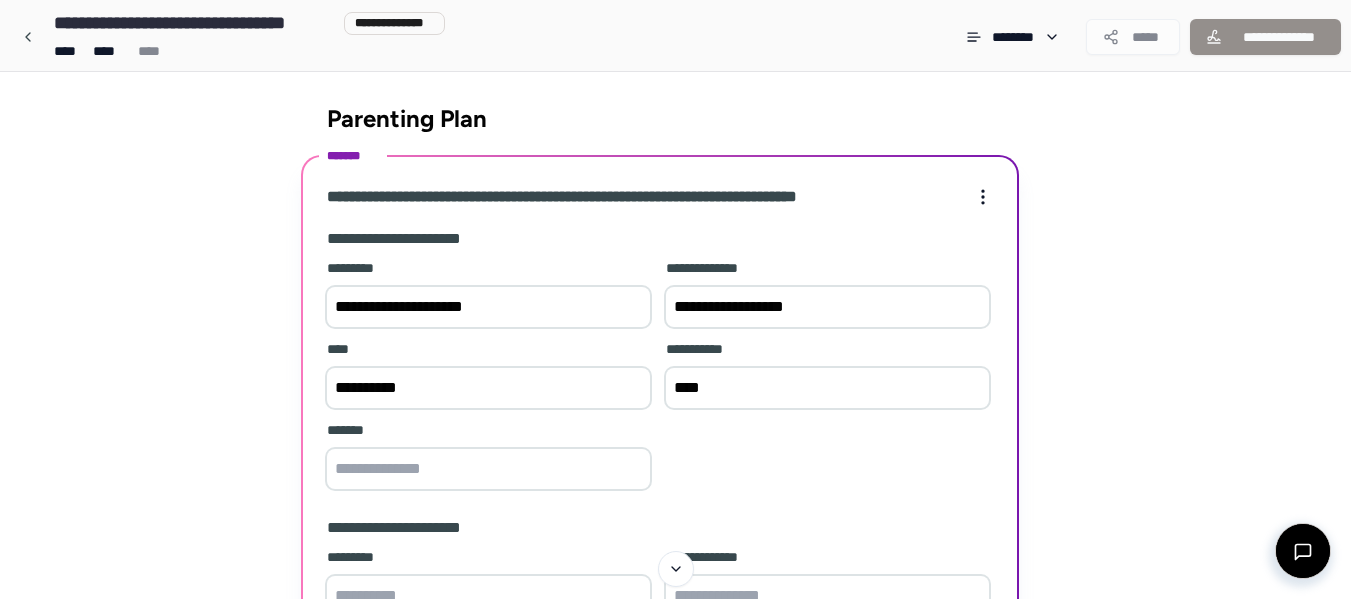 type on "****" 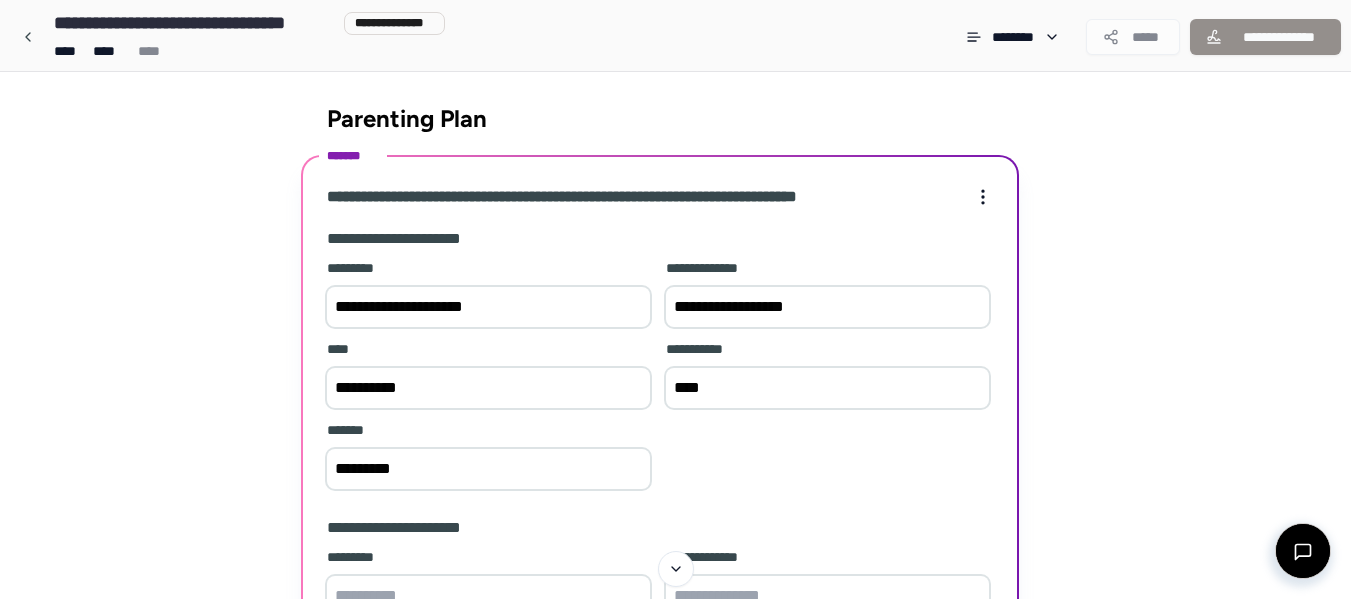 type on "*********" 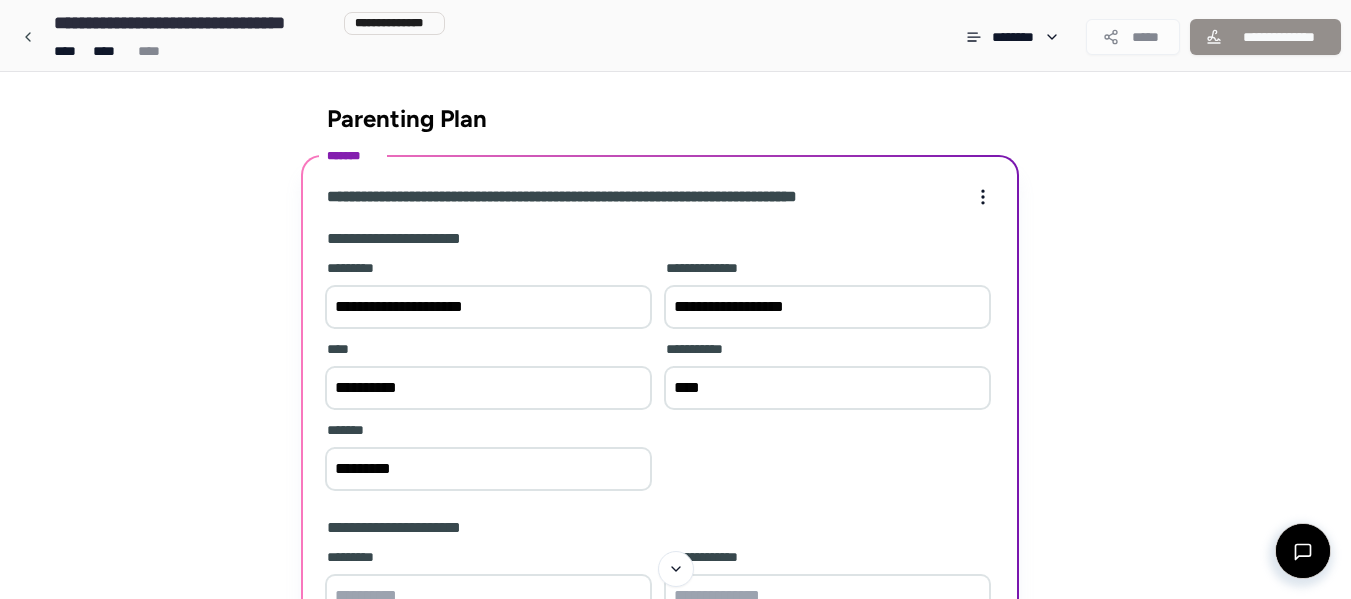 scroll, scrollTop: 7, scrollLeft: 0, axis: vertical 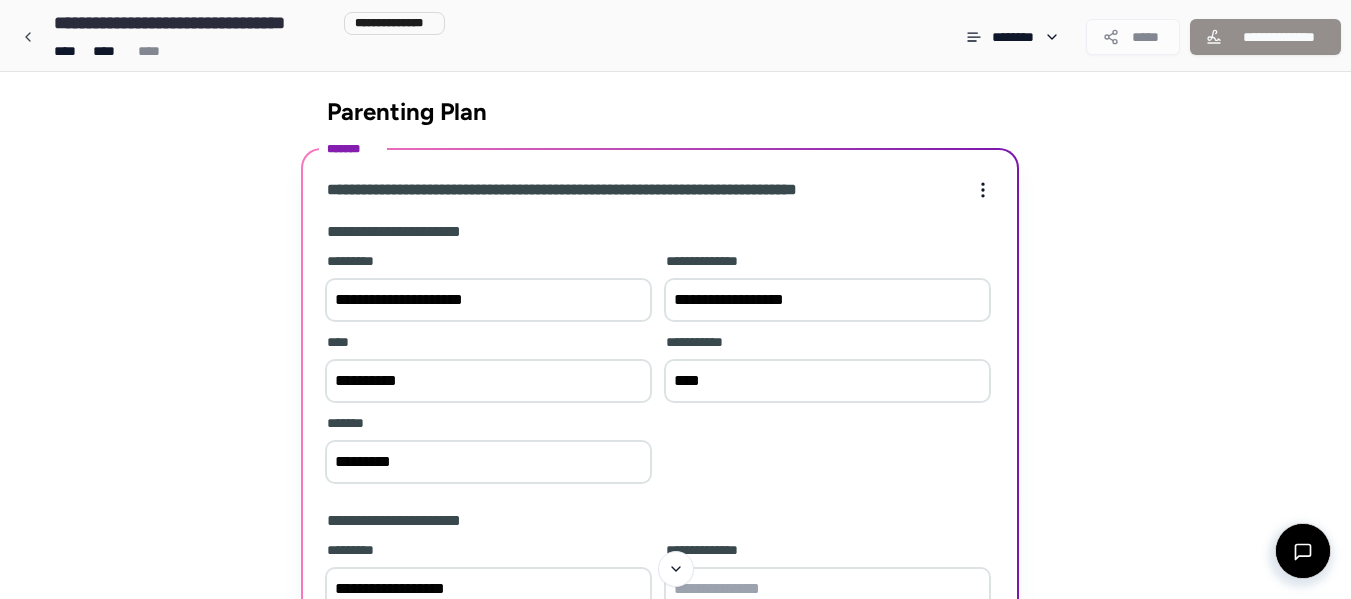 type on "**********" 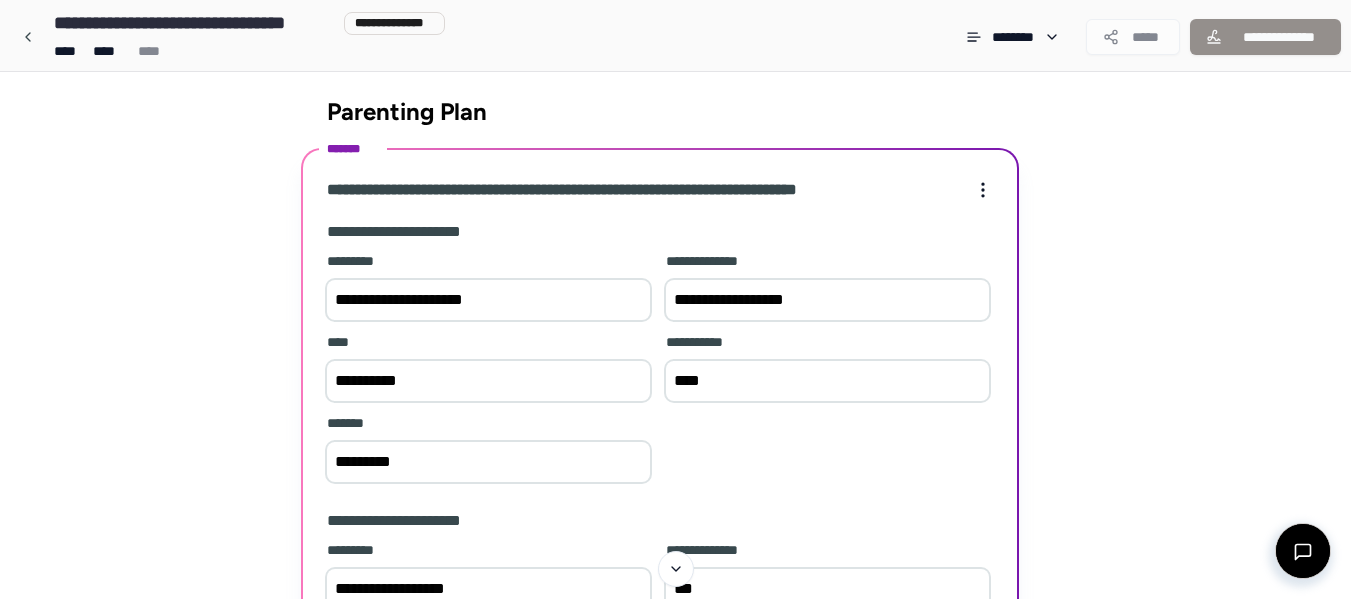 click on "***" at bounding box center [827, 589] 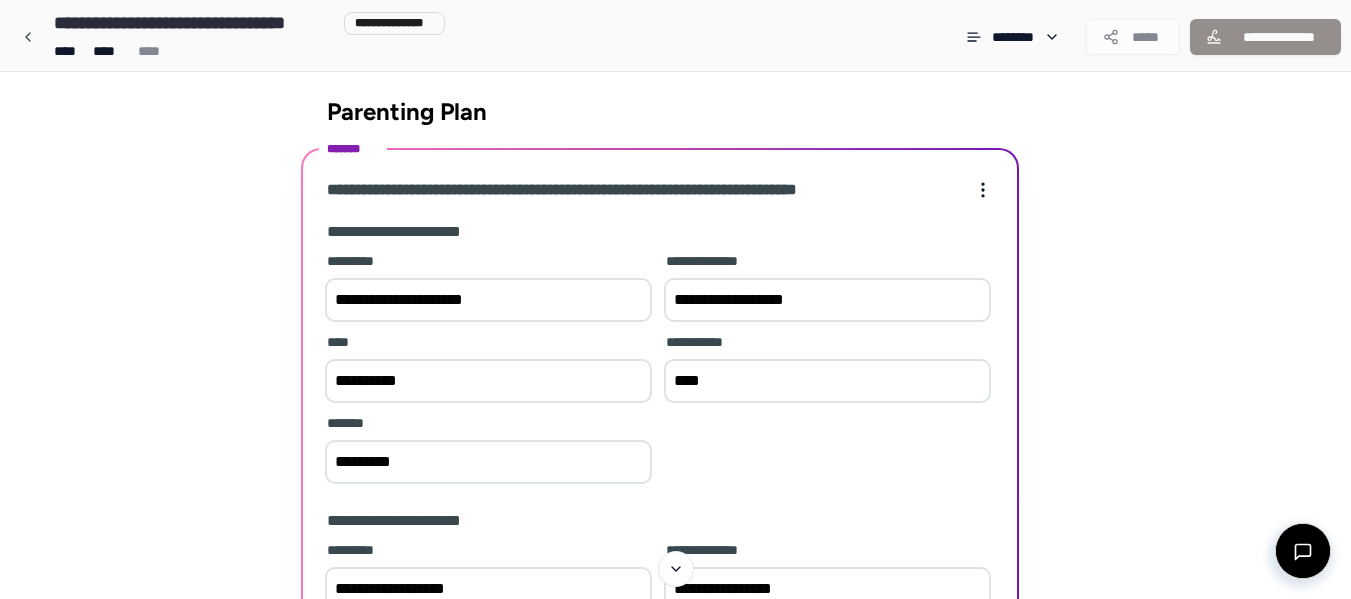 type on "**********" 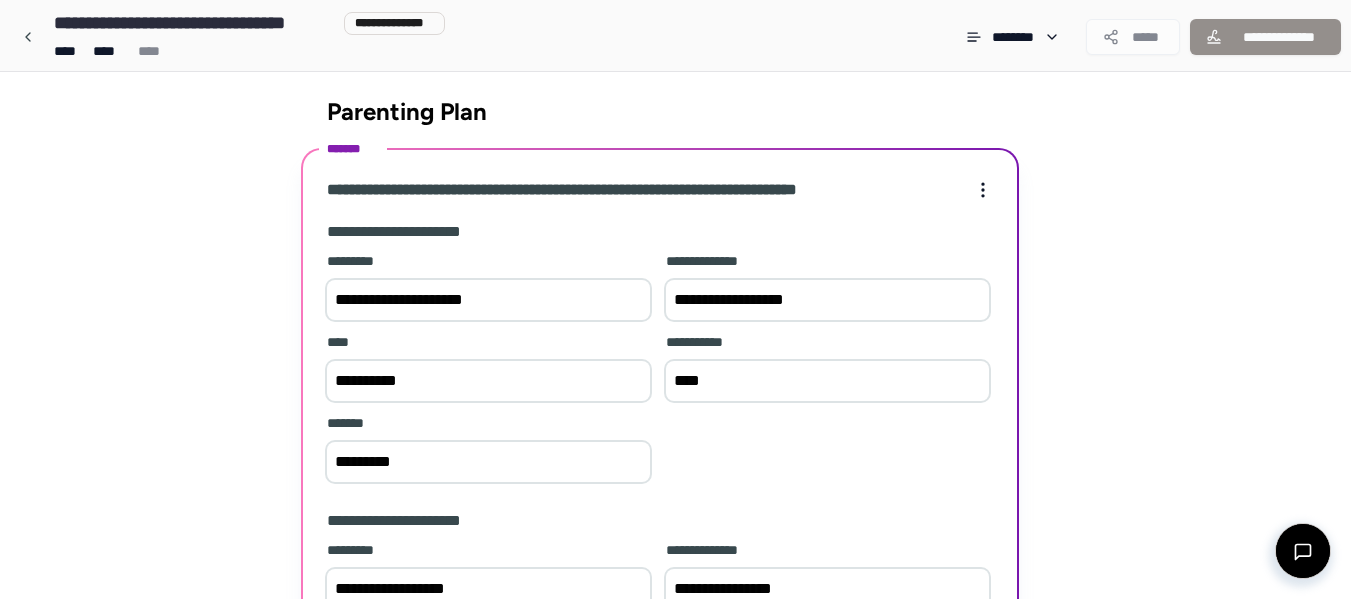 scroll, scrollTop: 347, scrollLeft: 0, axis: vertical 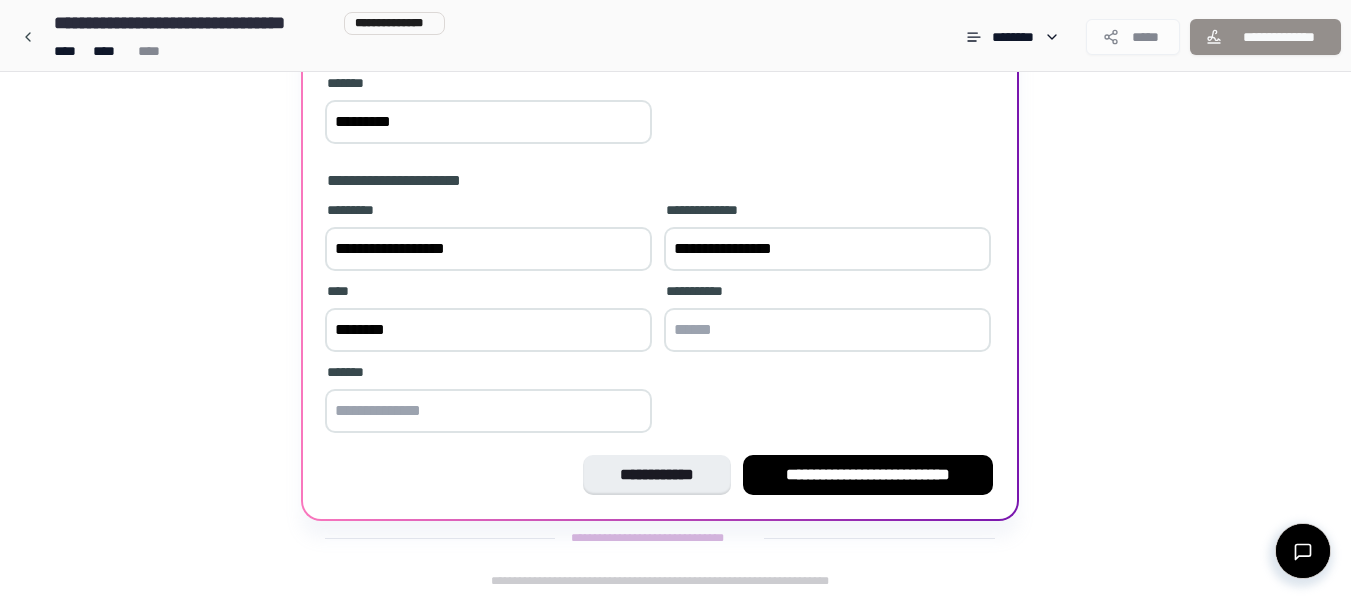 type on "********" 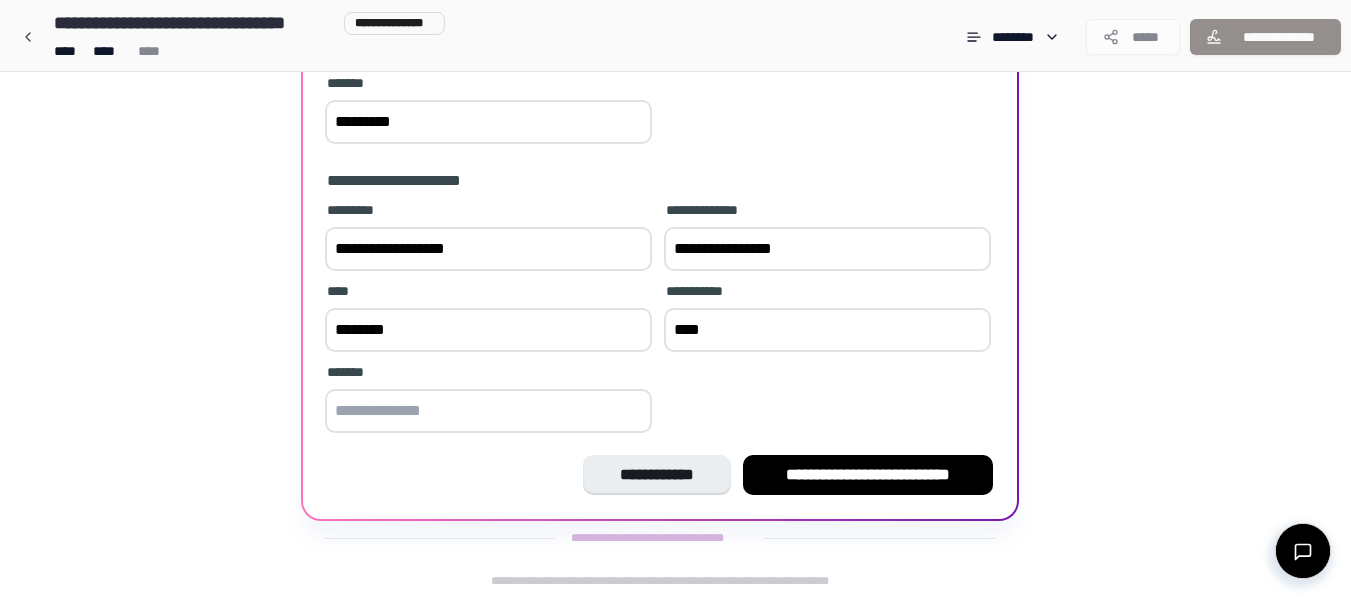 type on "****" 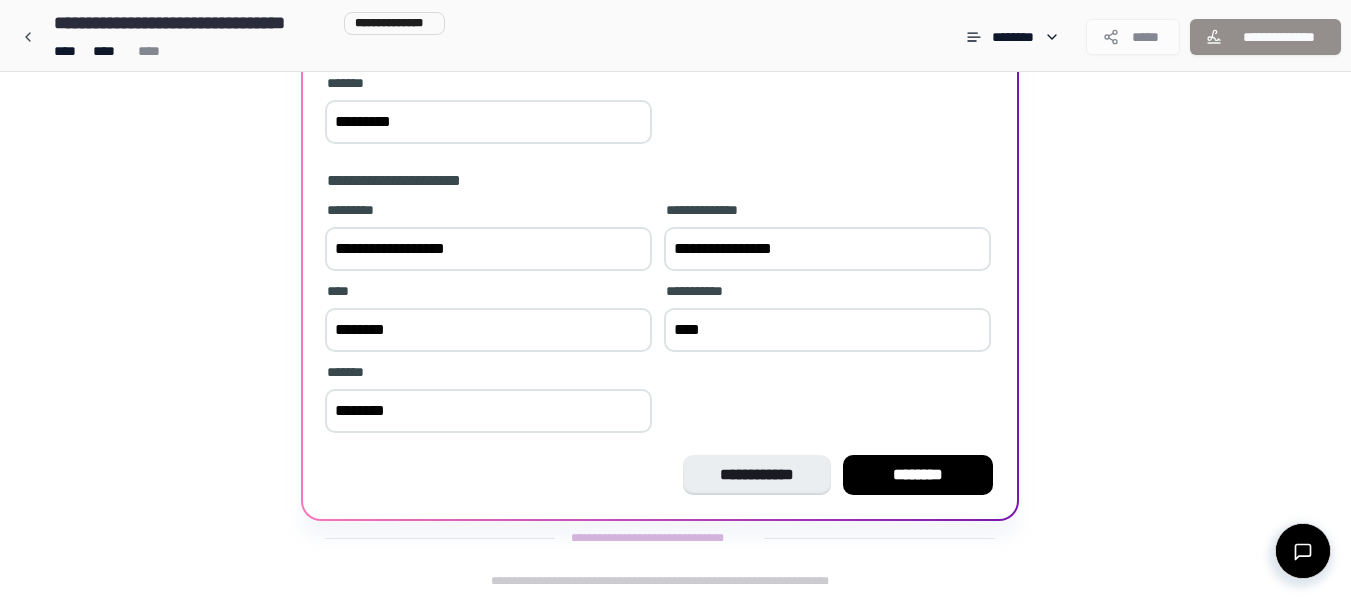 type on "*********" 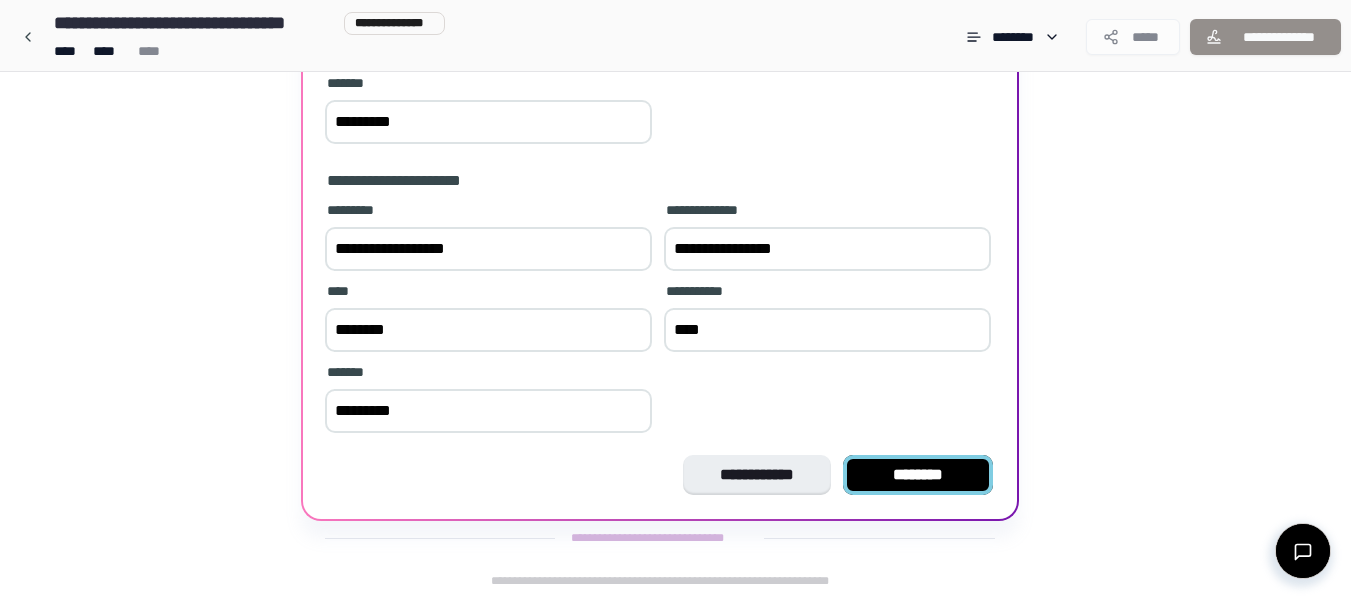 click on "********" at bounding box center (918, 475) 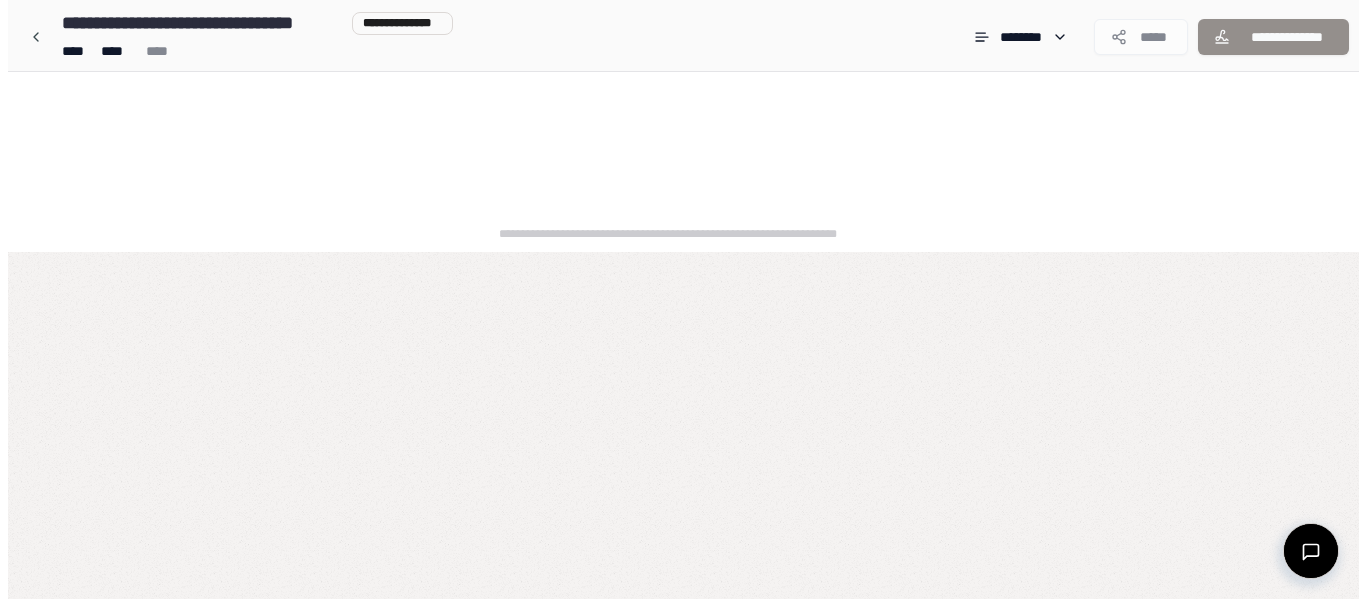 scroll, scrollTop: 0, scrollLeft: 0, axis: both 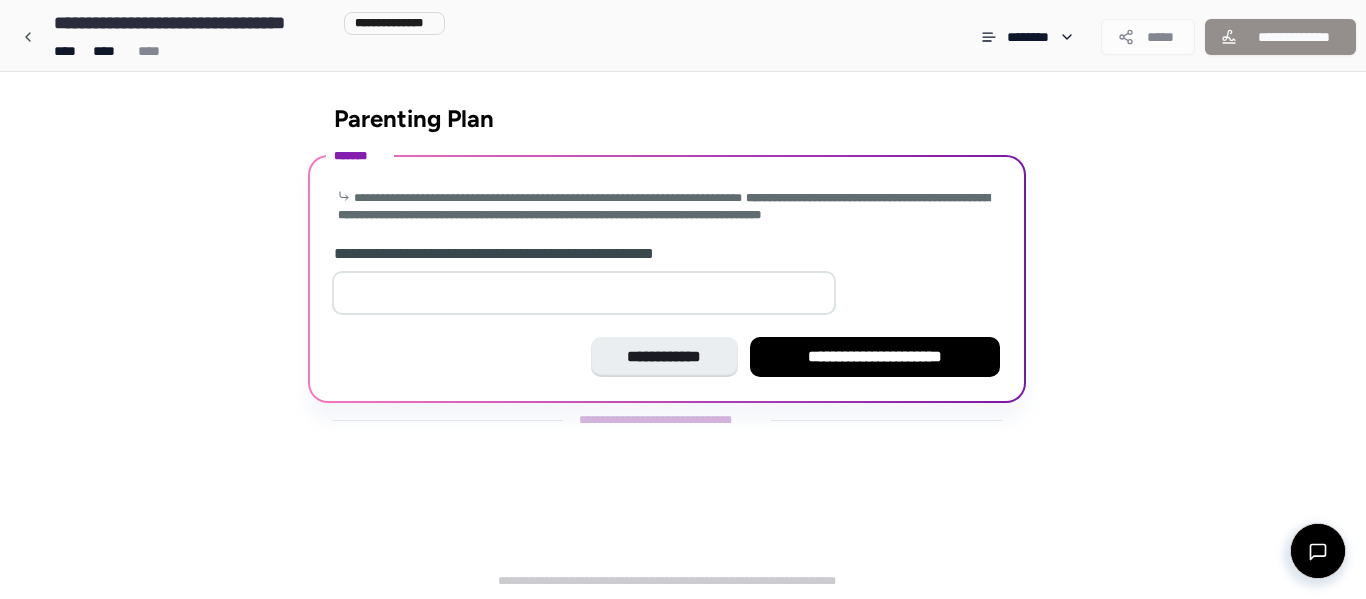 click at bounding box center [584, 293] 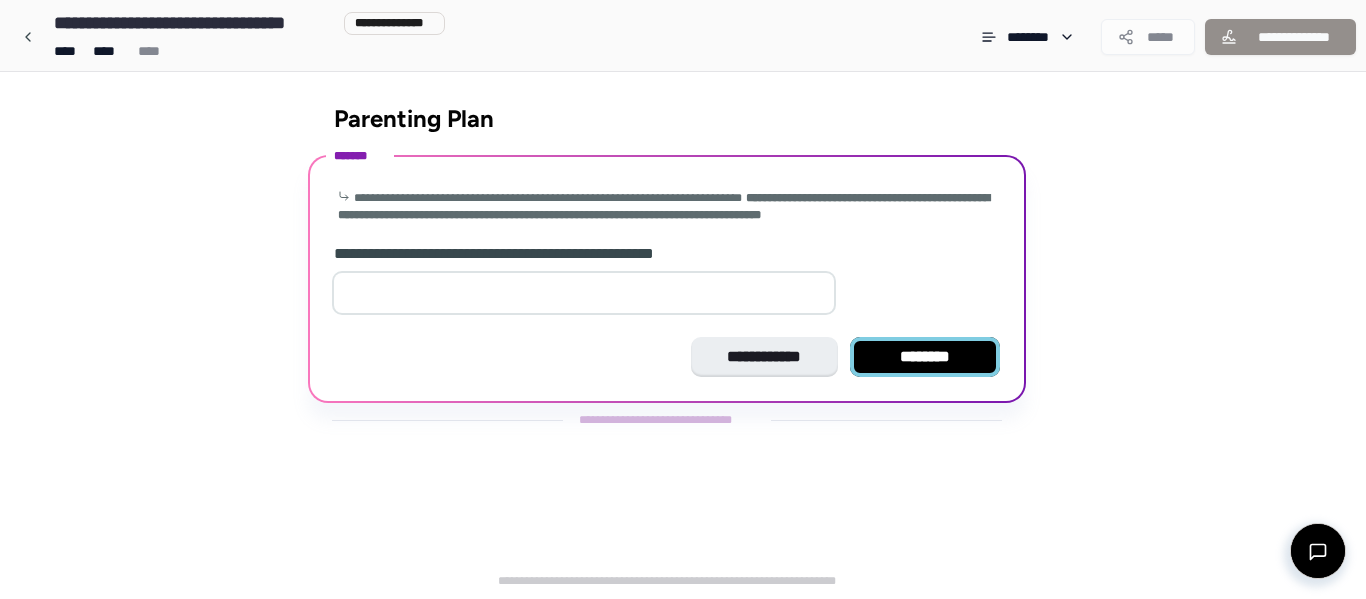 type on "*" 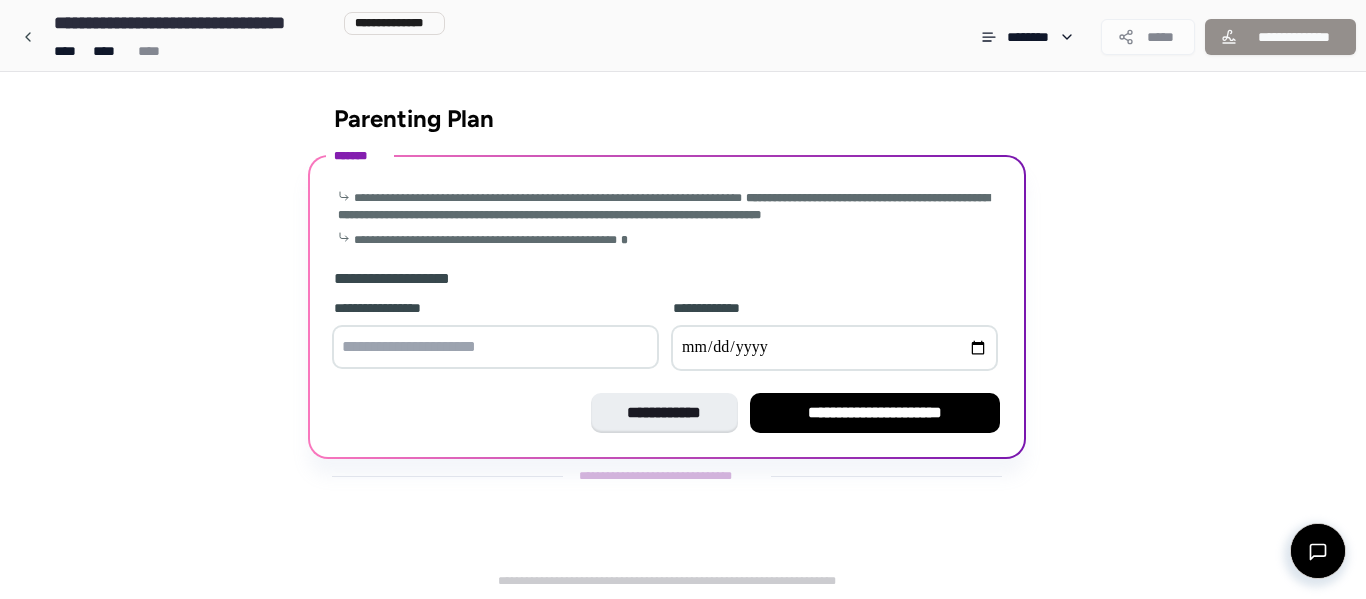 click at bounding box center (495, 347) 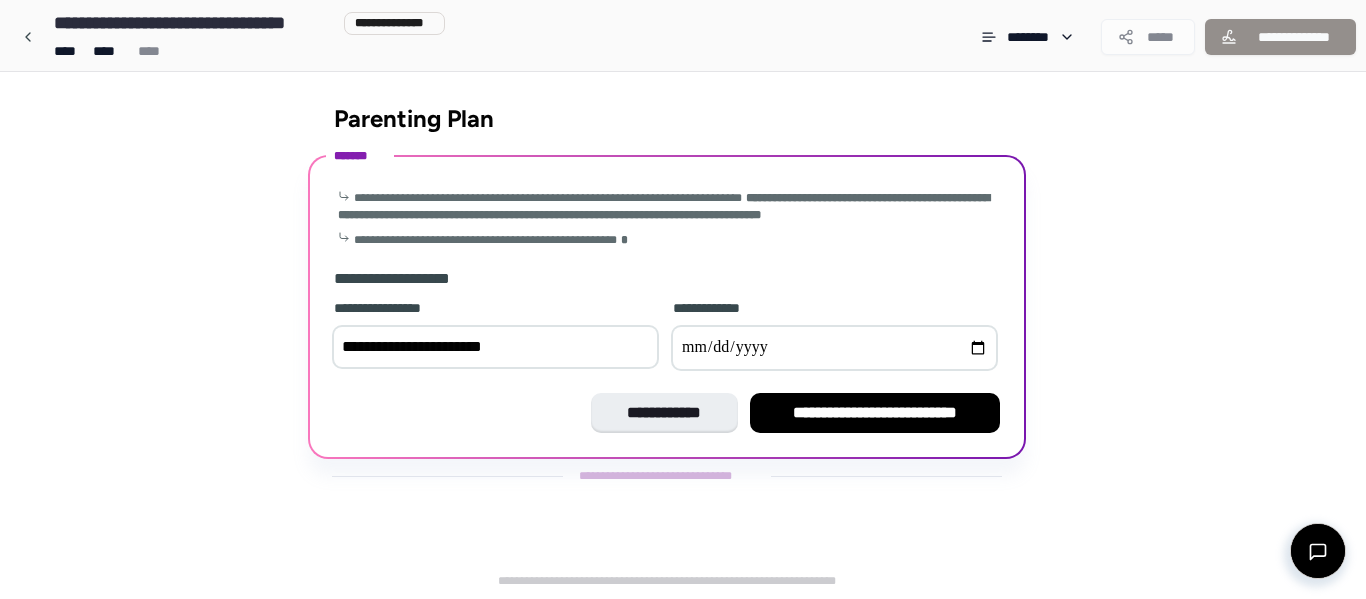 type on "**********" 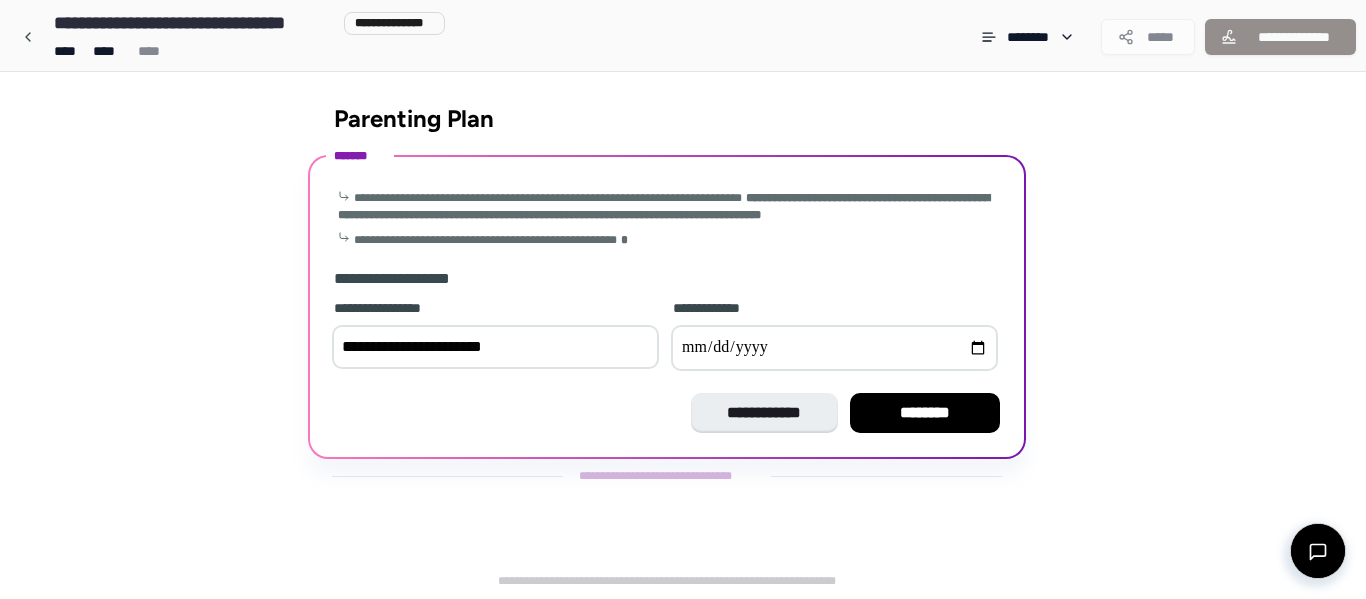 type on "**********" 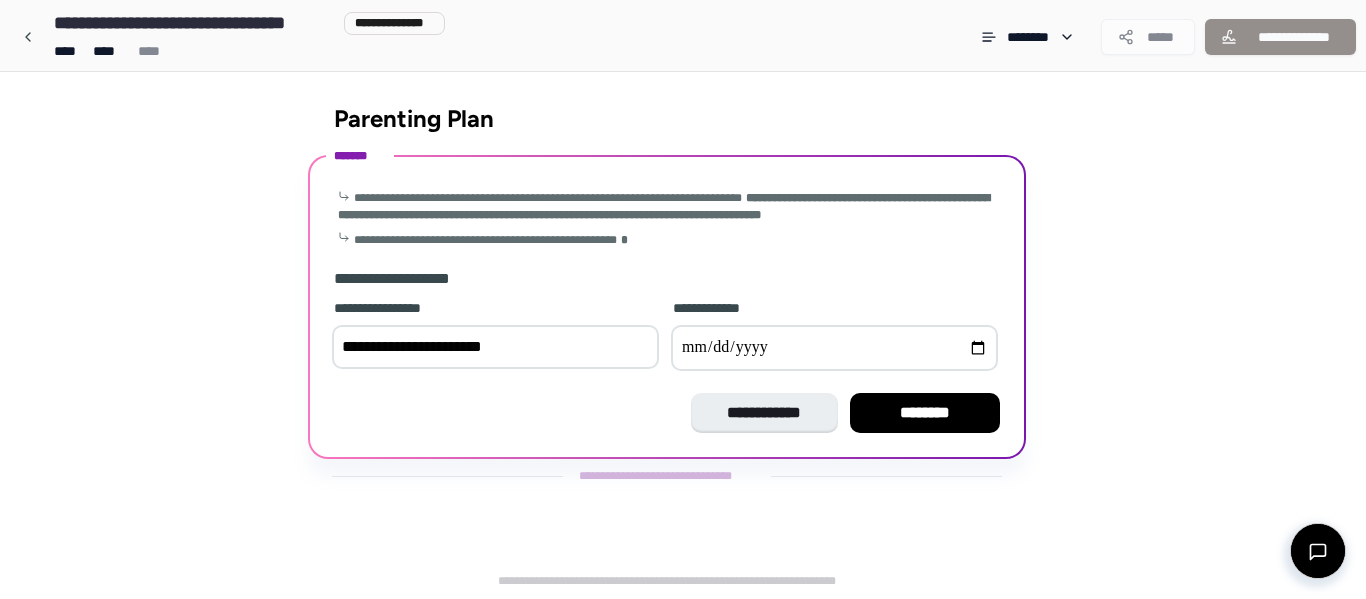 type on "**********" 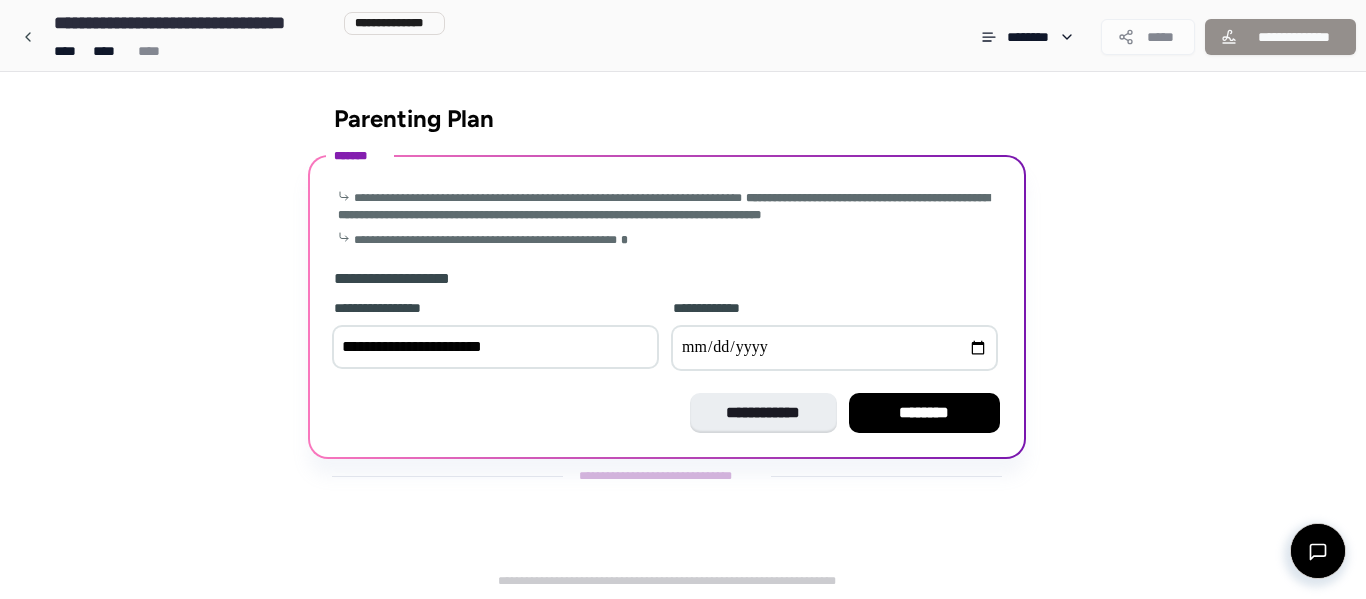 type on "**********" 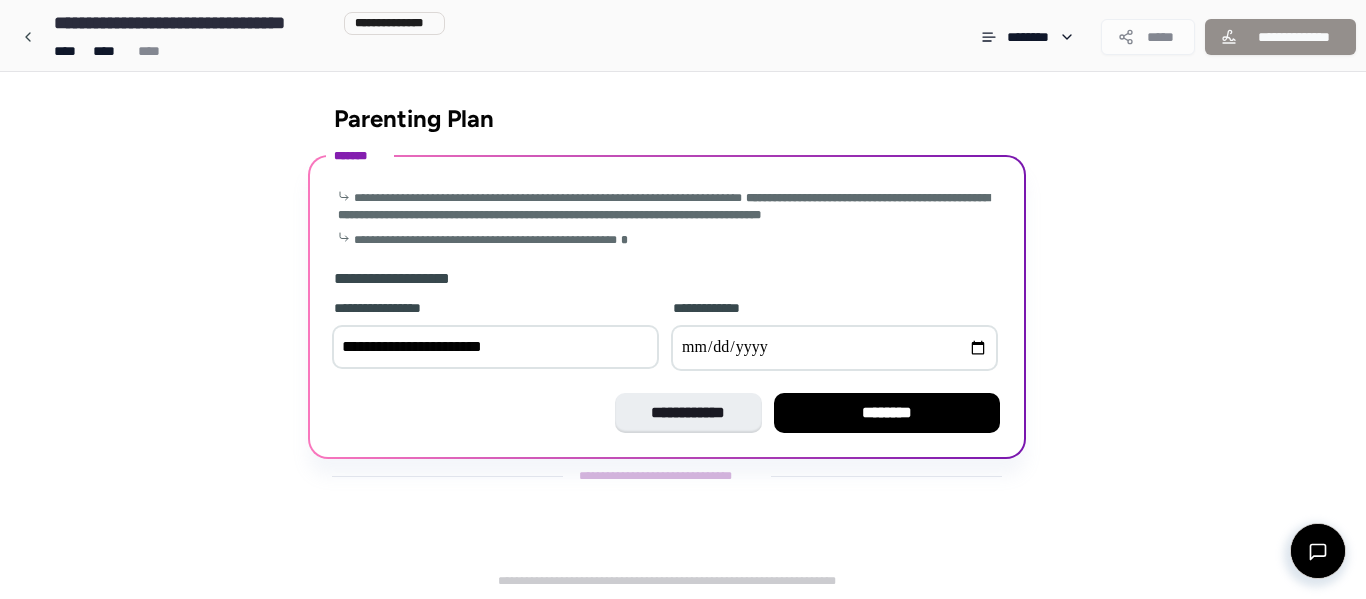 type on "**********" 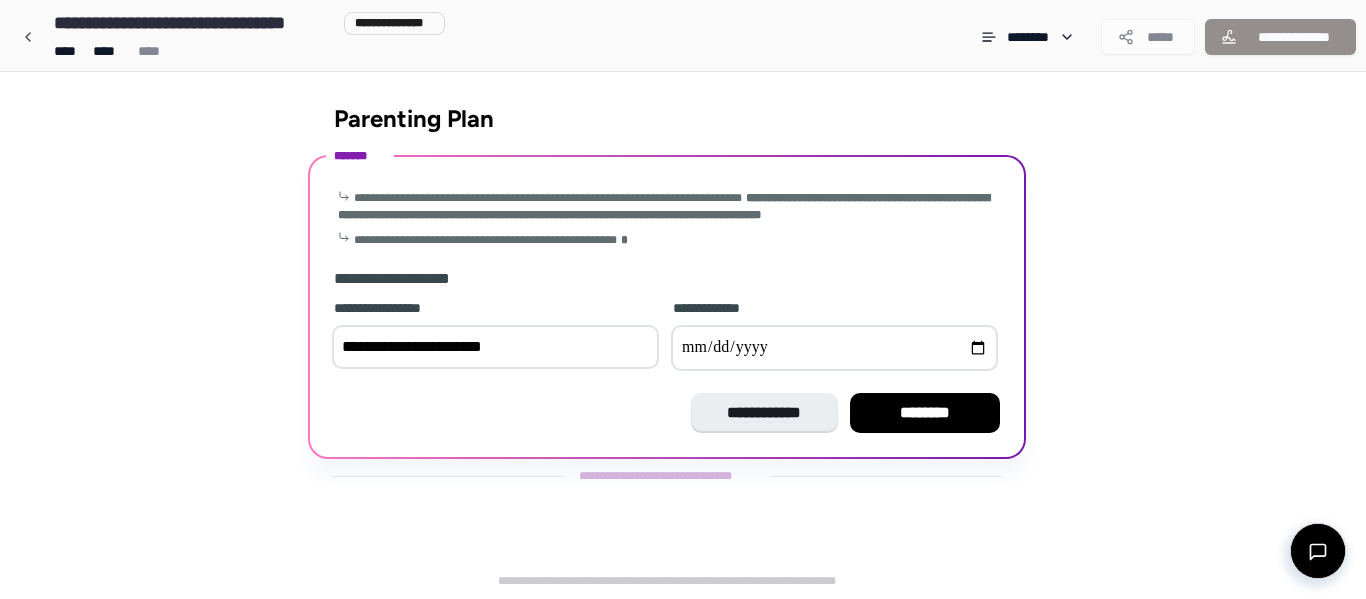 type on "**********" 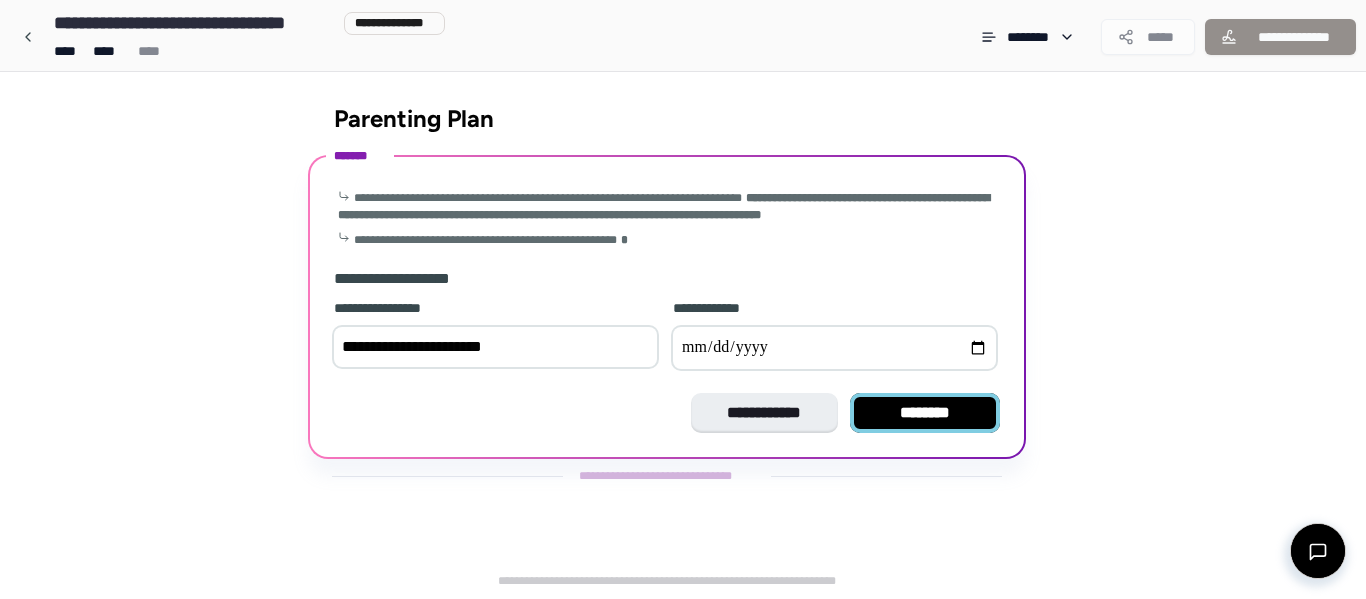 click on "********" at bounding box center [925, 413] 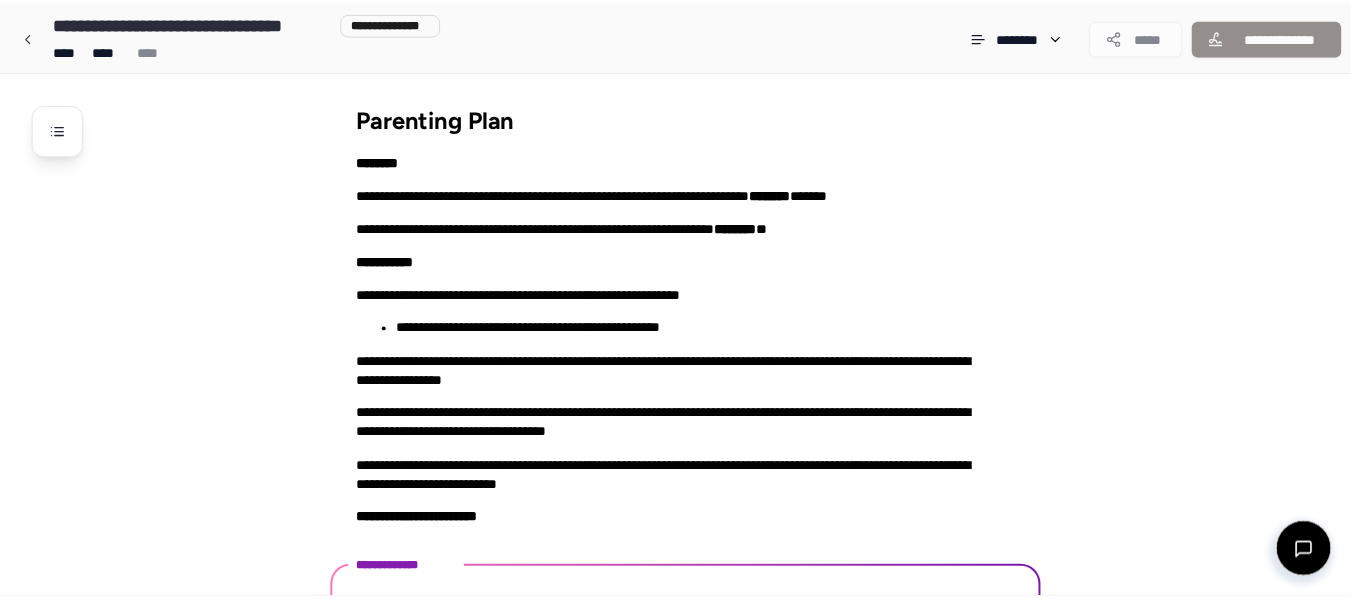 scroll, scrollTop: 104, scrollLeft: 0, axis: vertical 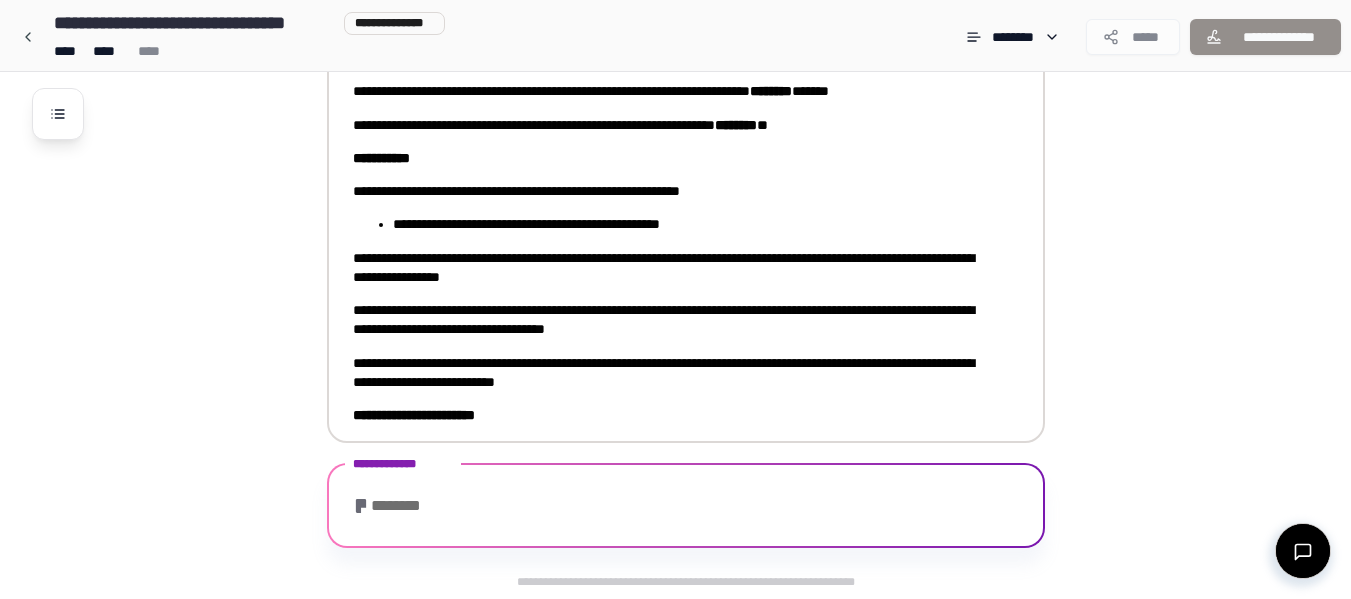 click on "**********" at bounding box center [692, 224] 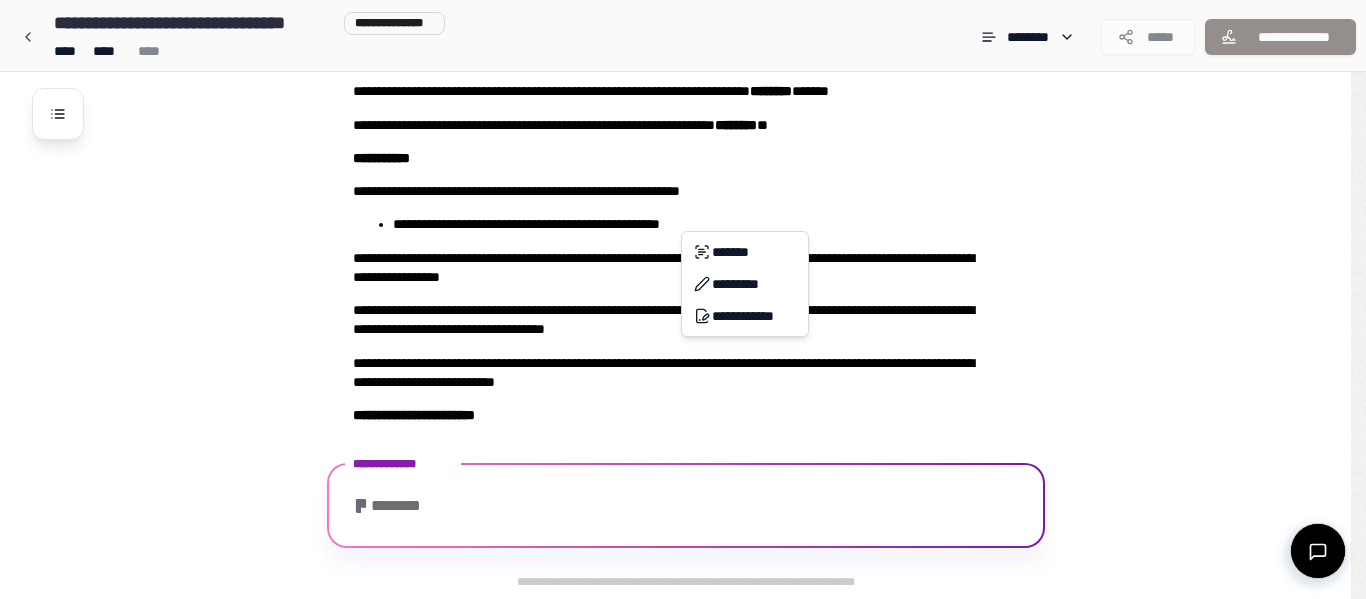 click on "**********" at bounding box center [683, 247] 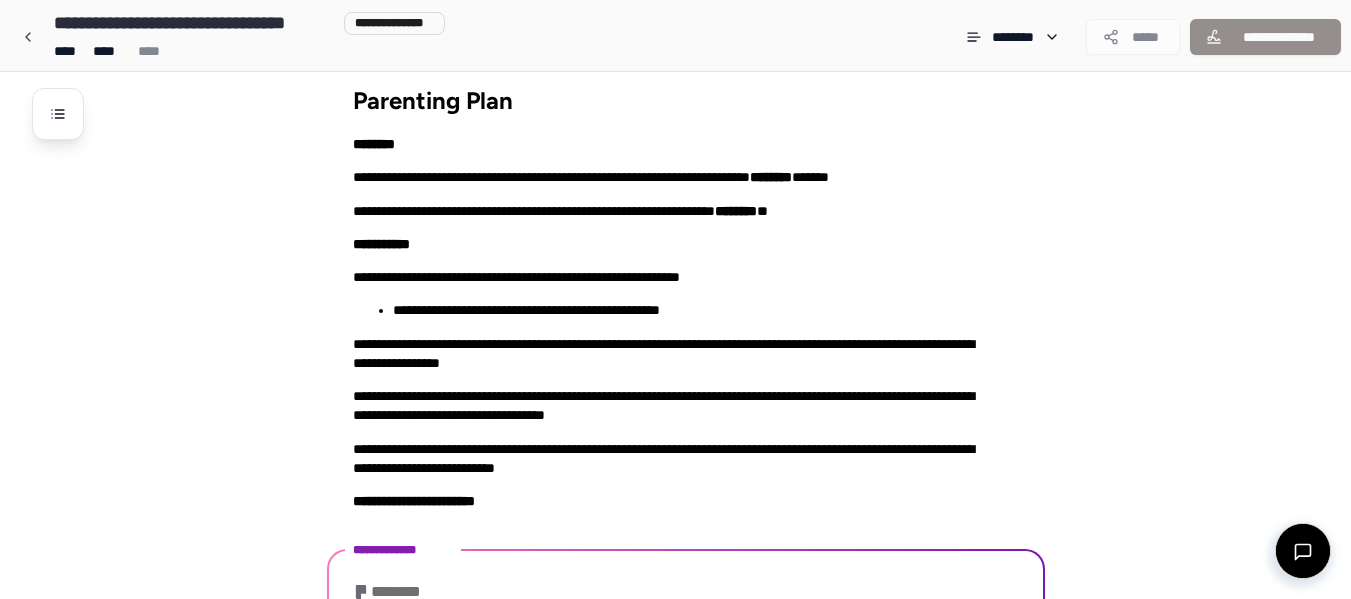 scroll, scrollTop: 0, scrollLeft: 0, axis: both 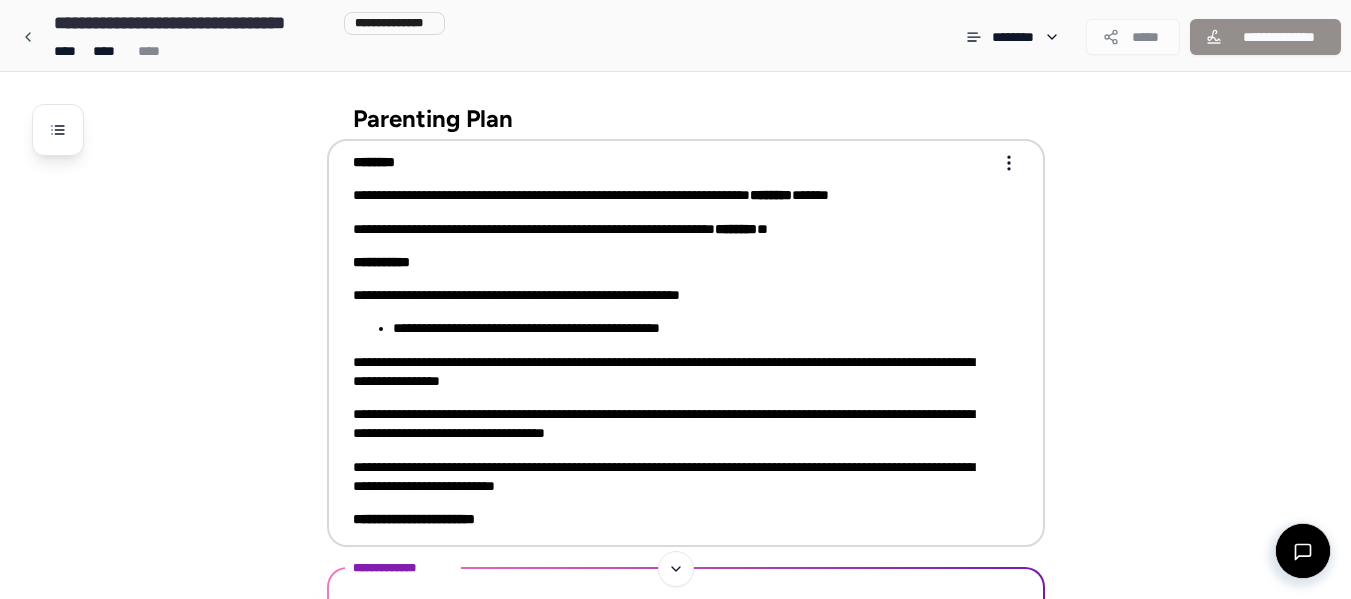 click on "**********" at bounding box center [675, 351] 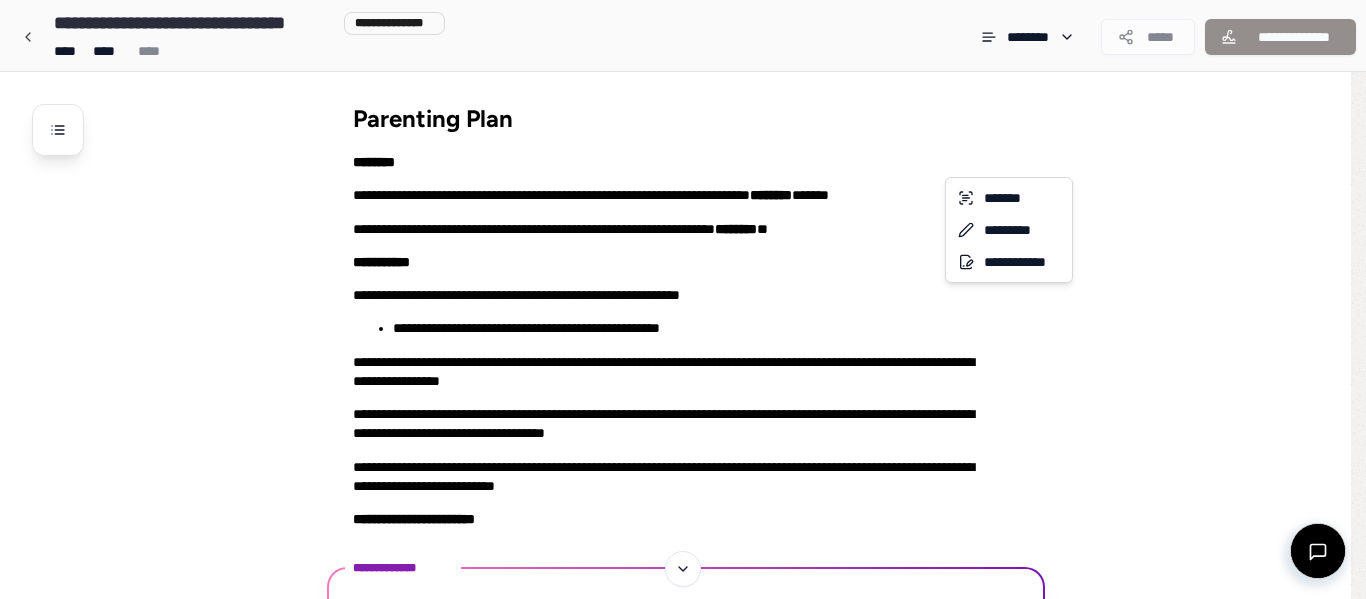click on "**********" at bounding box center [683, 430] 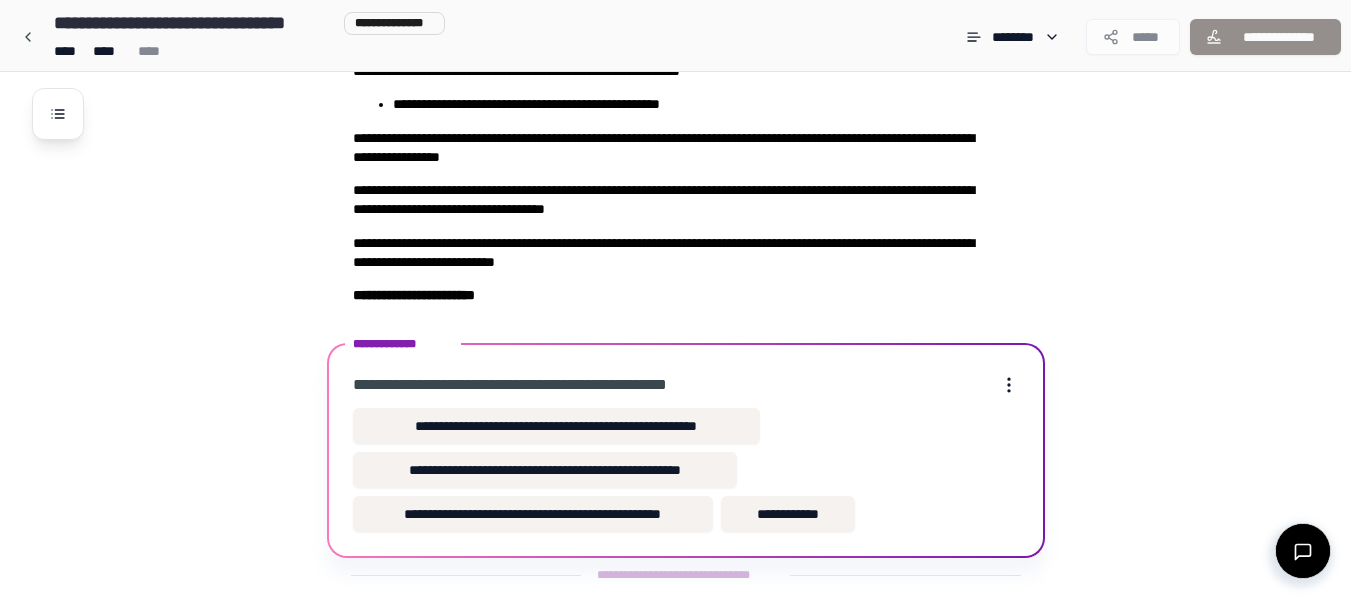 scroll, scrollTop: 261, scrollLeft: 0, axis: vertical 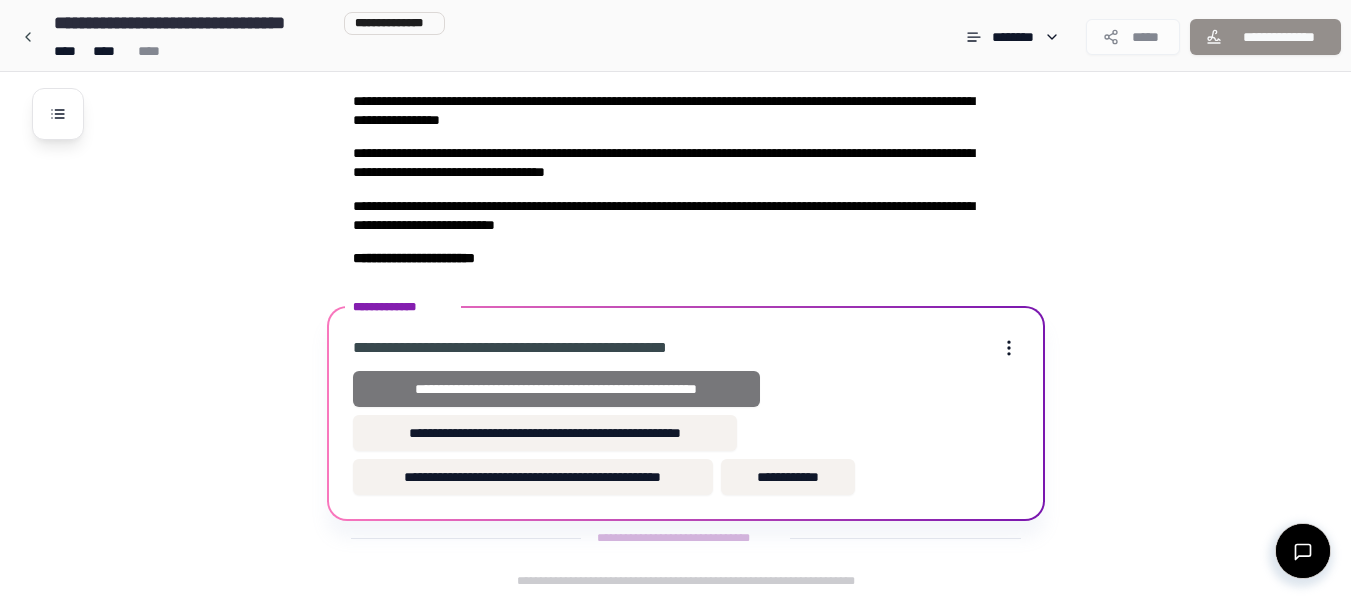 click on "**********" at bounding box center (556, 389) 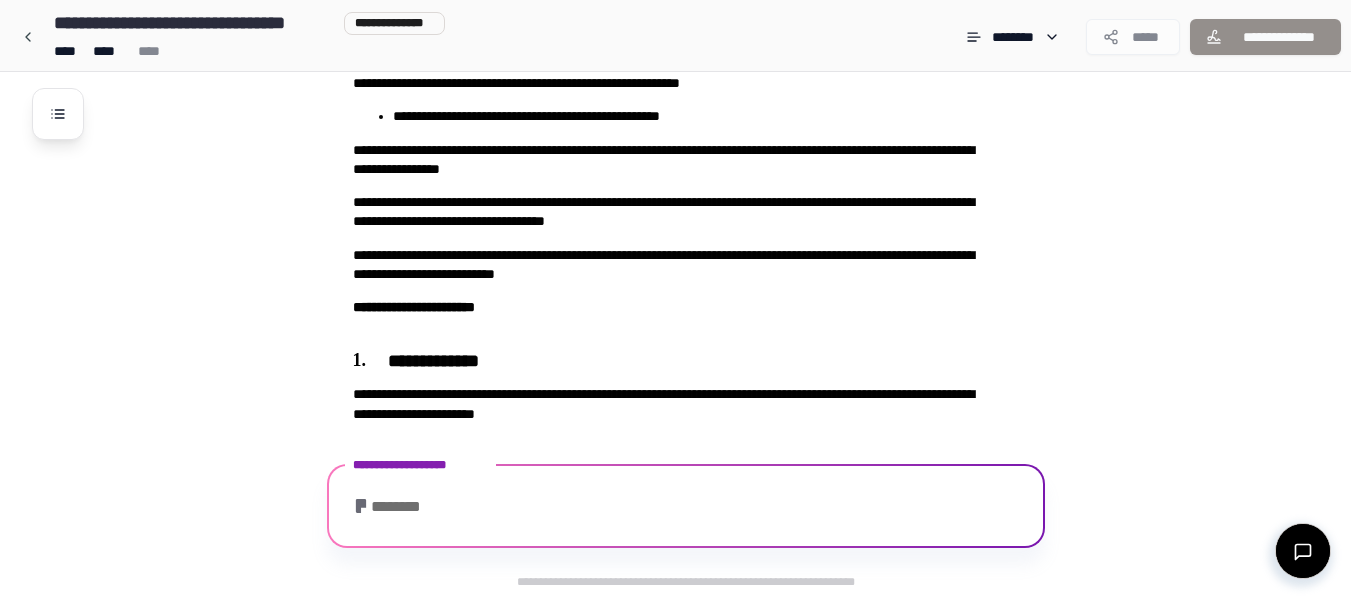 scroll, scrollTop: 326, scrollLeft: 0, axis: vertical 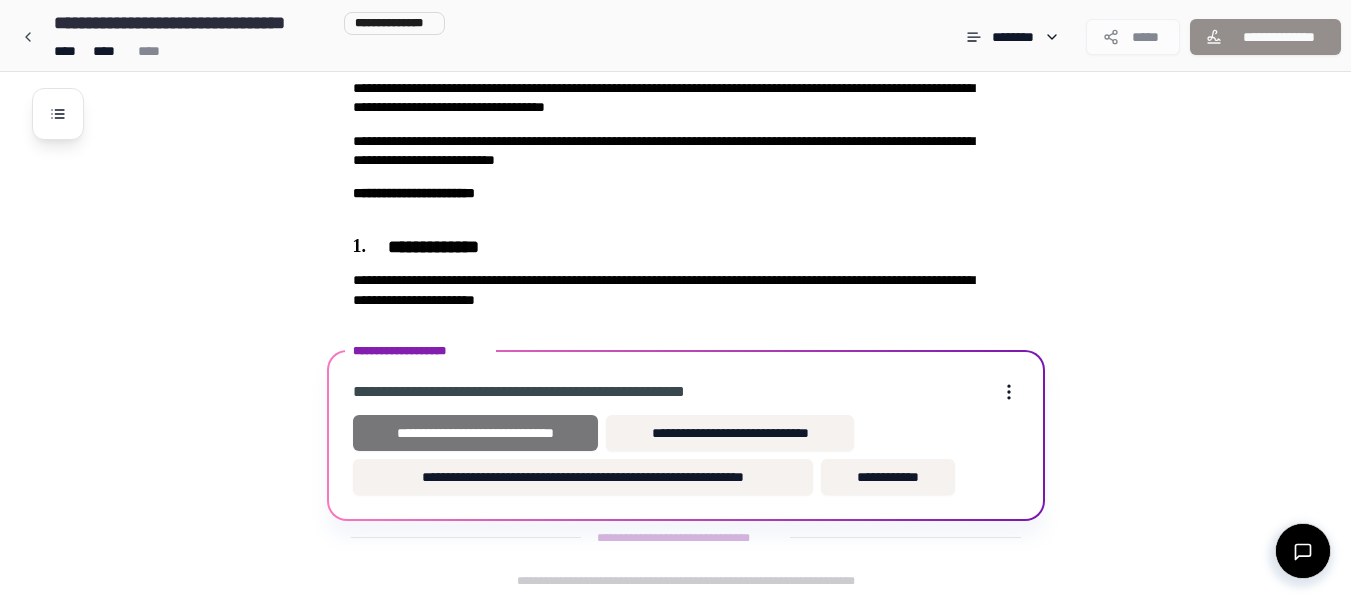 click on "**********" at bounding box center (476, 433) 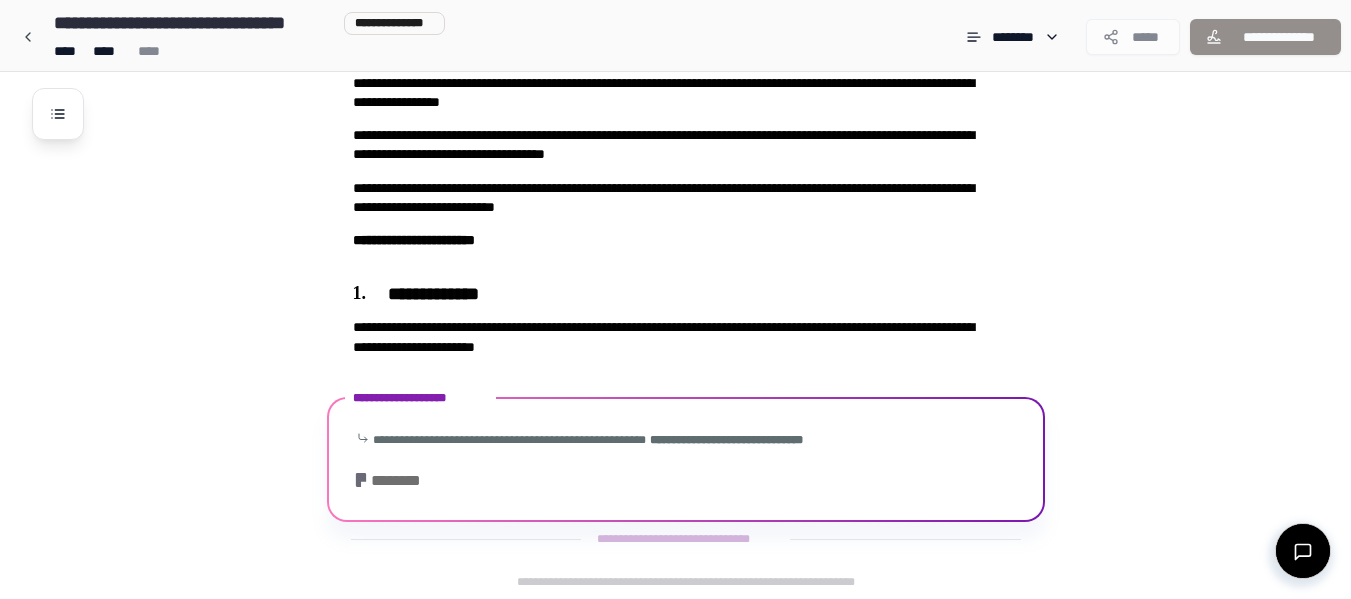 scroll, scrollTop: 650, scrollLeft: 0, axis: vertical 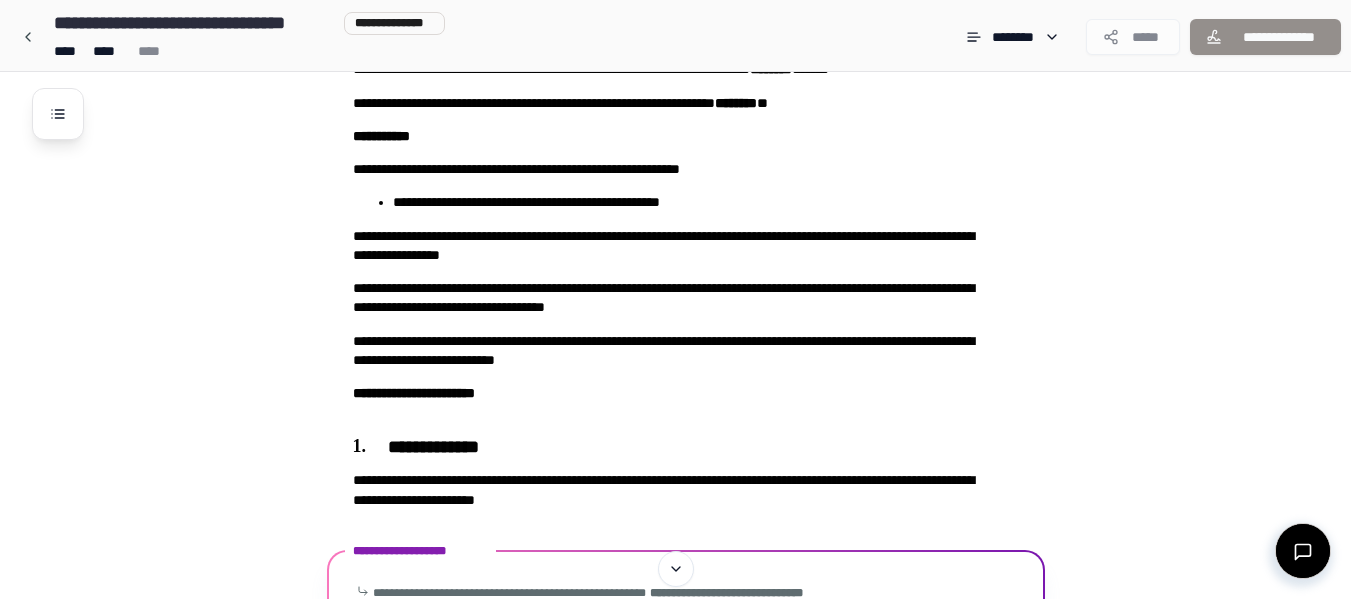click on "**********" at bounding box center [701, 534] 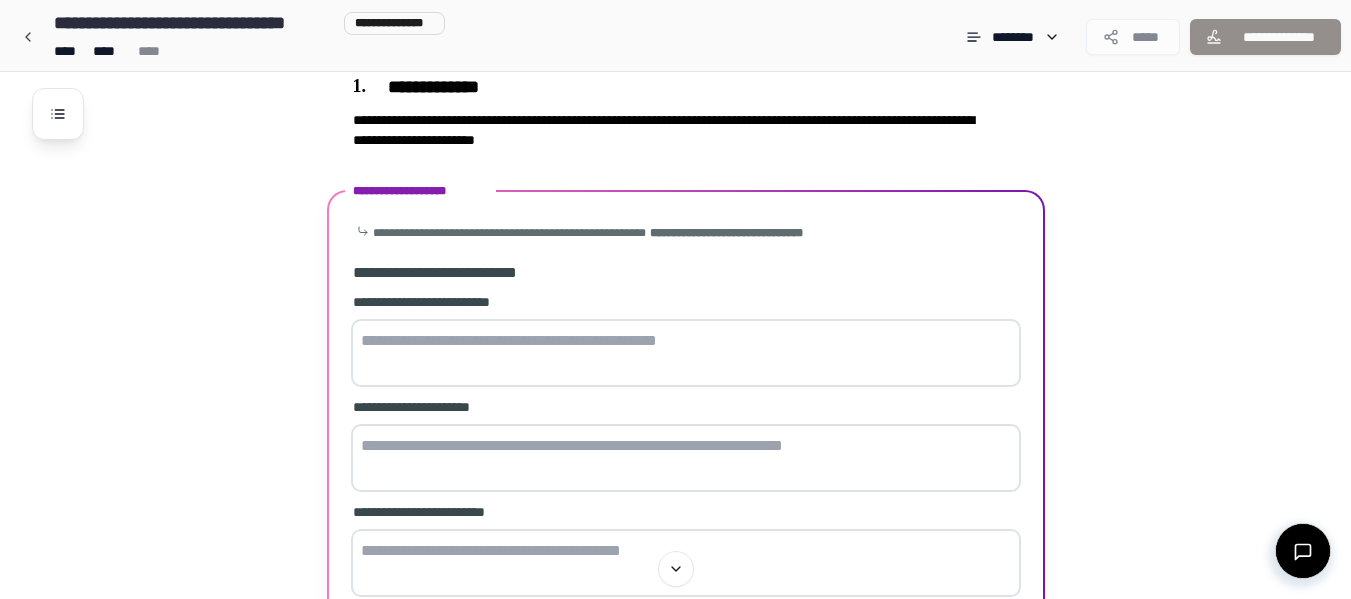 scroll, scrollTop: 526, scrollLeft: 0, axis: vertical 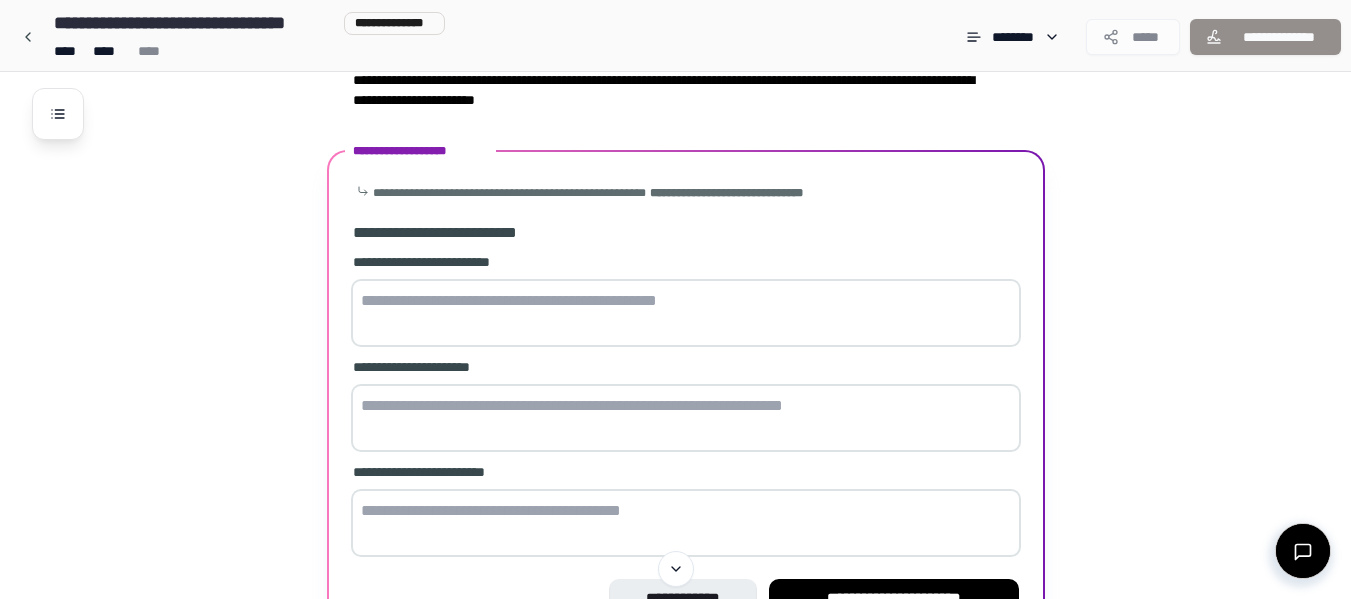click at bounding box center [686, 313] 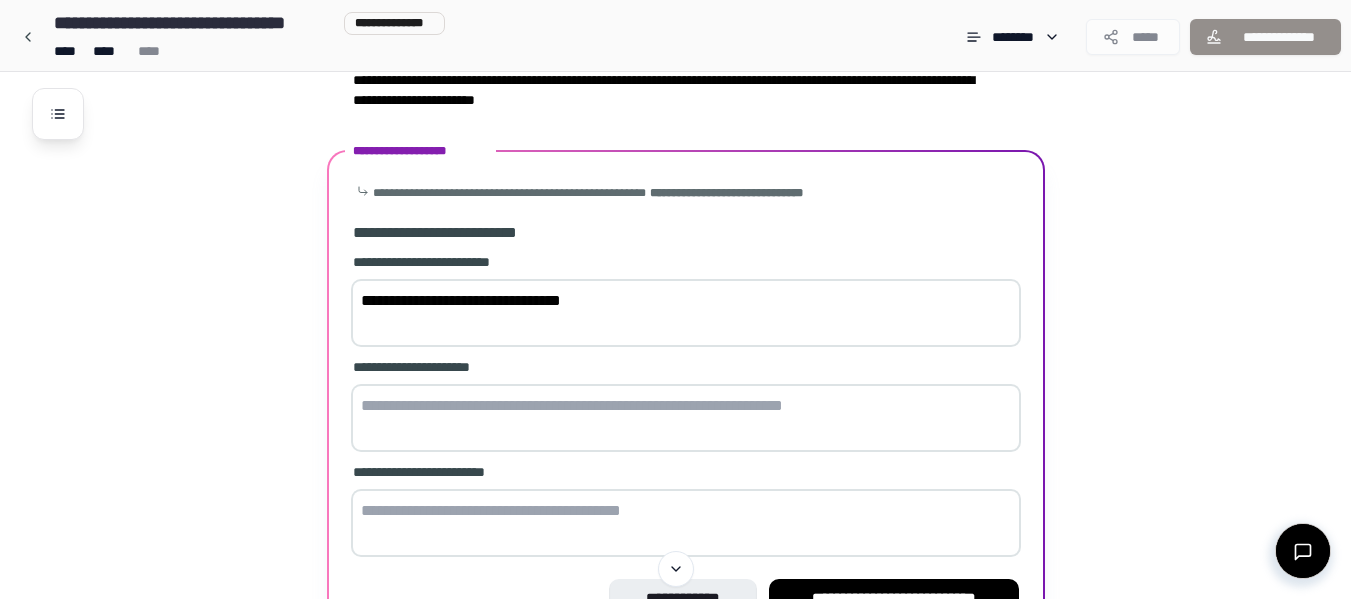 type on "**********" 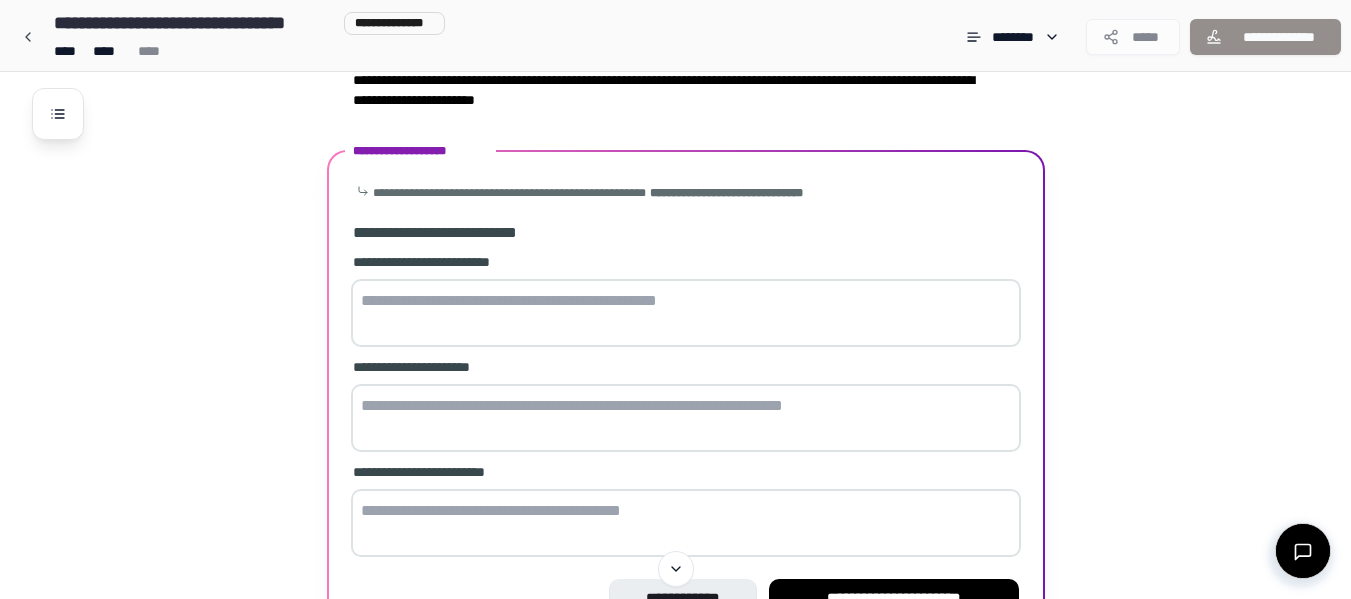 paste on "**********" 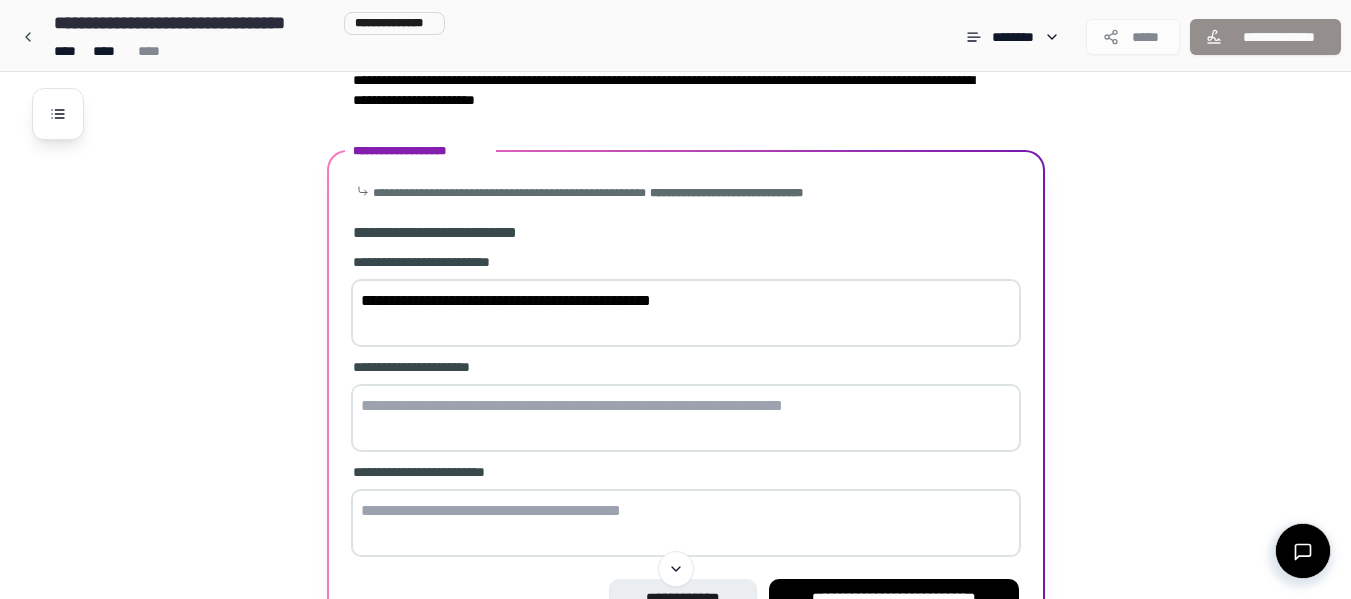 type on "**********" 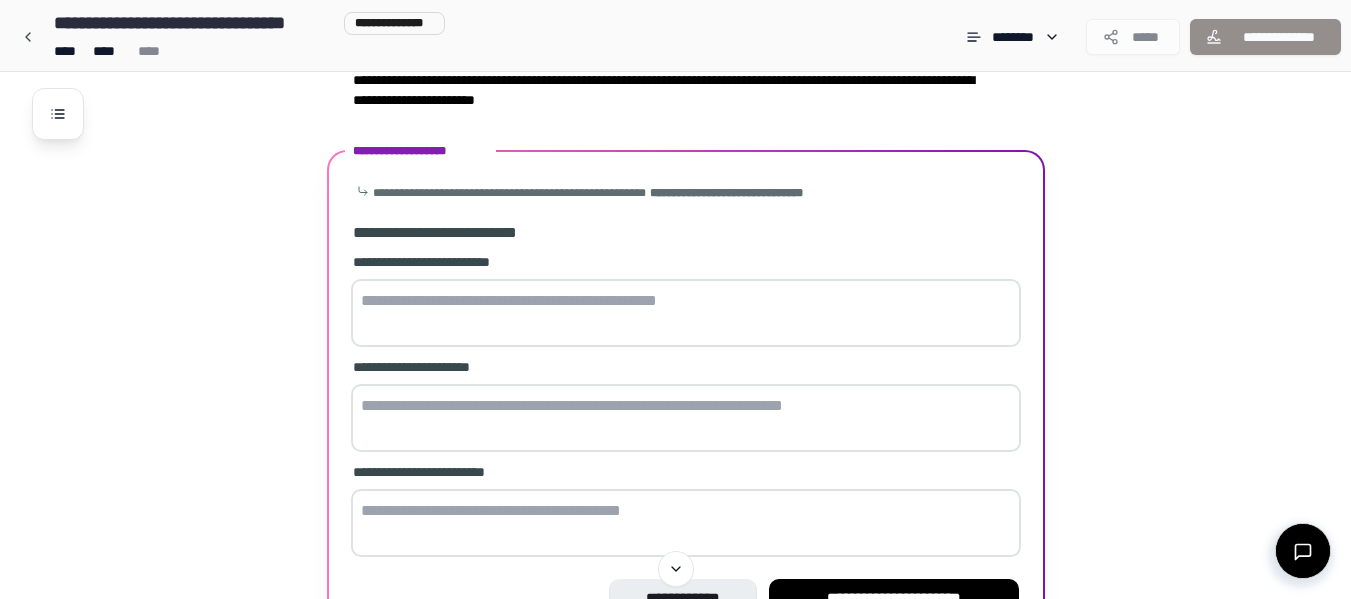 paste on "**********" 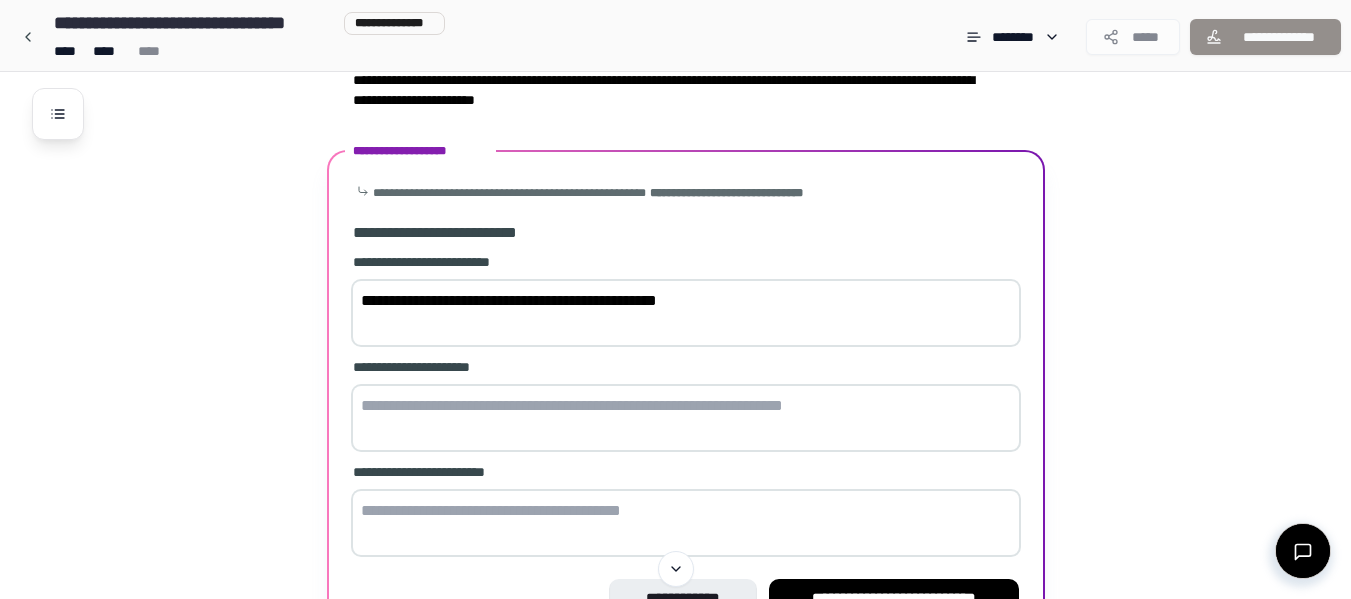 type on "**********" 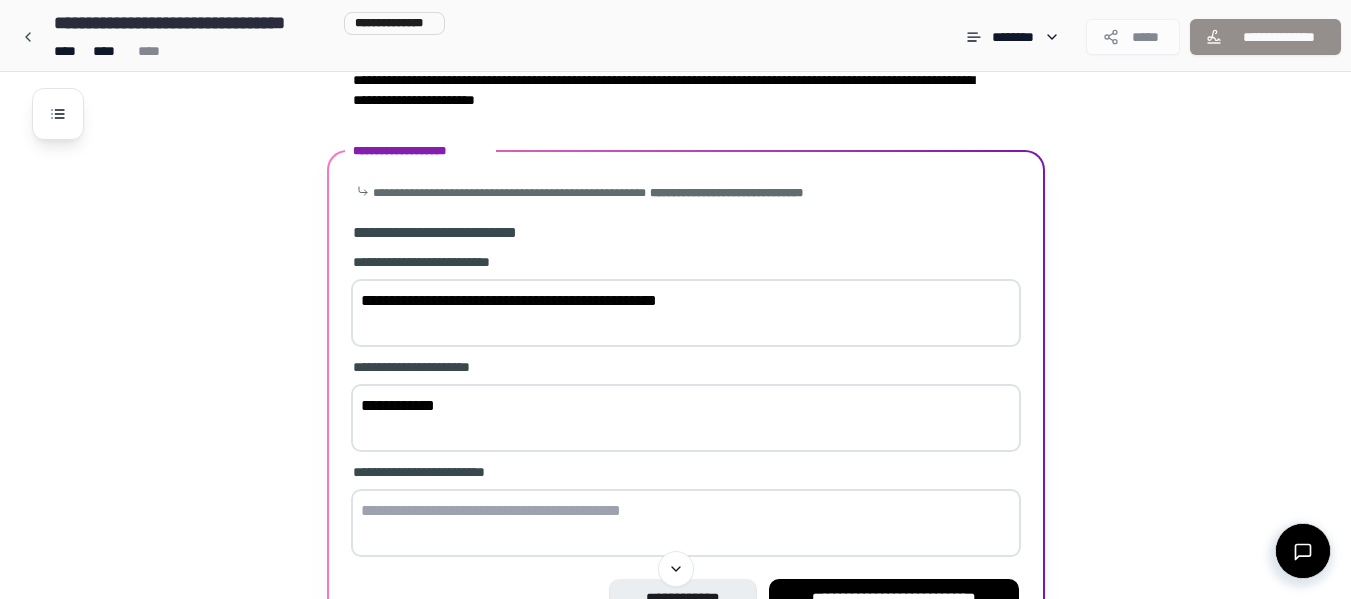type on "**********" 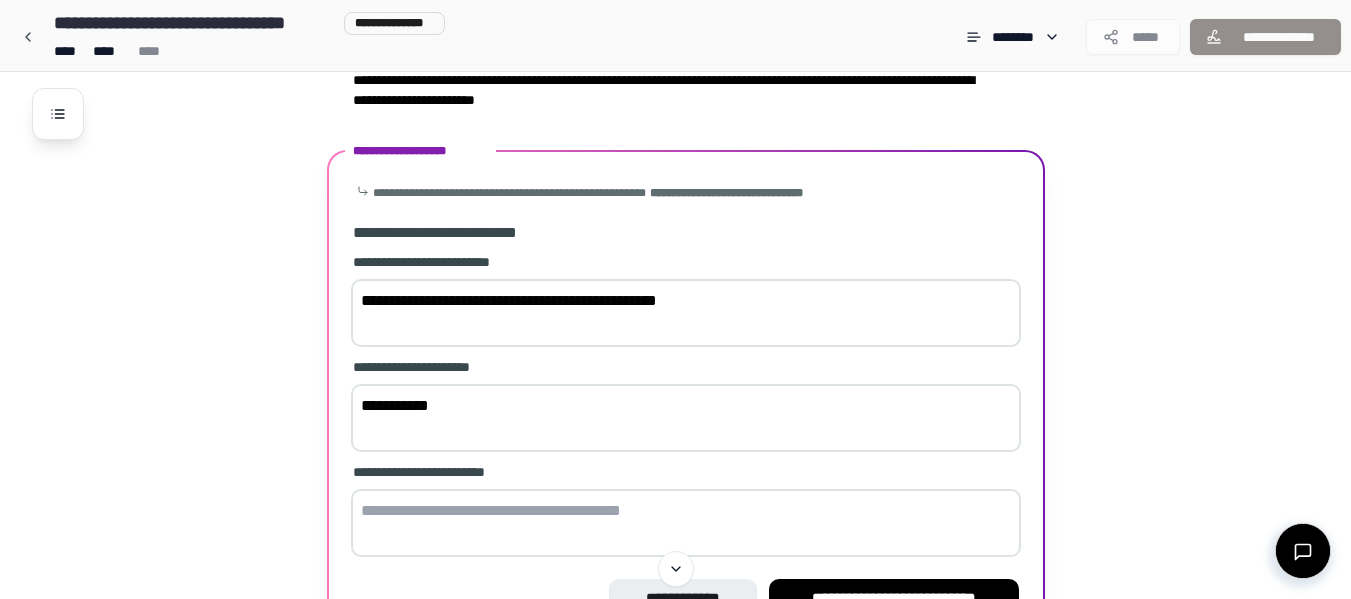 click on "**********" at bounding box center (686, 313) 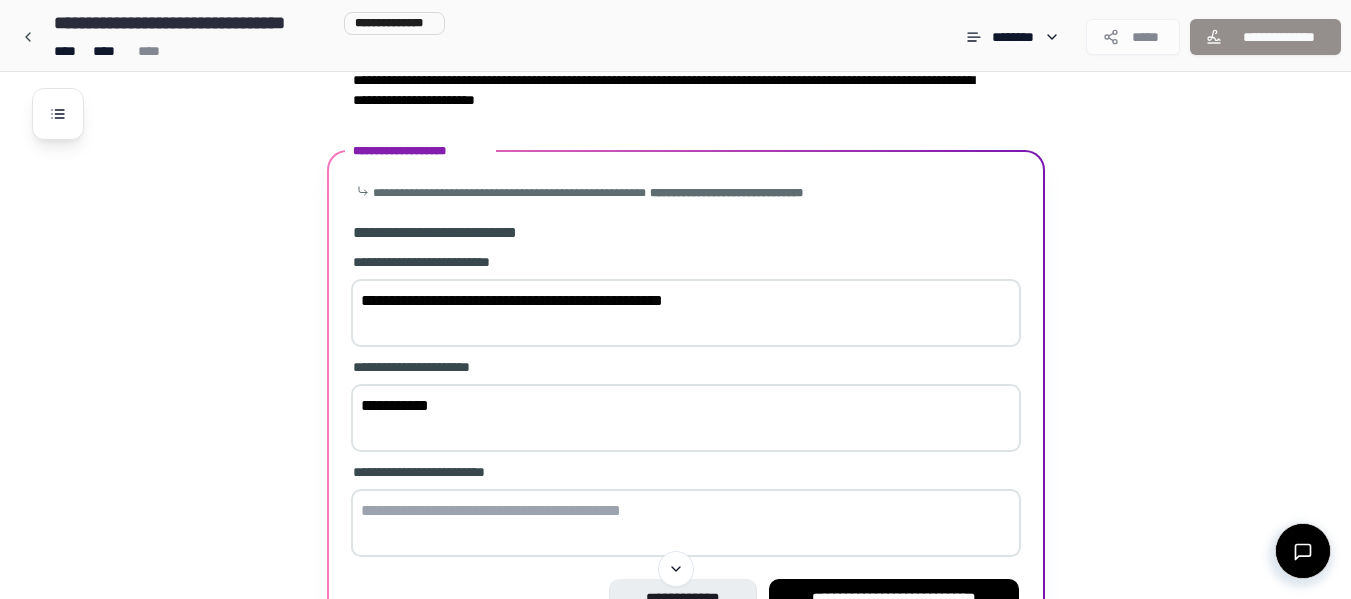 type on "**********" 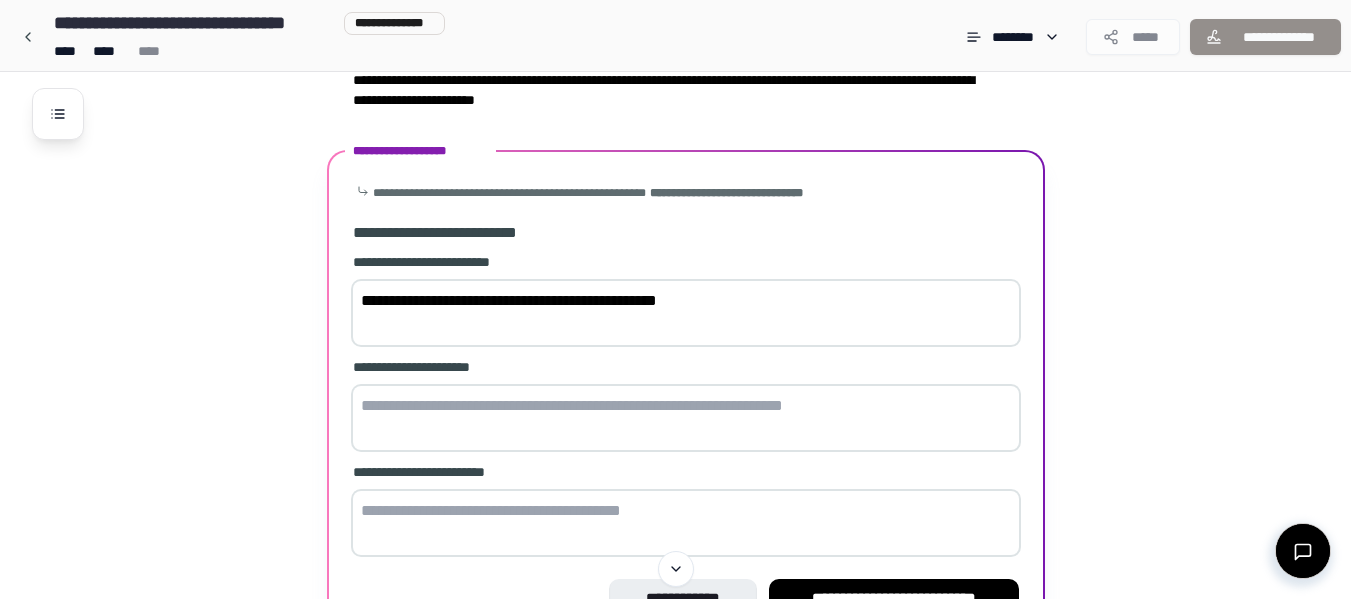 paste on "**********" 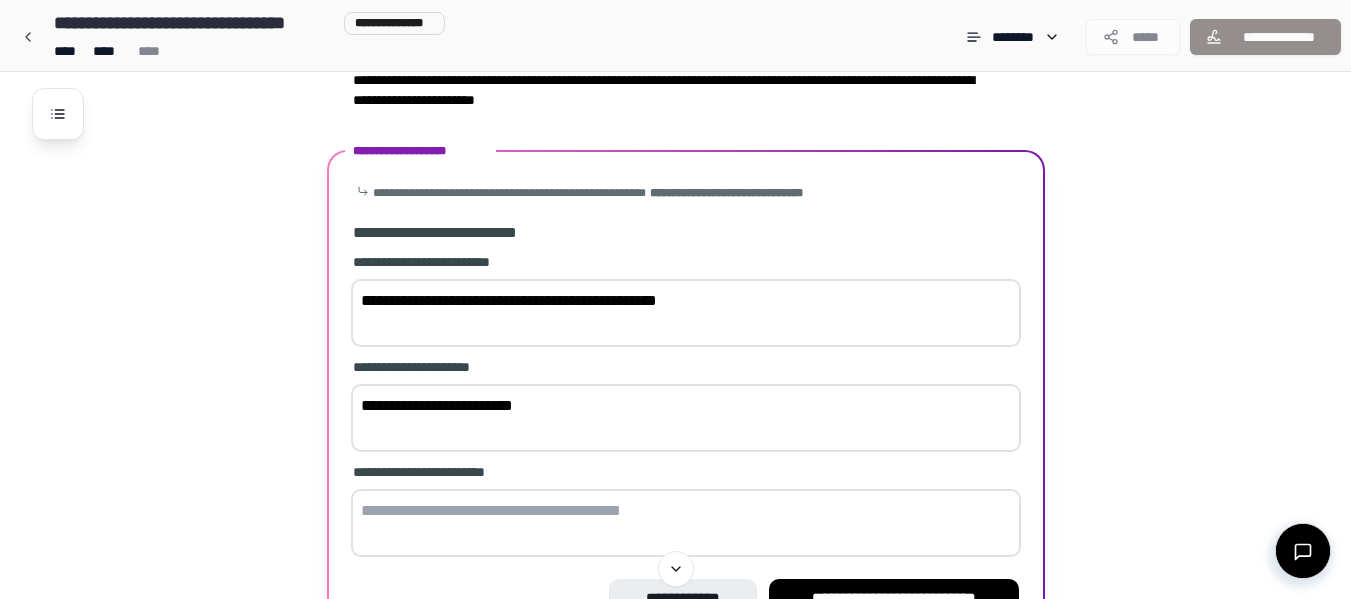 type on "**********" 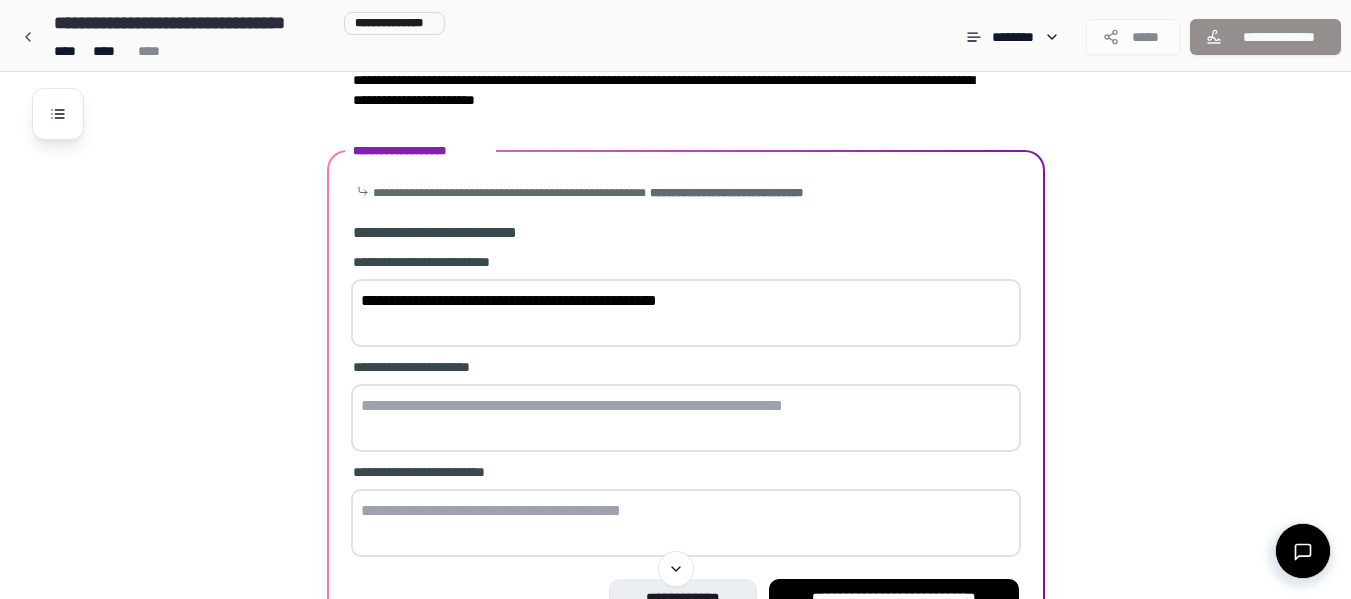 paste on "**********" 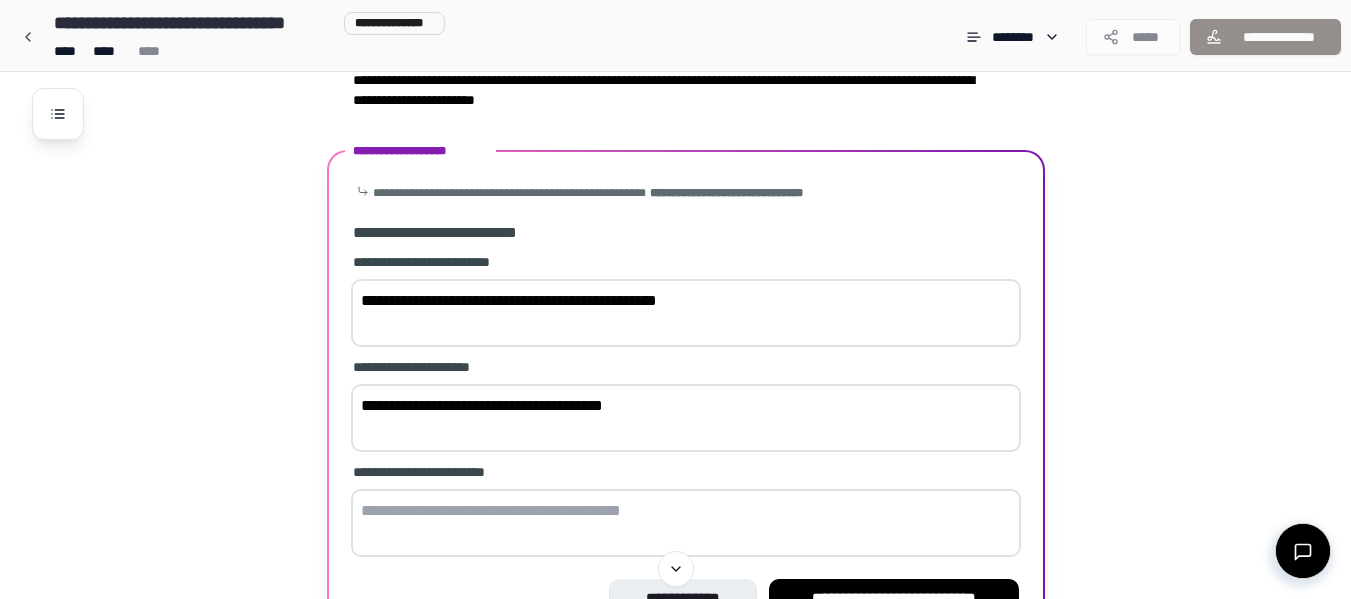 type on "**********" 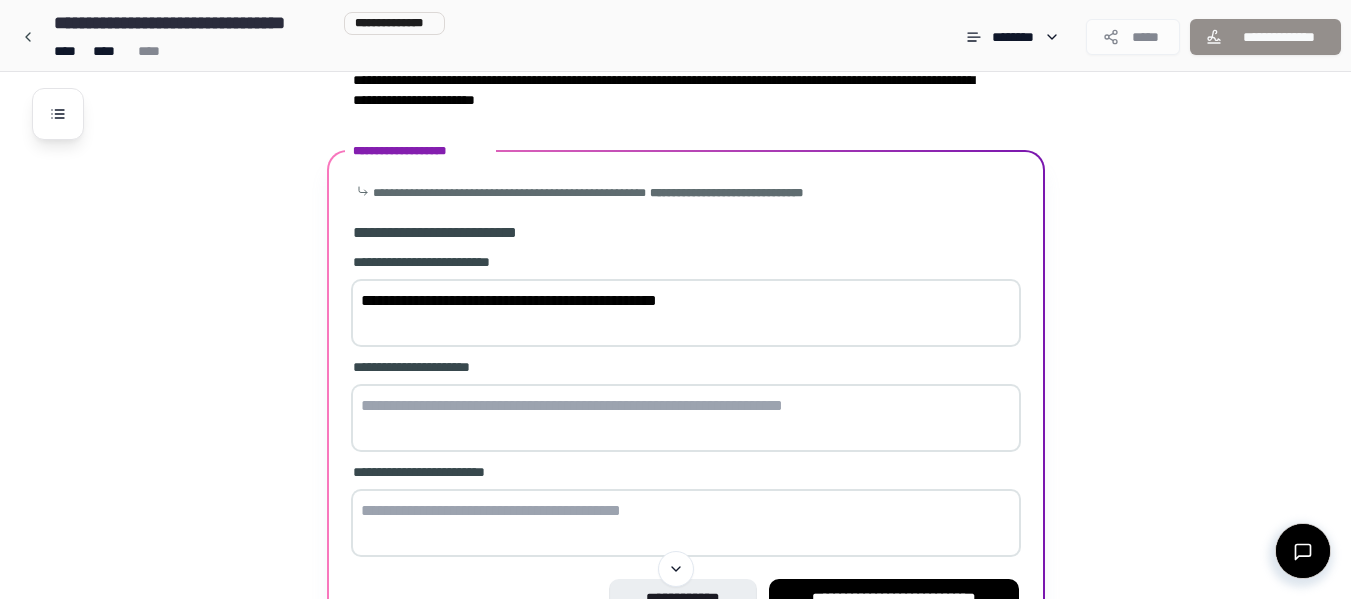 paste on "**********" 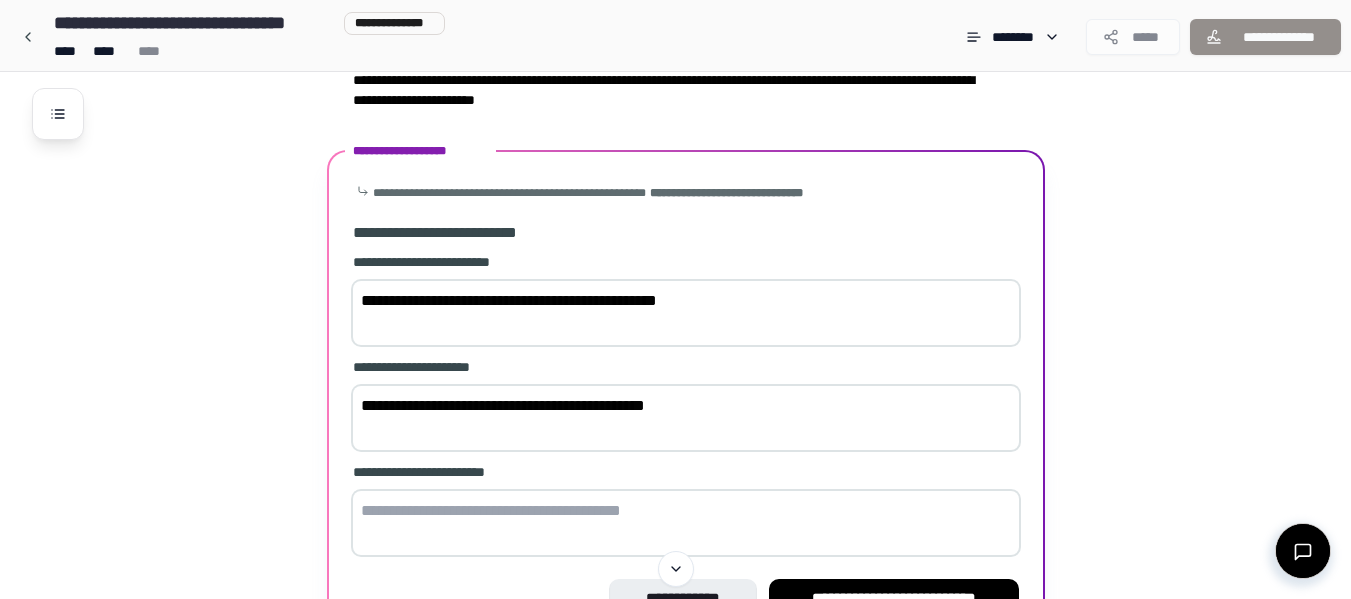 type on "**********" 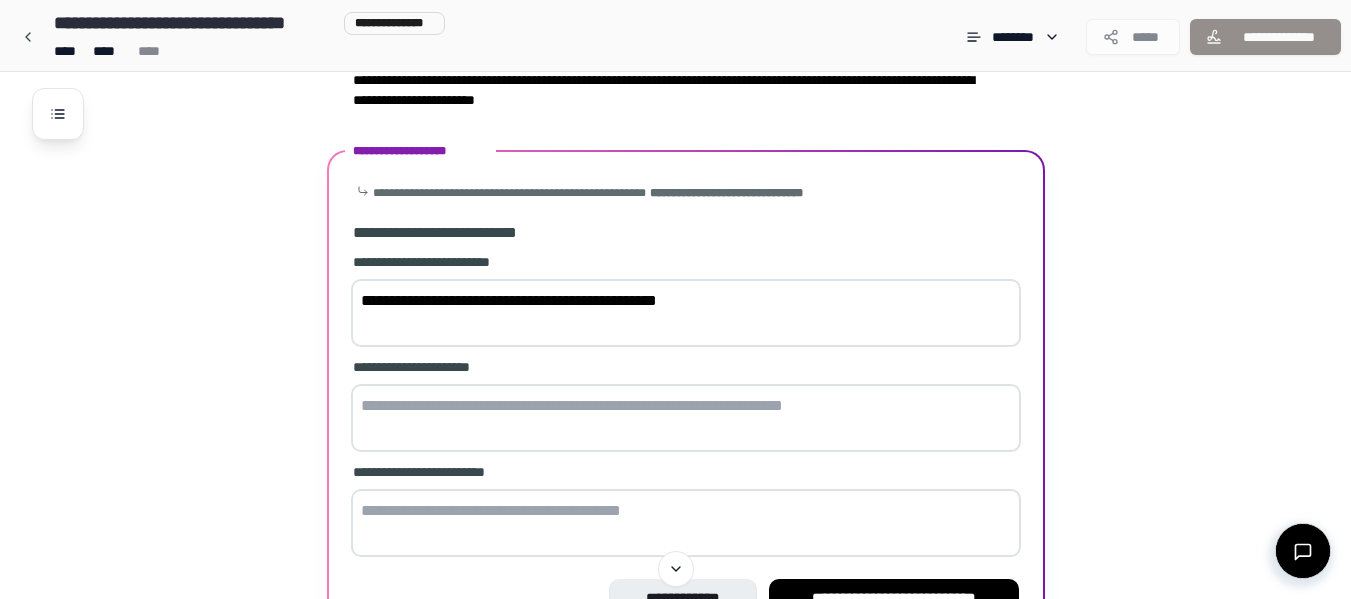 paste on "**********" 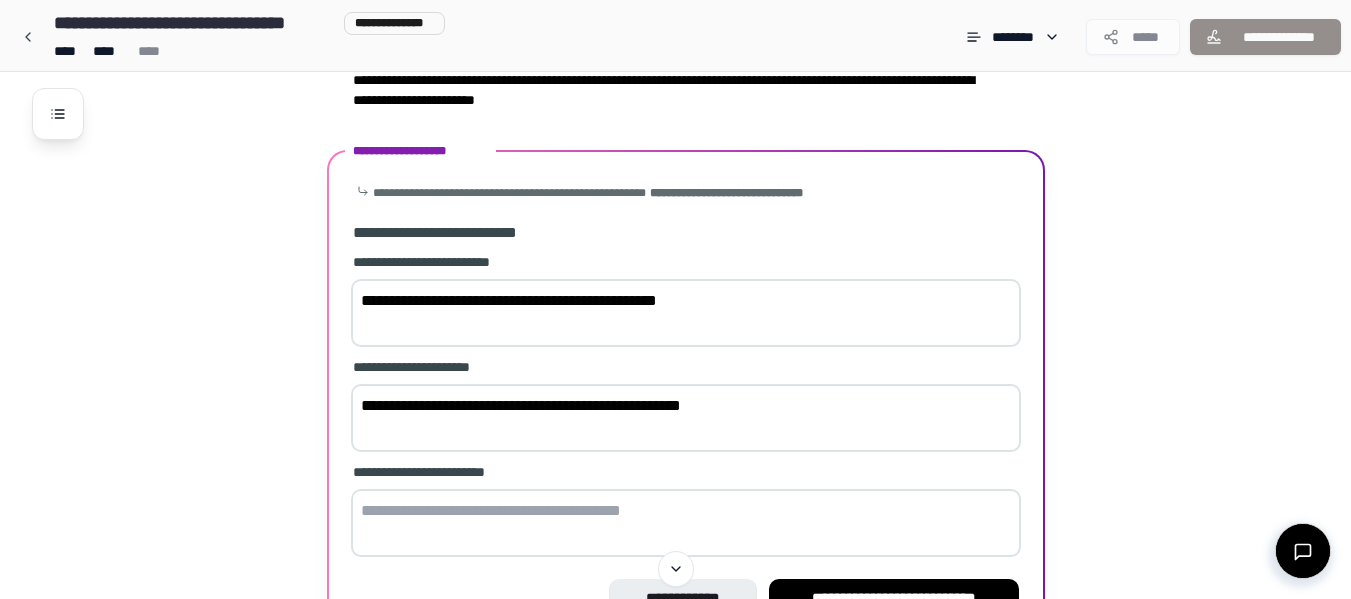 type on "**********" 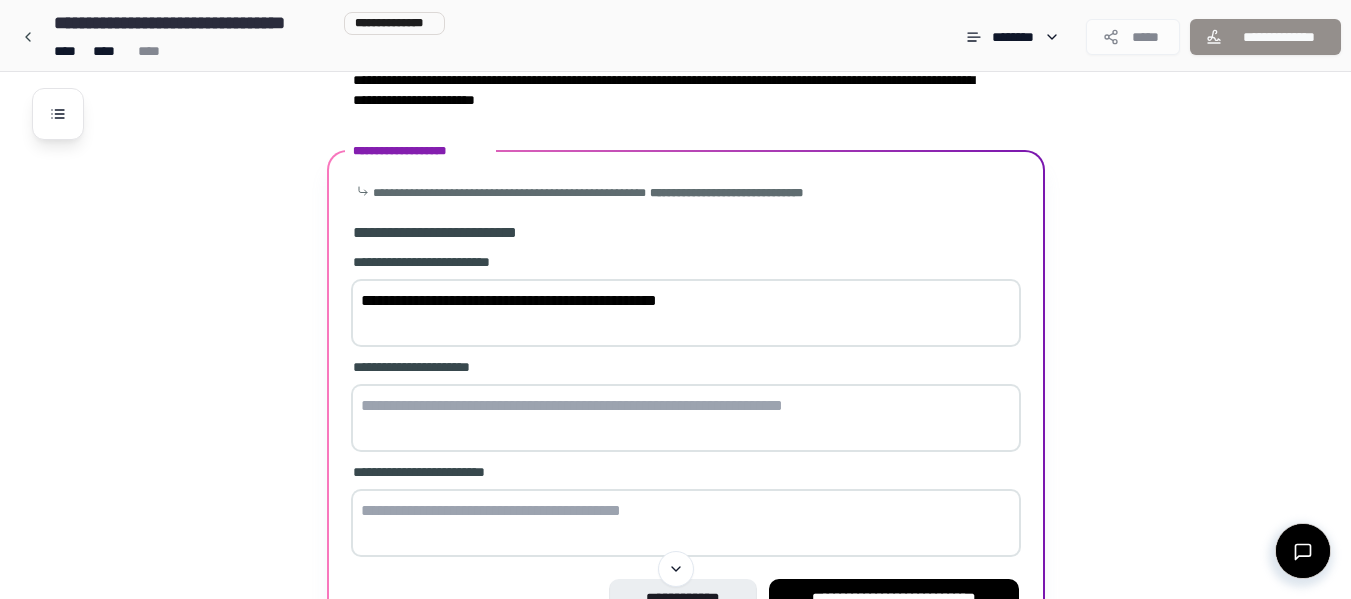 paste on "**********" 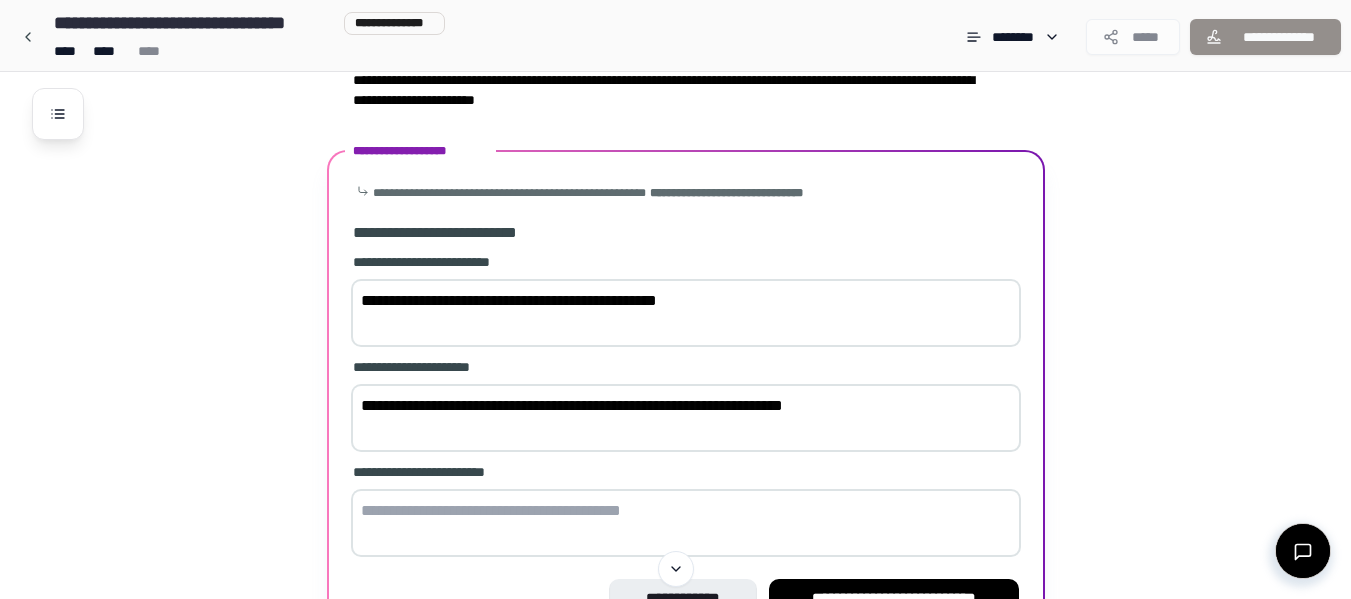 type on "**********" 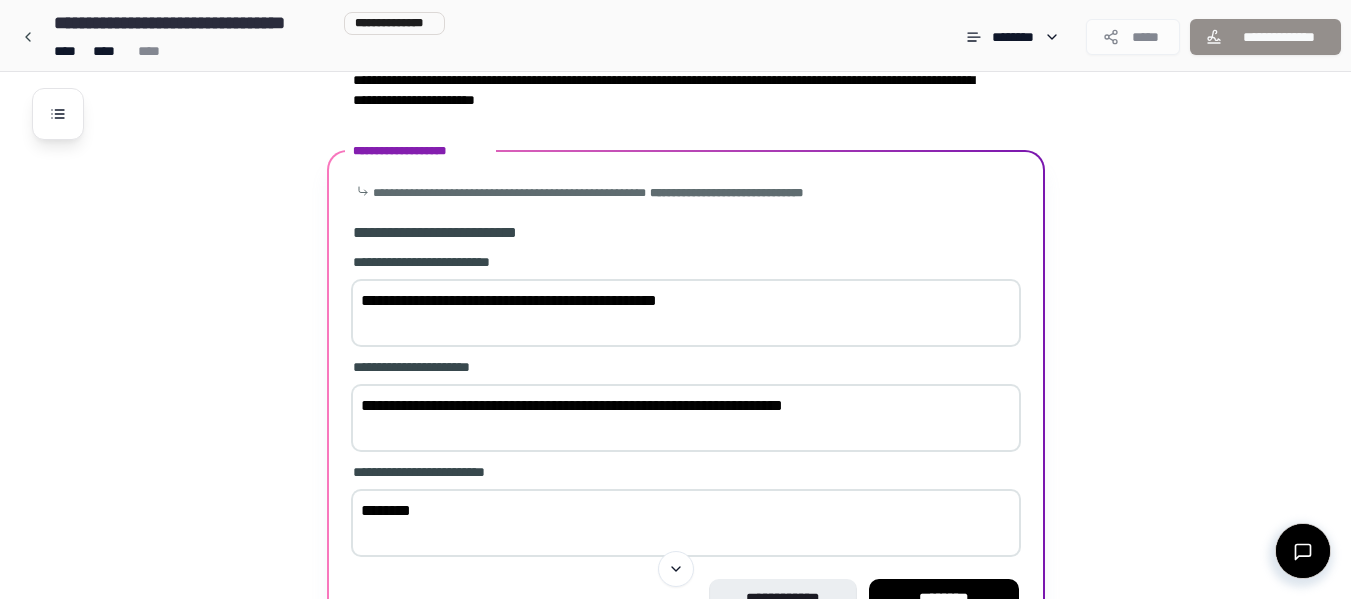 type on "*********" 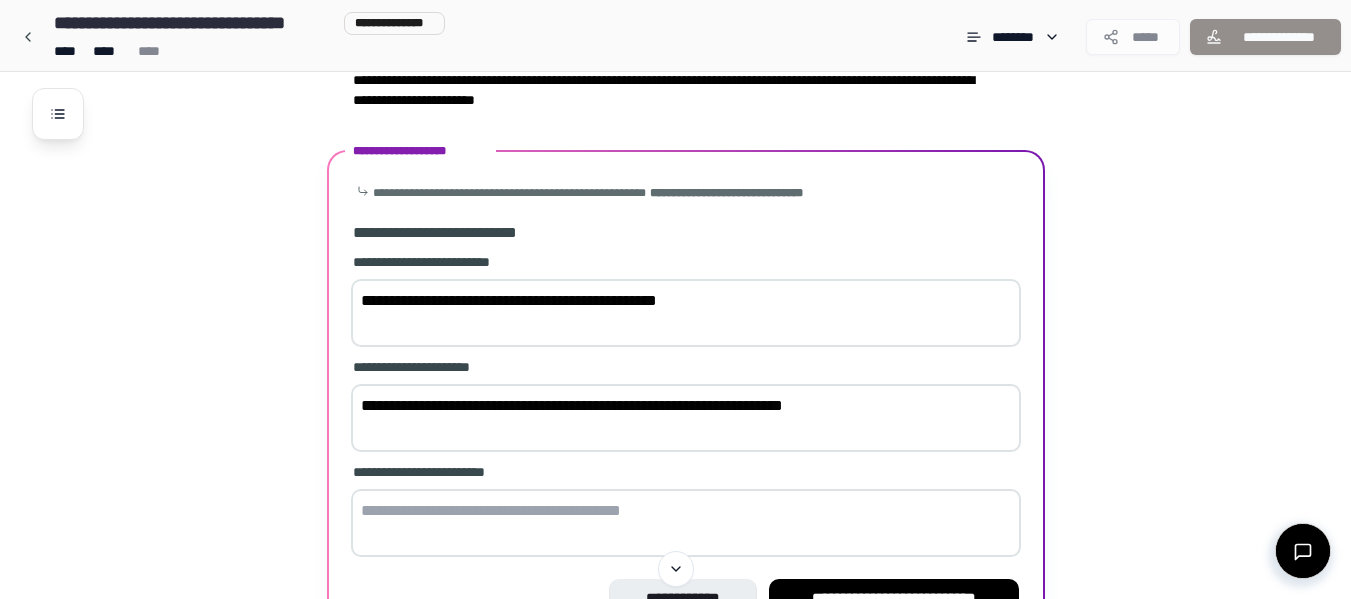 paste on "*********" 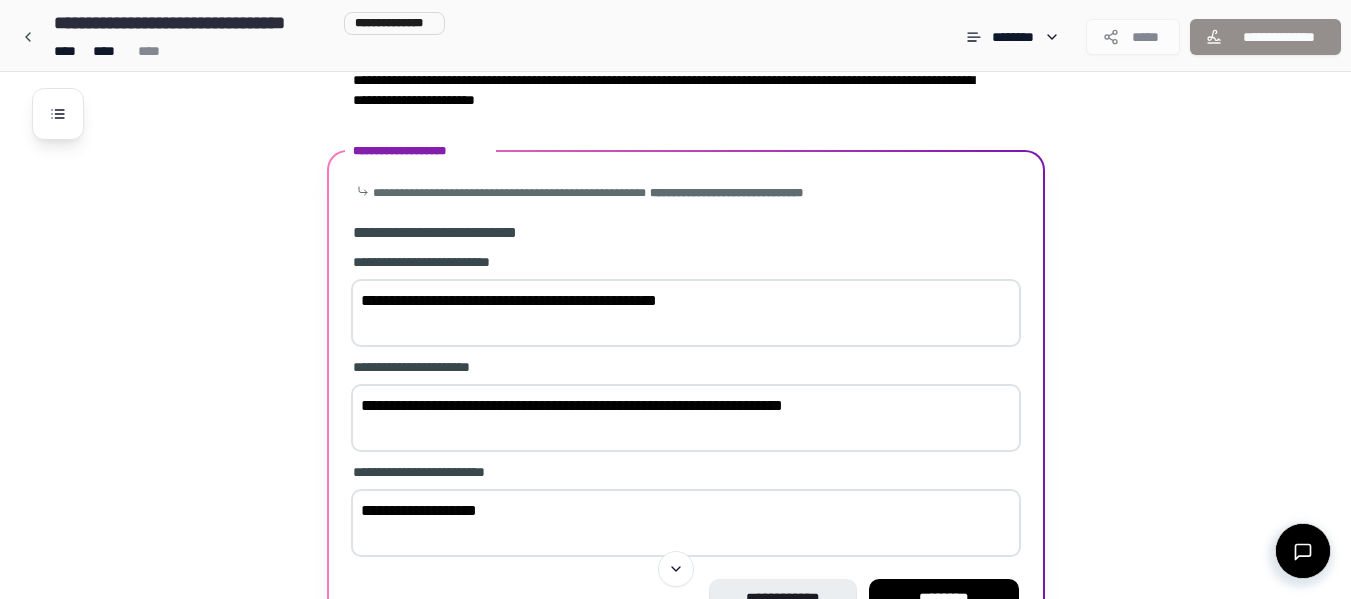 type on "**********" 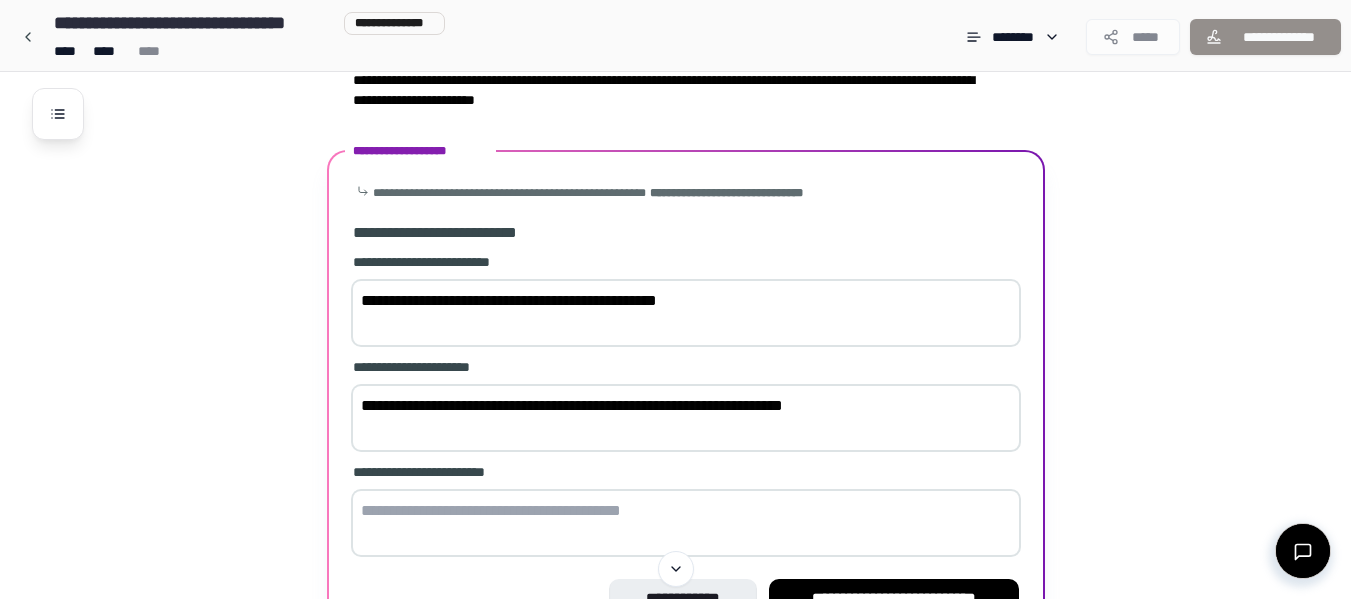 paste on "**********" 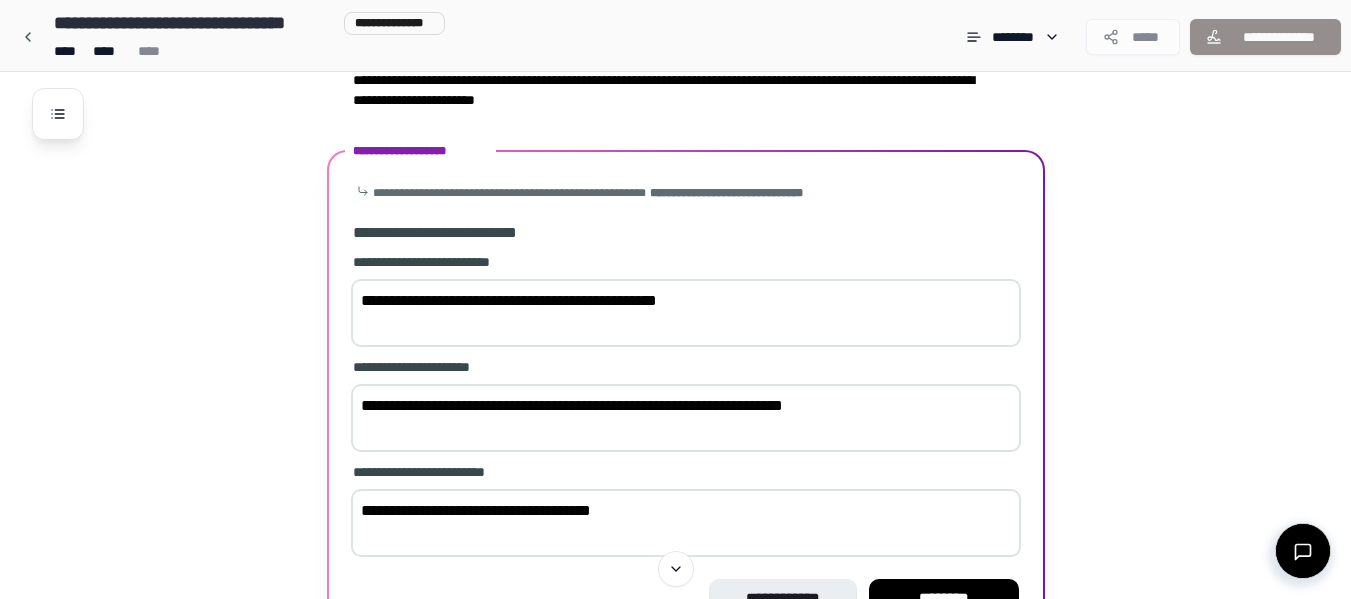 type on "**********" 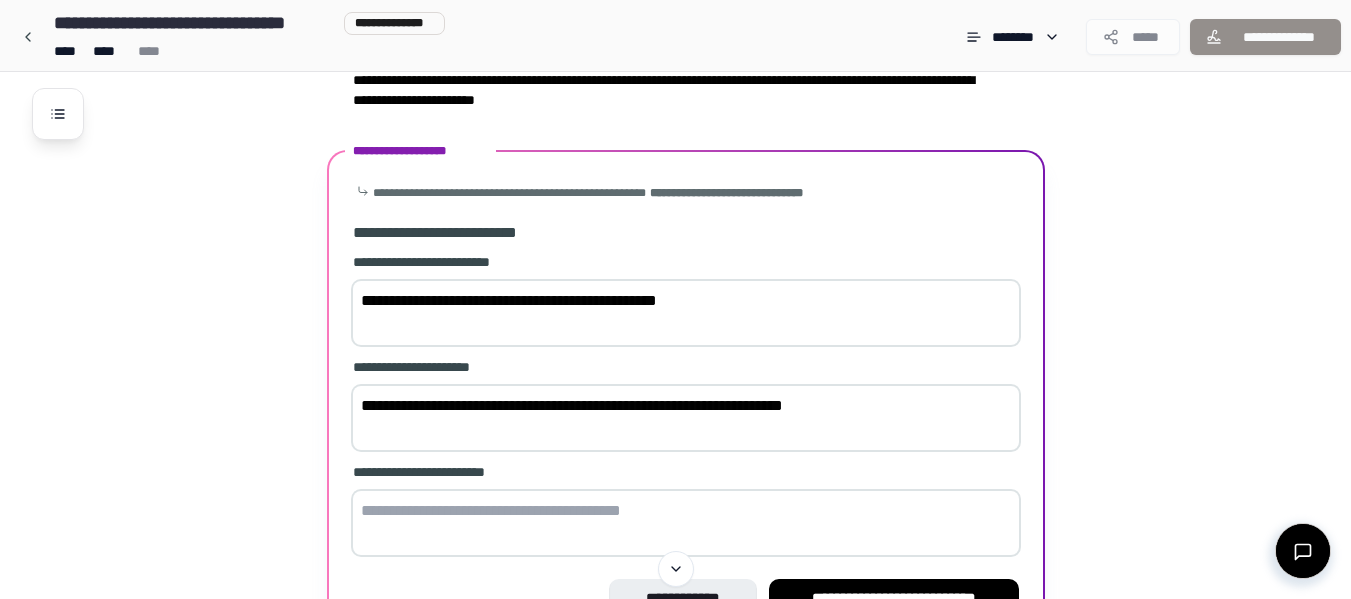 paste on "**********" 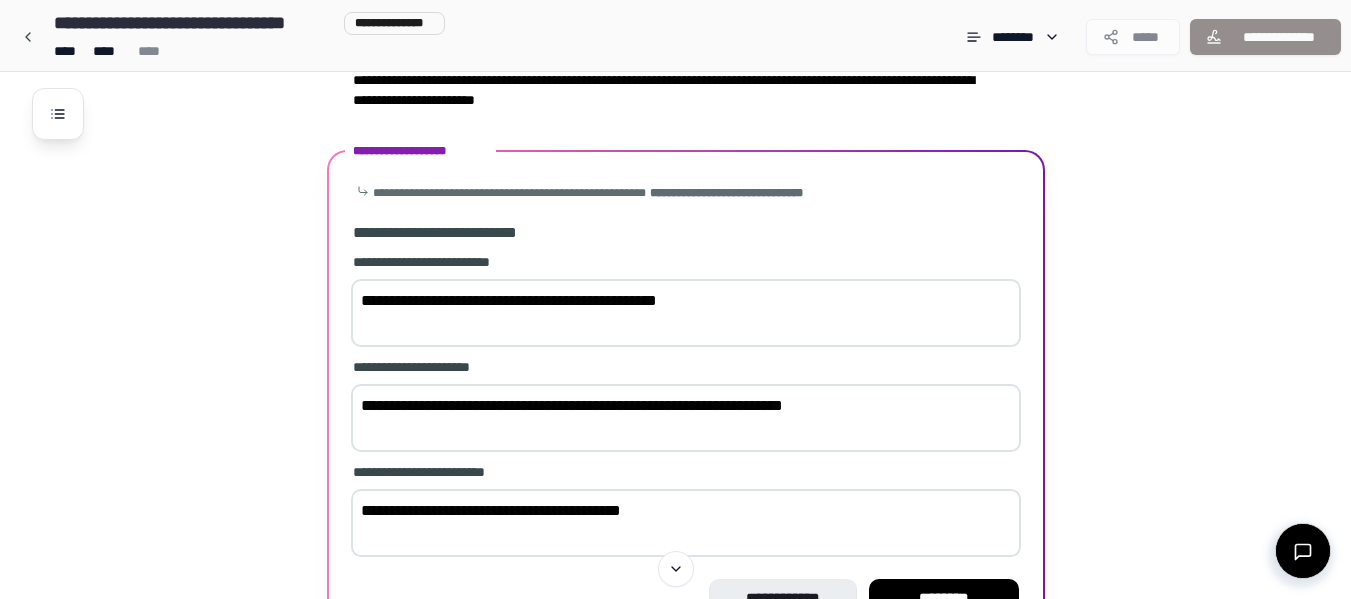 type on "**********" 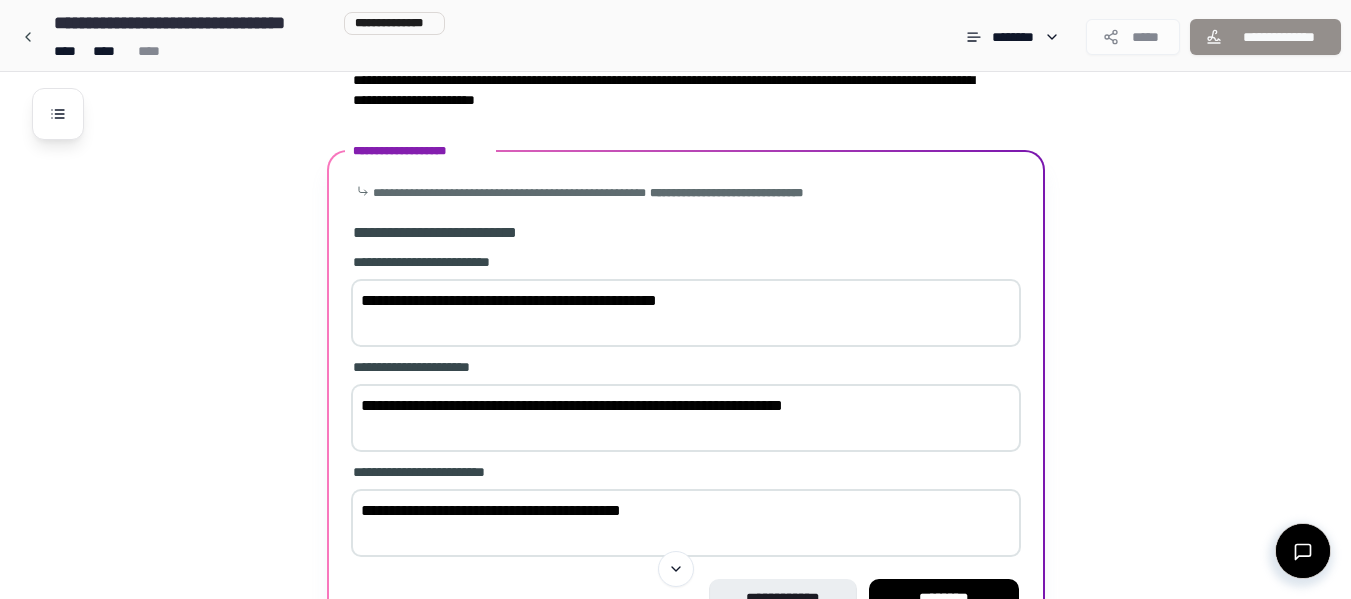 type 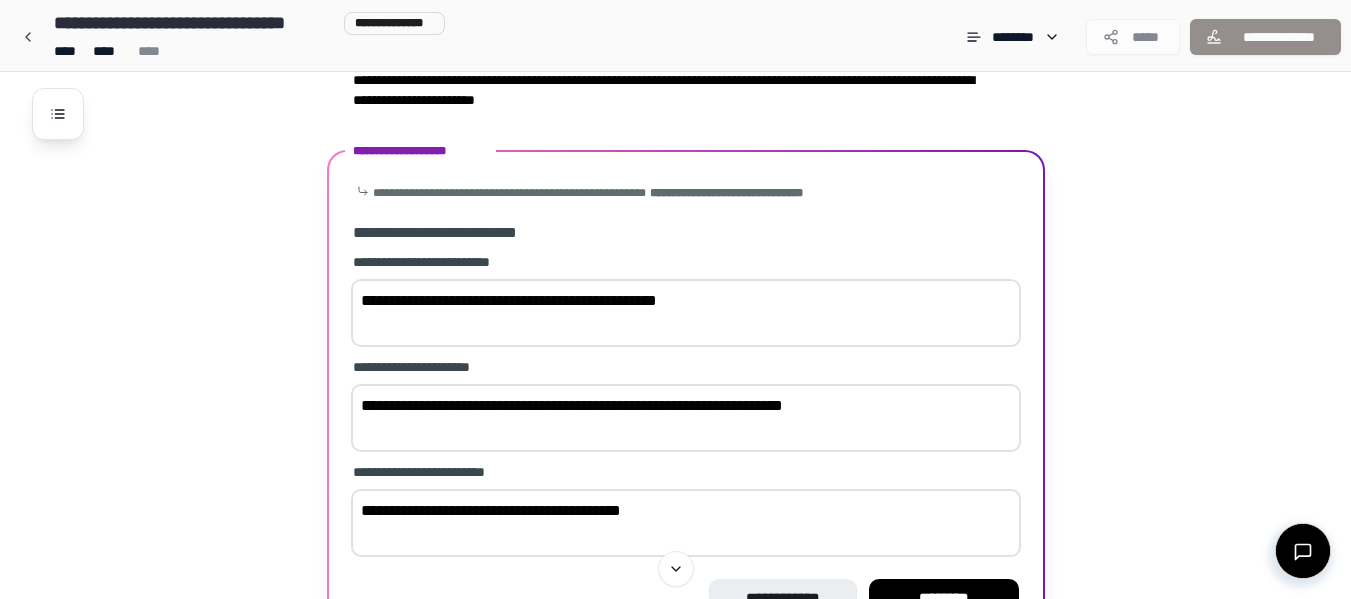 scroll, scrollTop: 546, scrollLeft: 0, axis: vertical 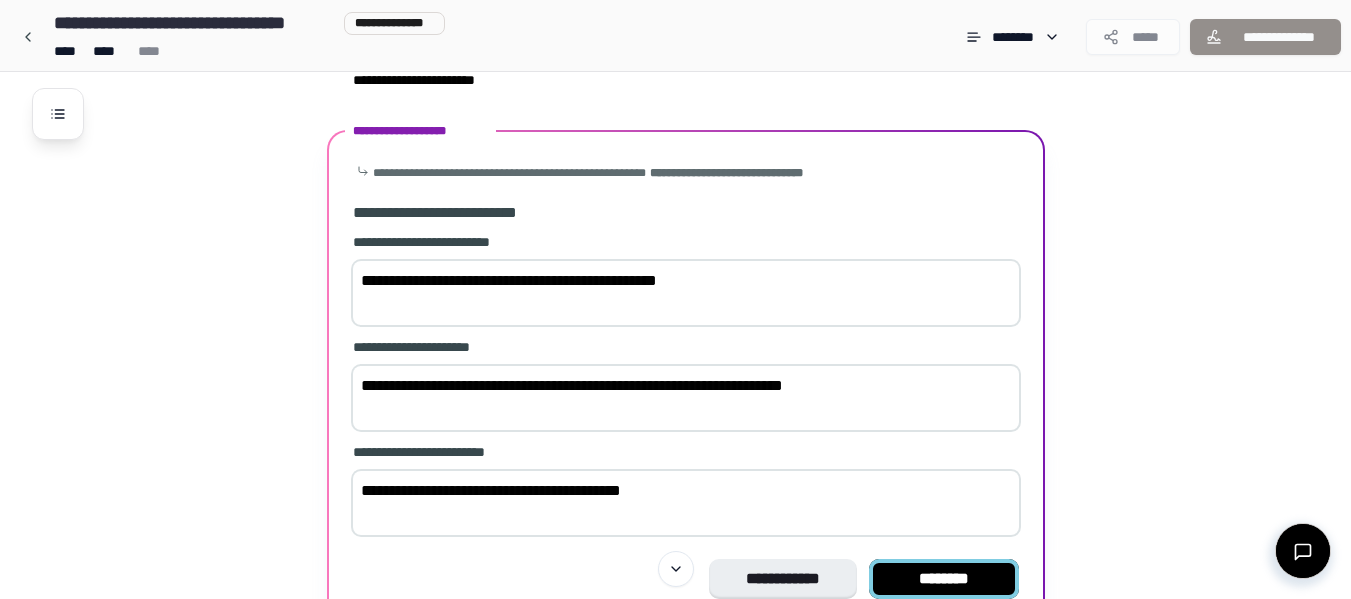 click on "********" at bounding box center (944, 579) 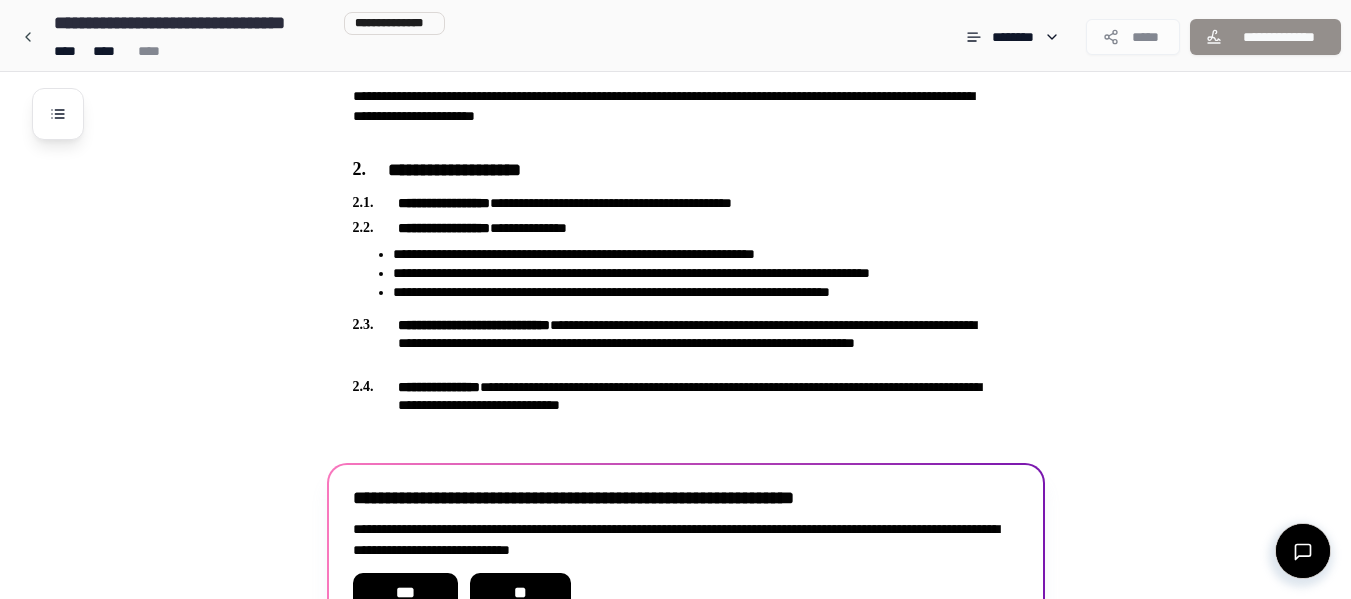 scroll, scrollTop: 628, scrollLeft: 0, axis: vertical 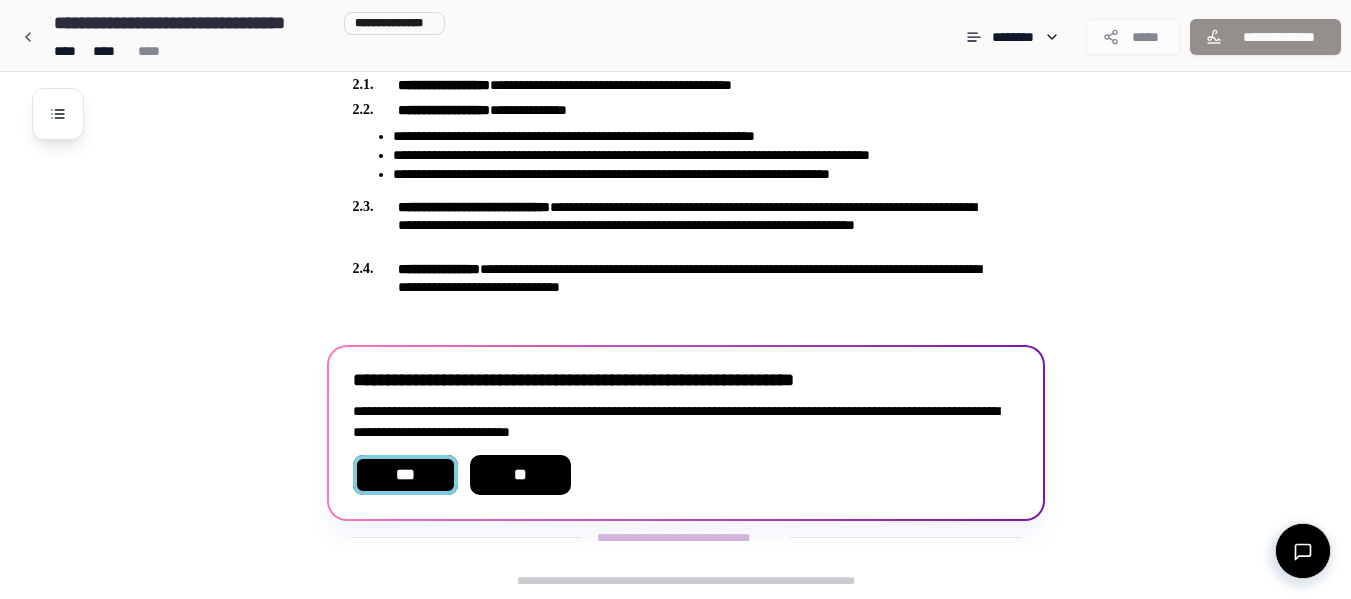 click on "***" at bounding box center [405, 475] 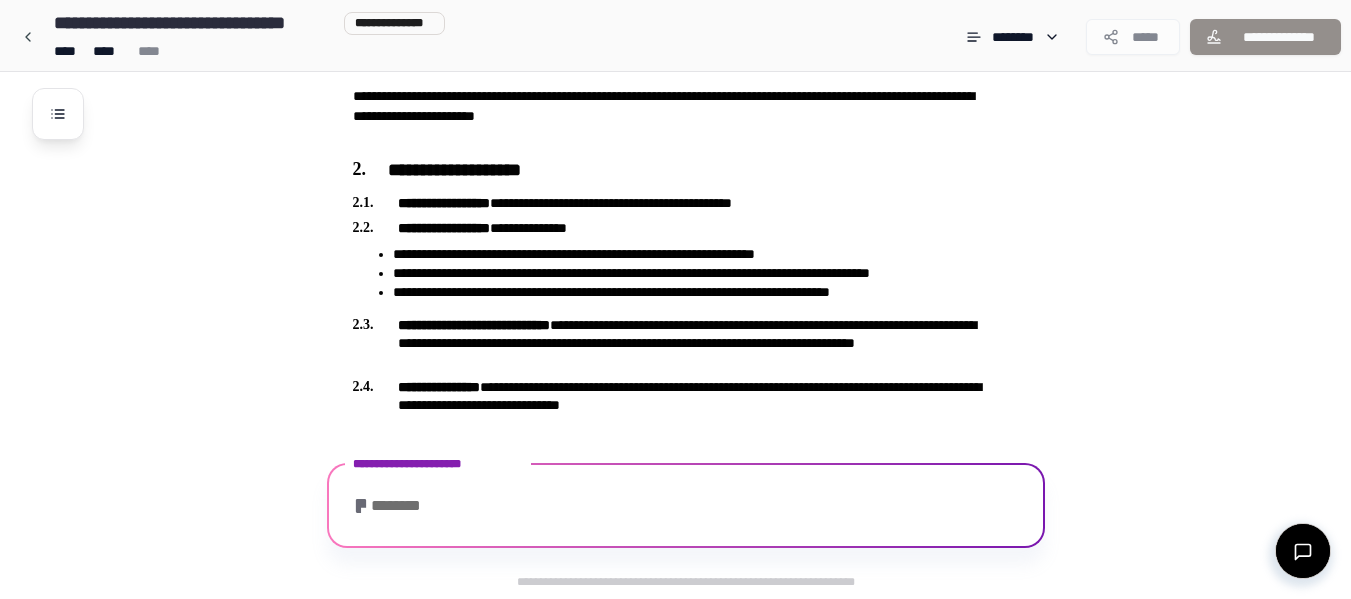 click on "**********" at bounding box center (701, 81) 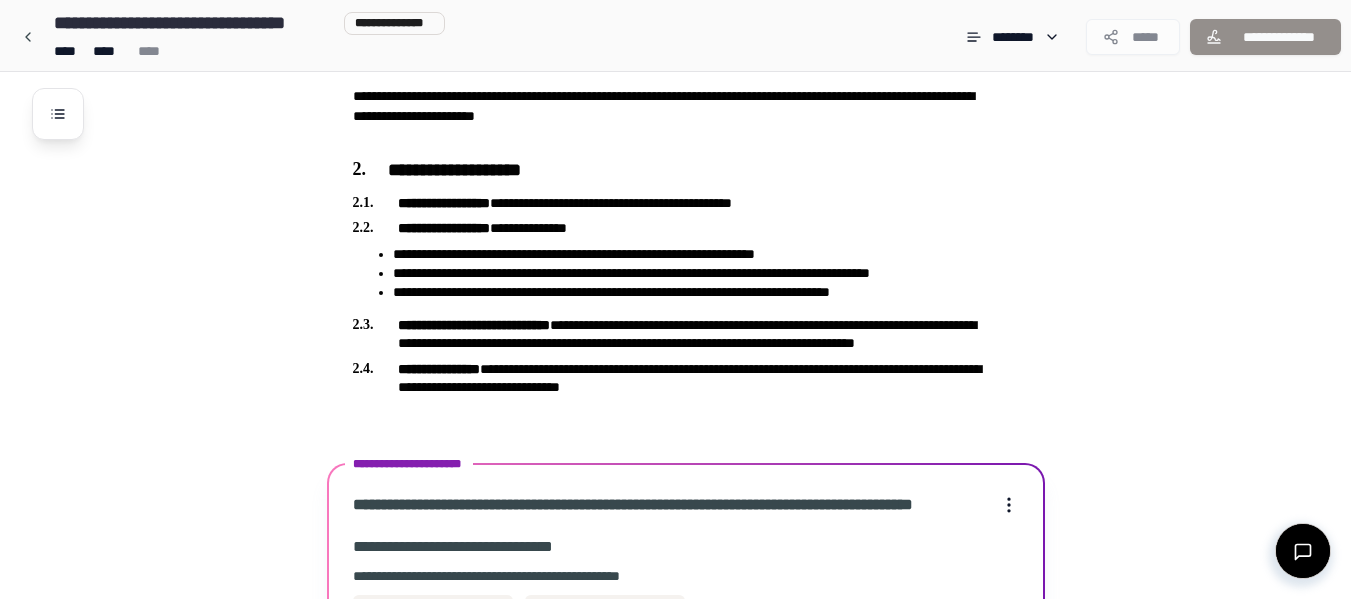 scroll, scrollTop: 1017, scrollLeft: 0, axis: vertical 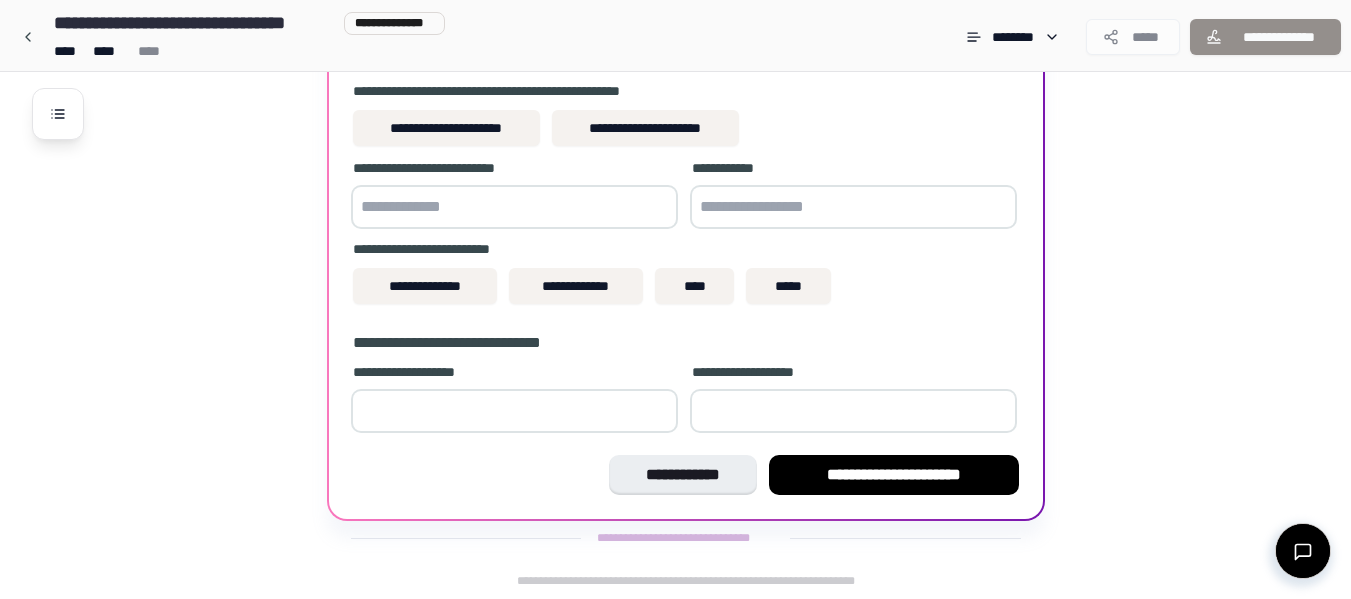 click on "**********" at bounding box center [675, -173] 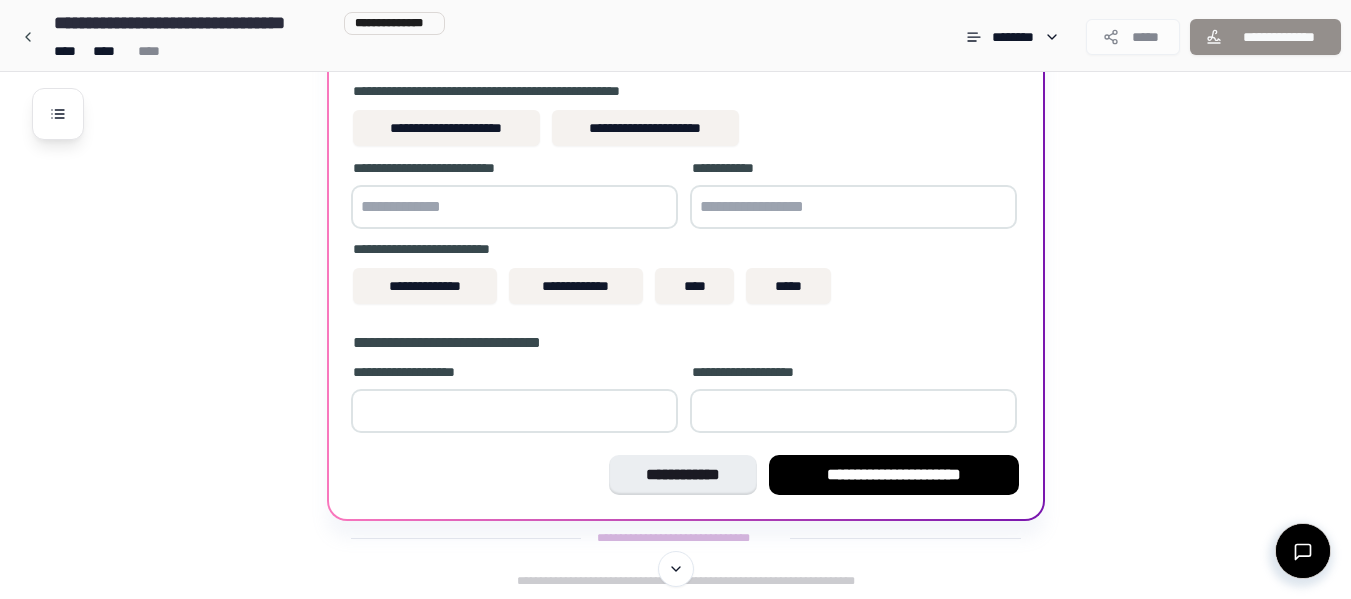 scroll, scrollTop: 493, scrollLeft: 0, axis: vertical 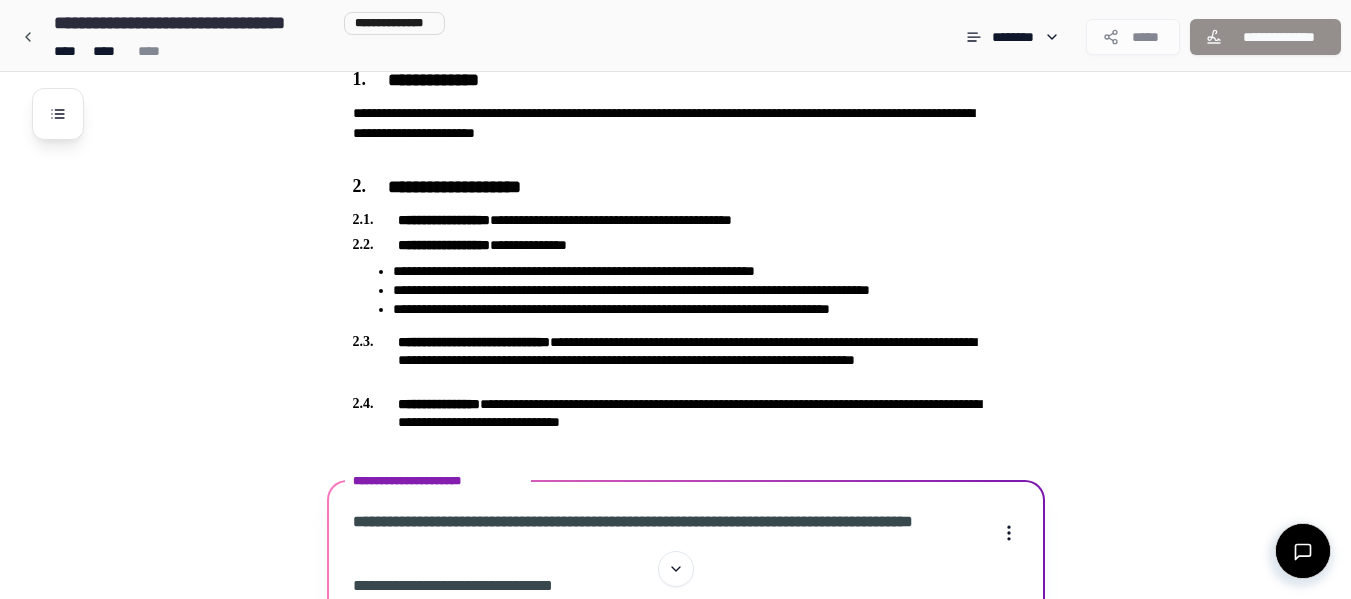 click on "**********" at bounding box center [701, 351] 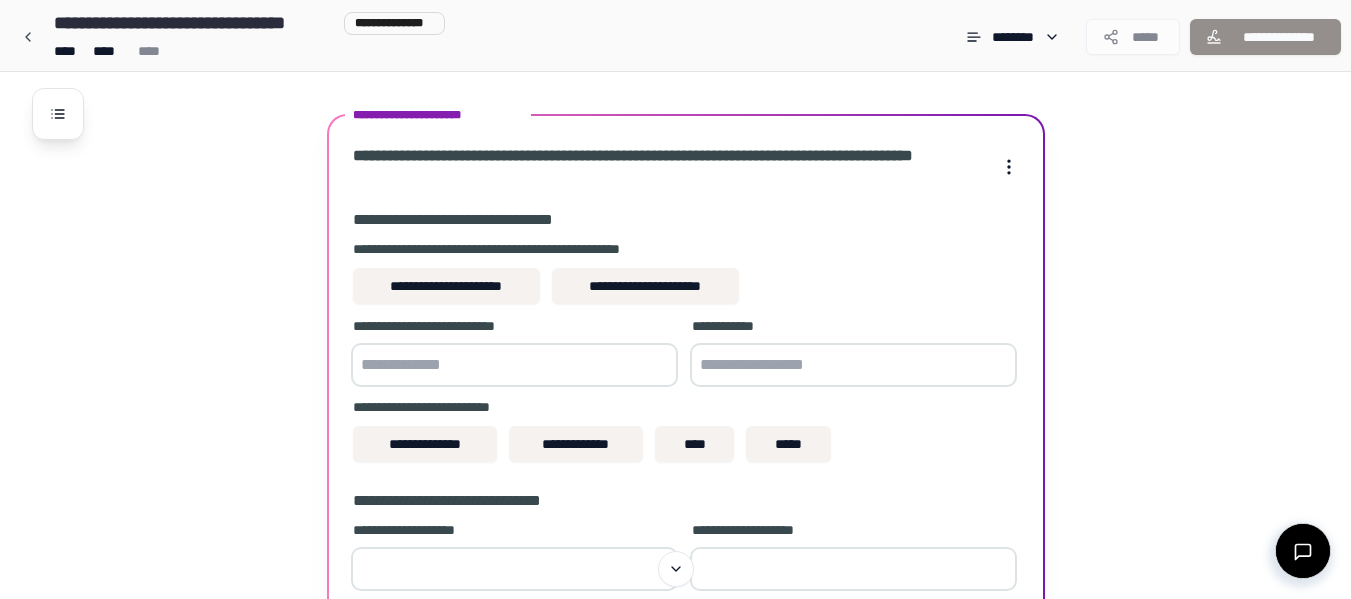 scroll, scrollTop: 893, scrollLeft: 0, axis: vertical 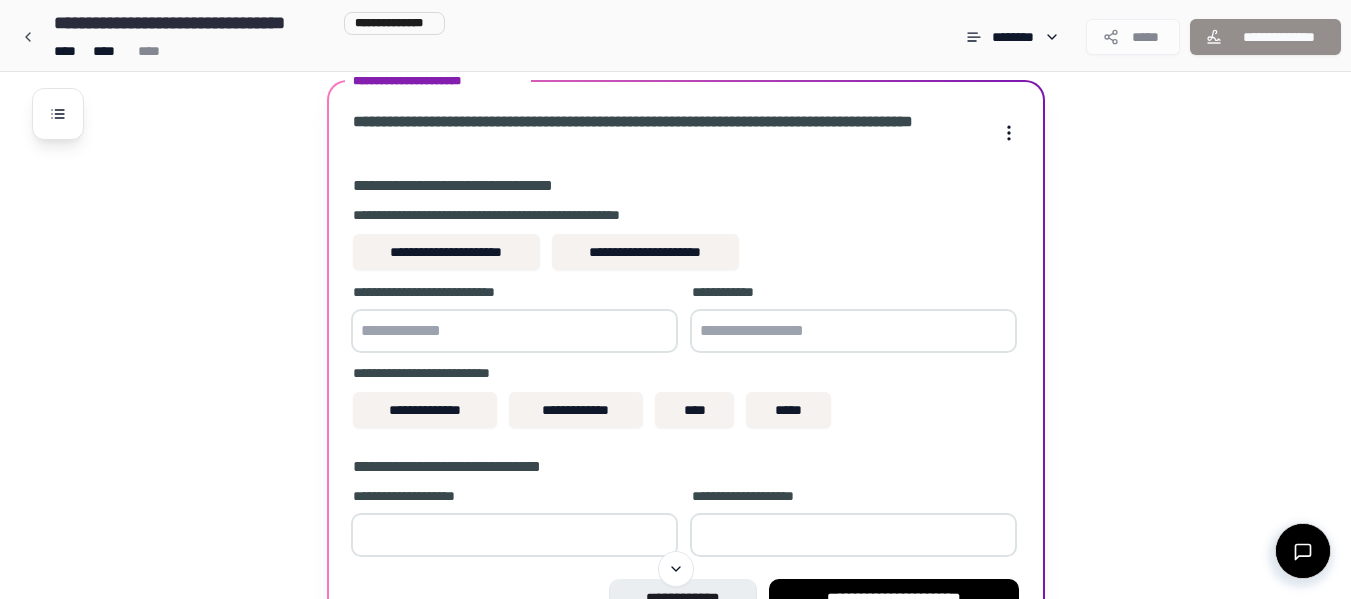 click on "**********" at bounding box center (701, -49) 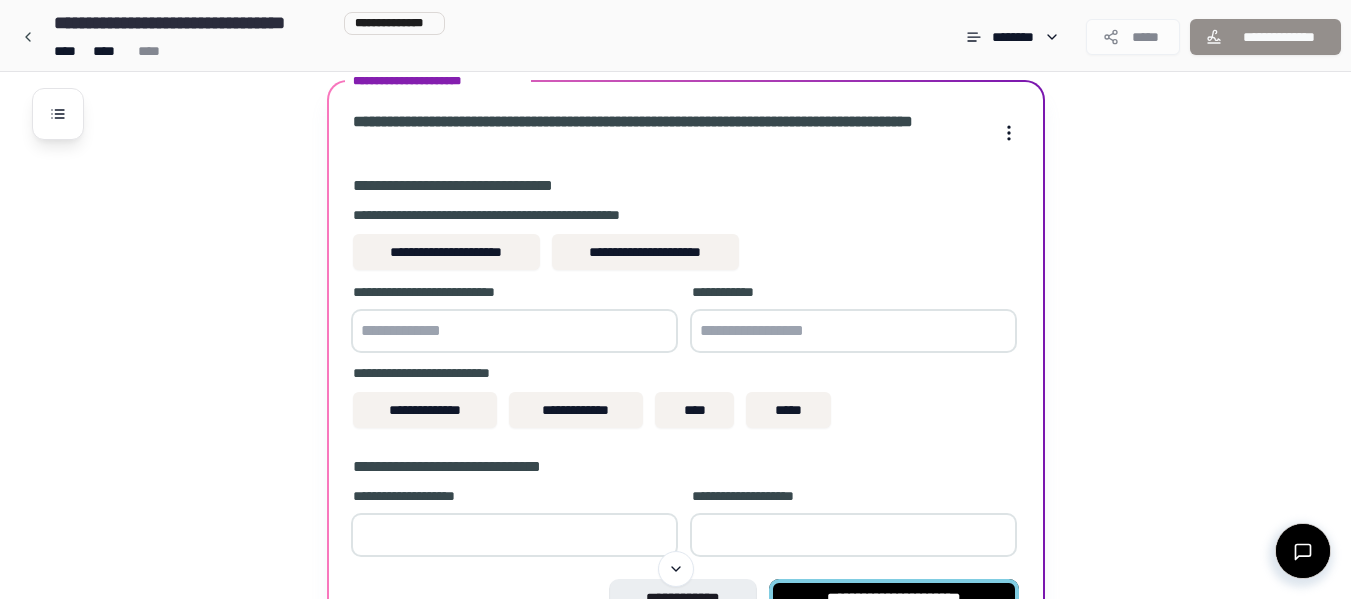 click on "**********" at bounding box center (894, 599) 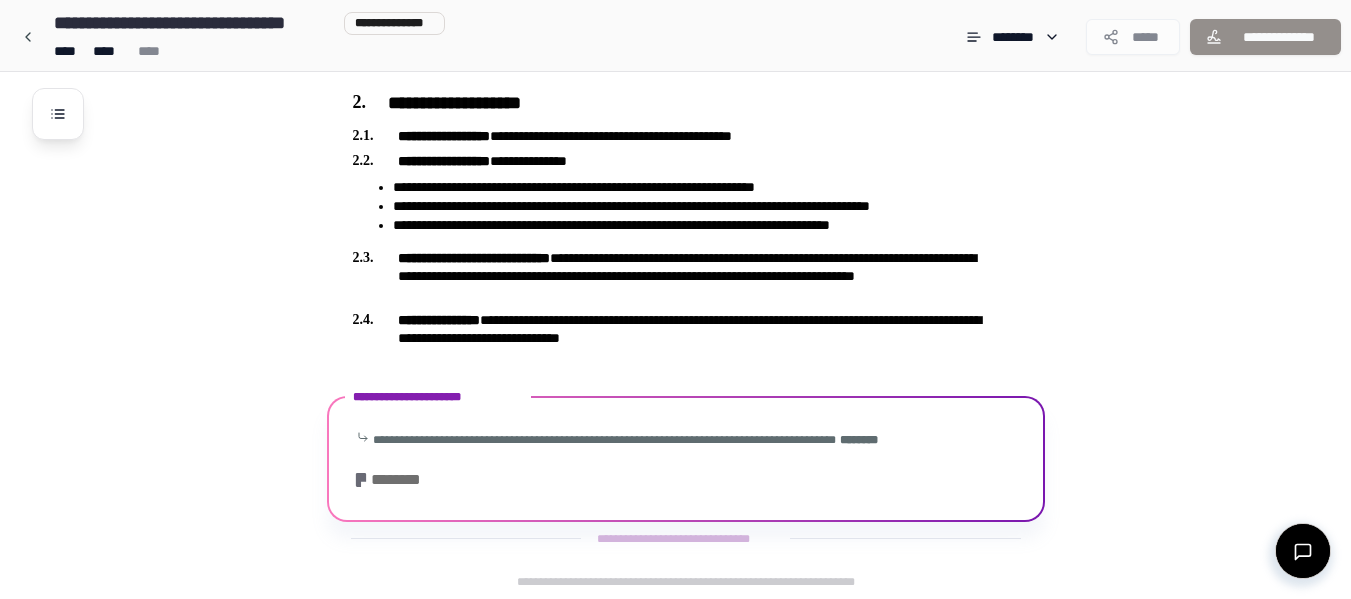 scroll, scrollTop: 510, scrollLeft: 0, axis: vertical 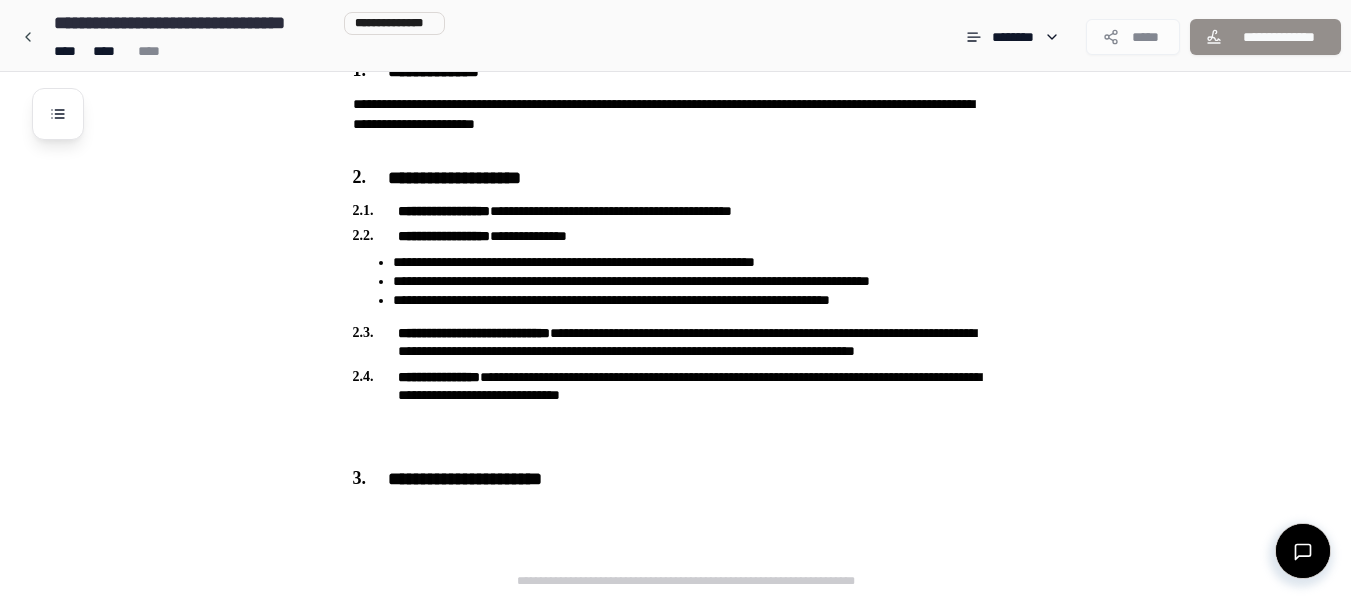 click on "**********" at bounding box center [701, 84] 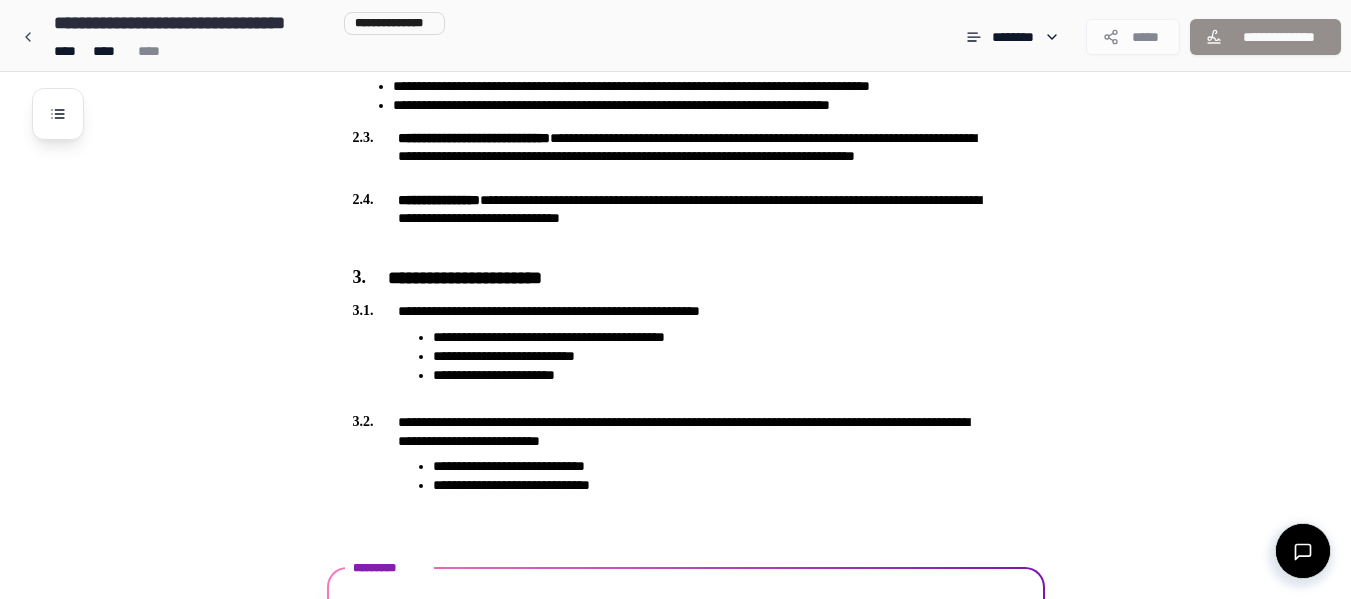 scroll, scrollTop: 801, scrollLeft: 0, axis: vertical 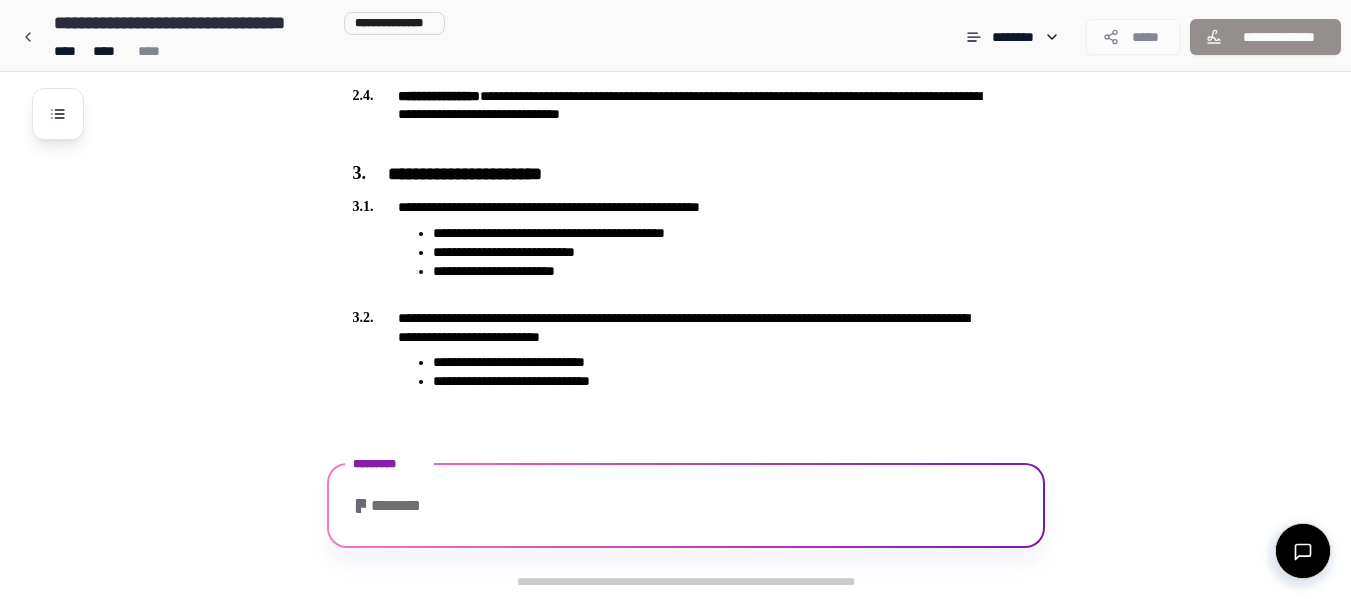 click on "**********" at bounding box center (701, -65) 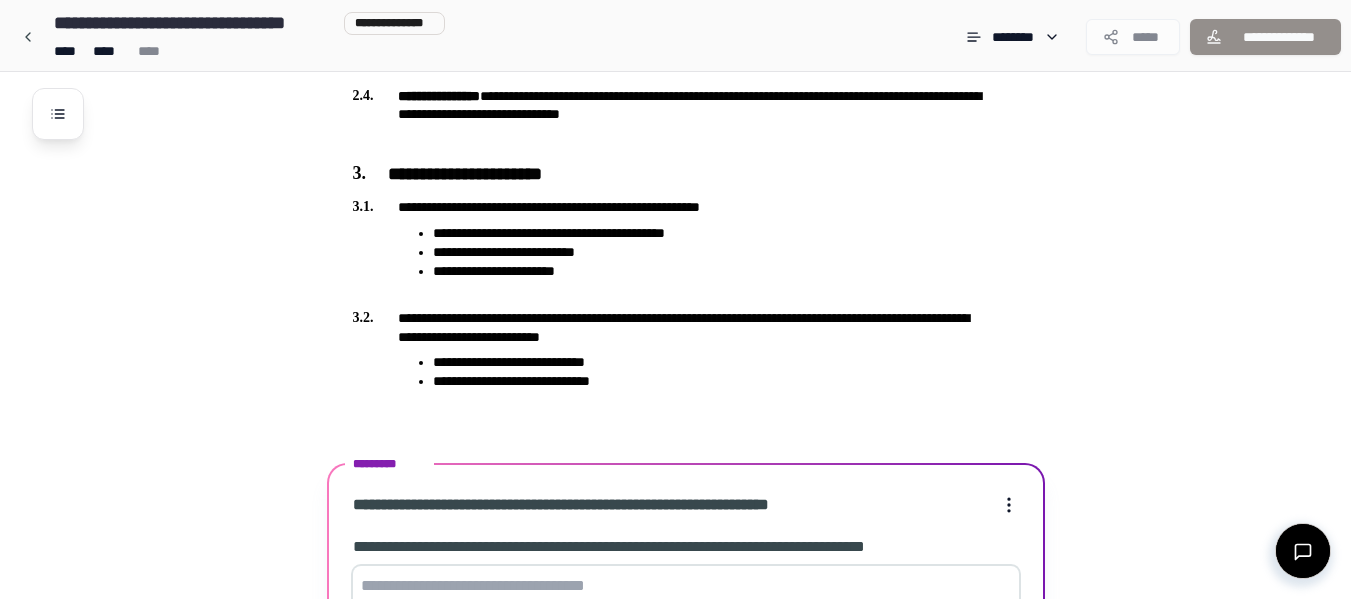 scroll, scrollTop: 1277, scrollLeft: 0, axis: vertical 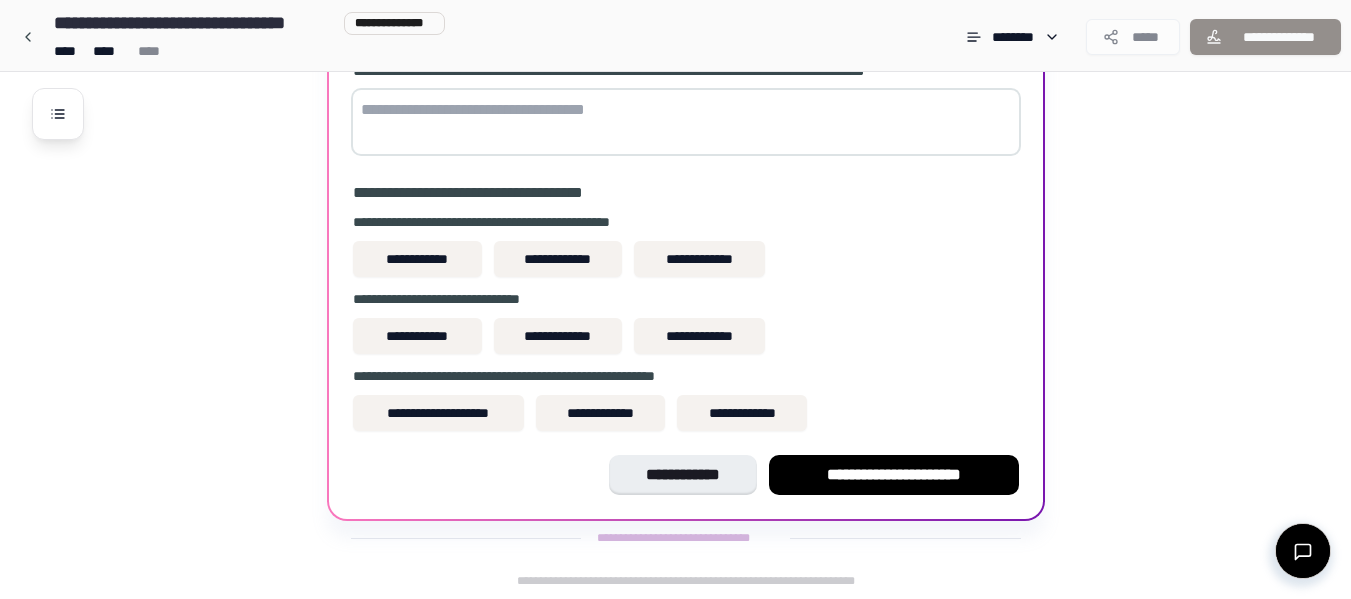 click on "**********" at bounding box center (701, -303) 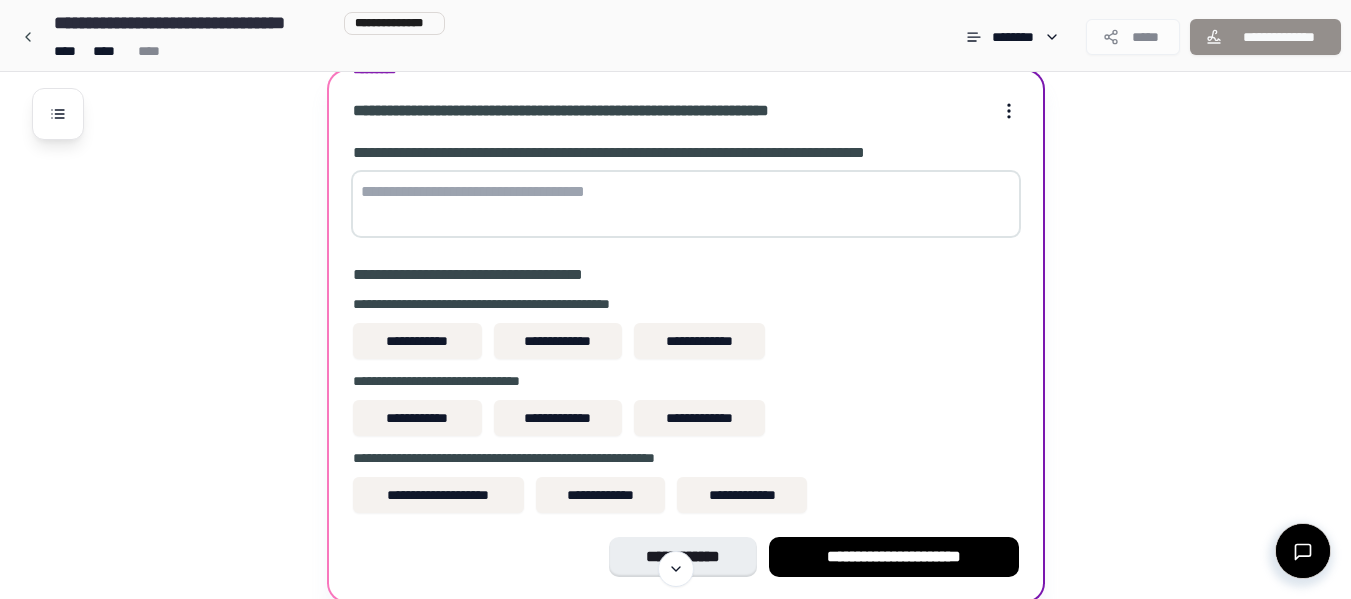 scroll, scrollTop: 1197, scrollLeft: 0, axis: vertical 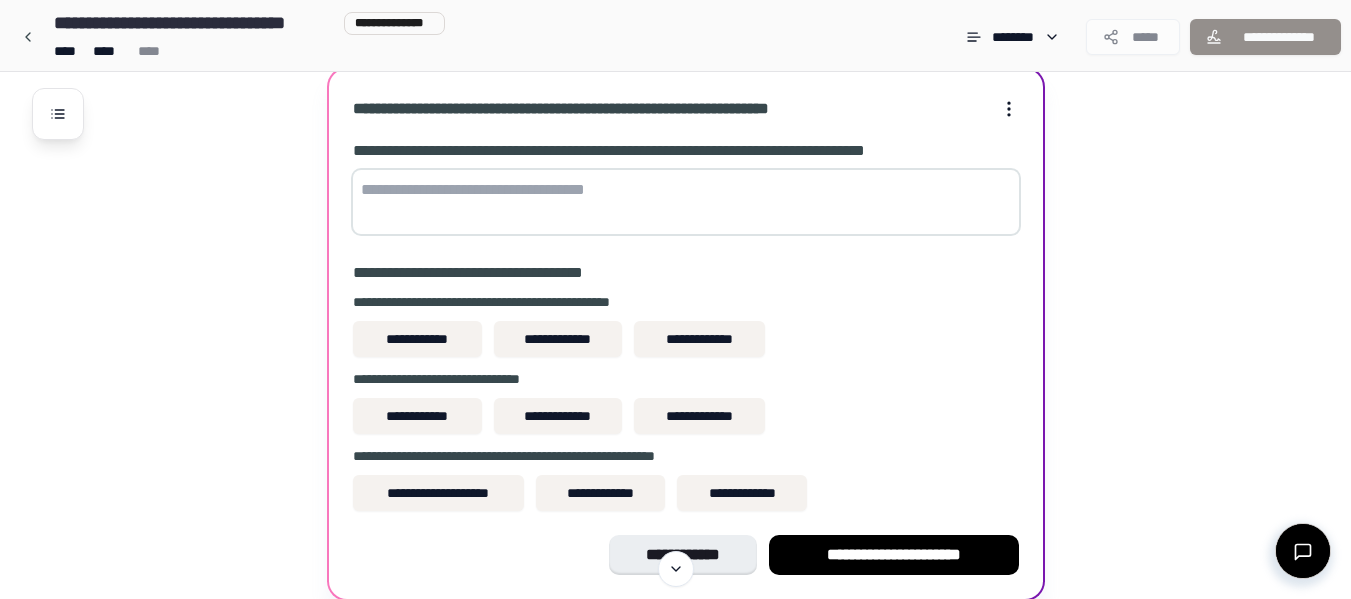 click at bounding box center (686, 202) 